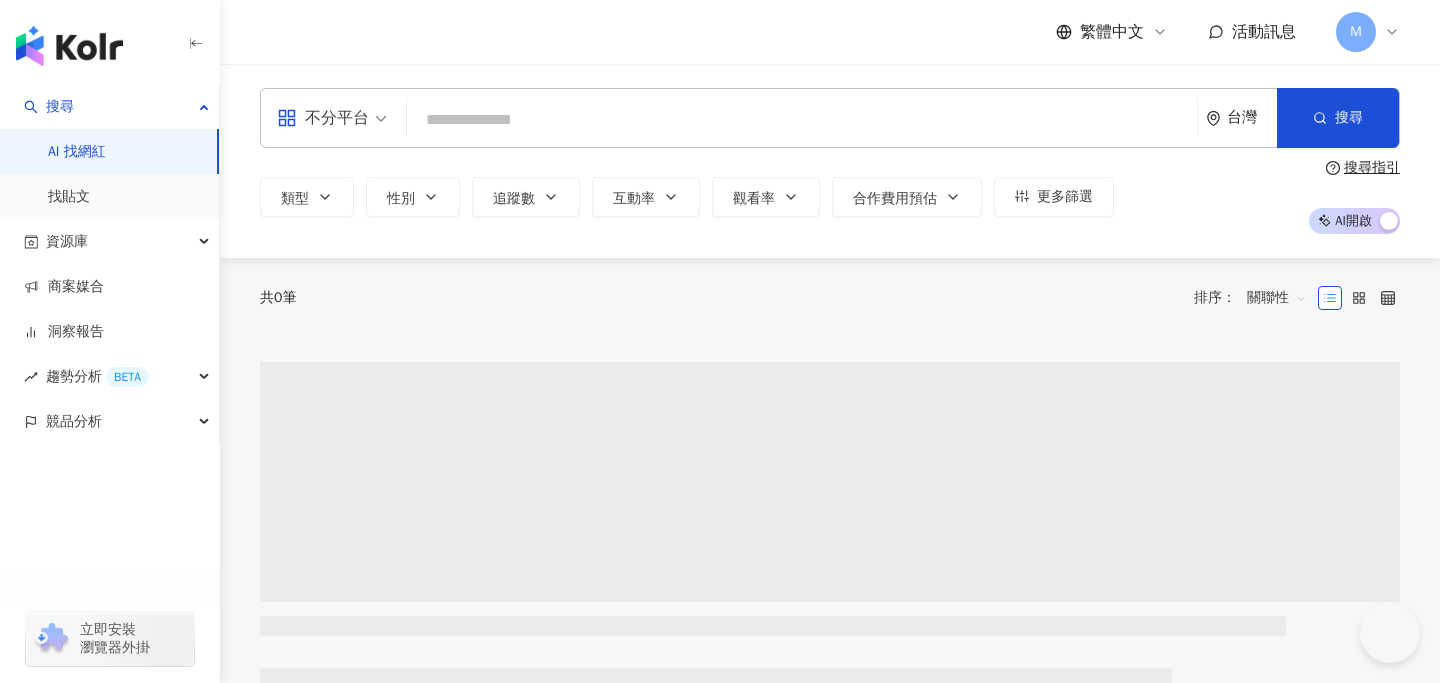 scroll, scrollTop: 0, scrollLeft: 0, axis: both 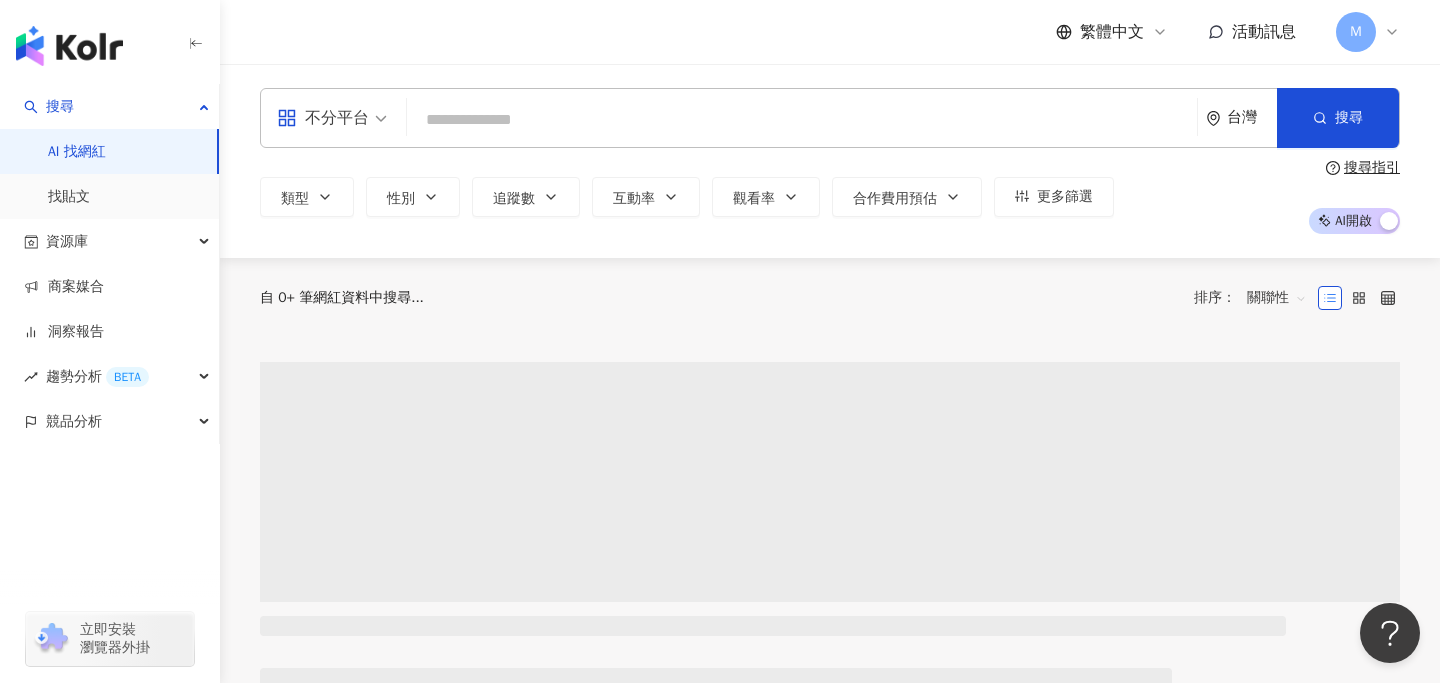 click at bounding box center (802, 120) 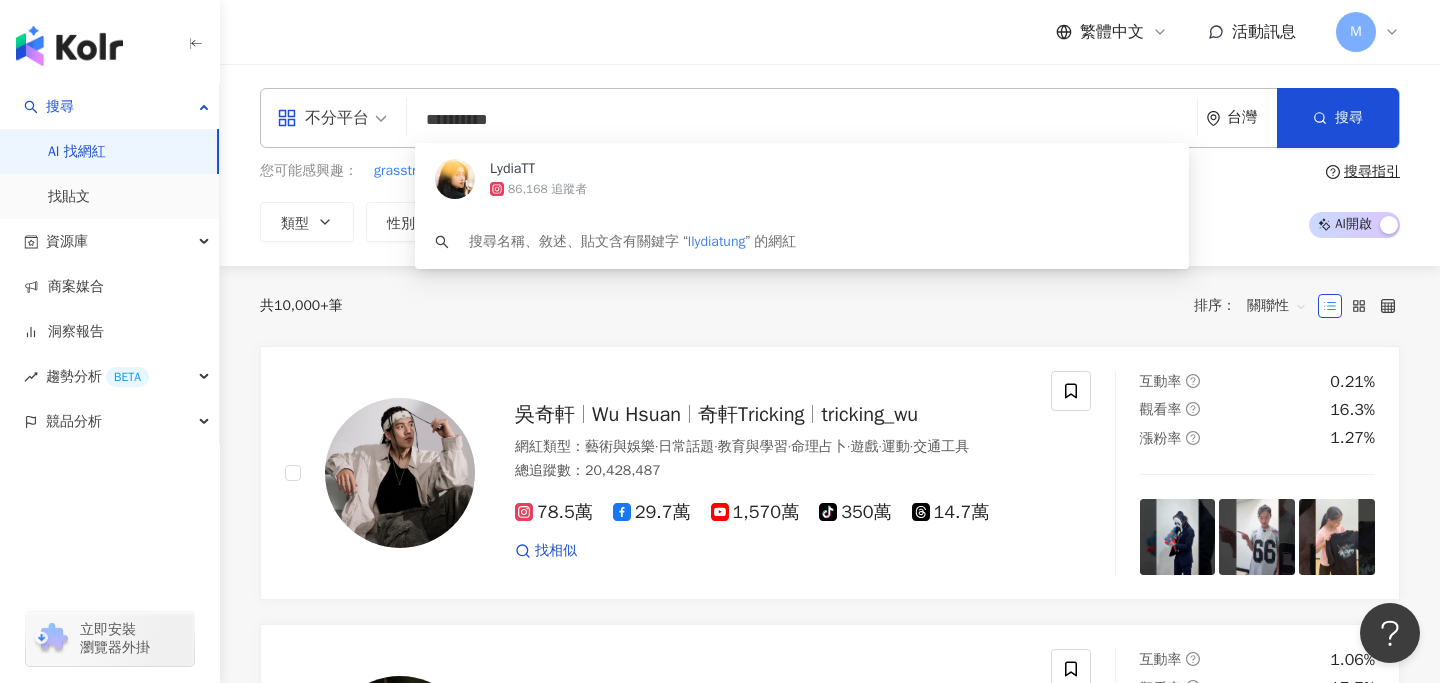 click on "86,168   追蹤者" at bounding box center [829, 189] 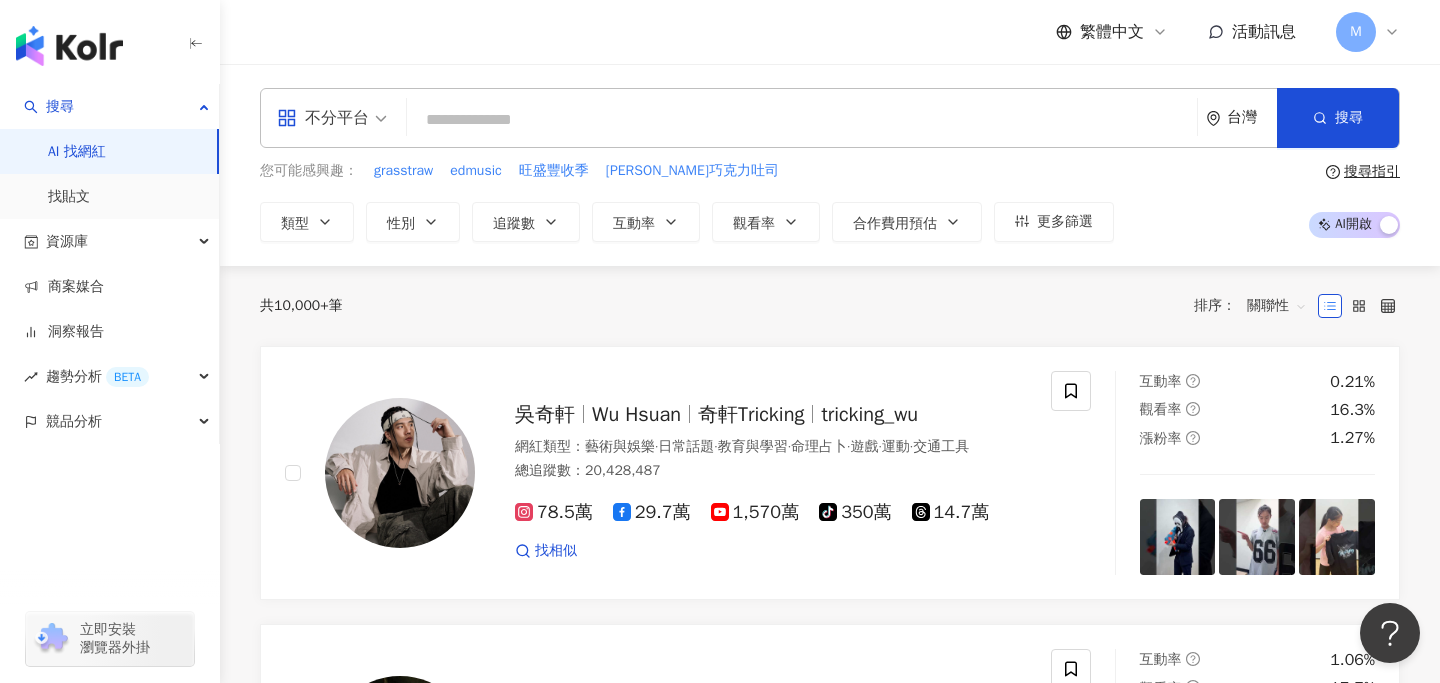 paste on "**********" 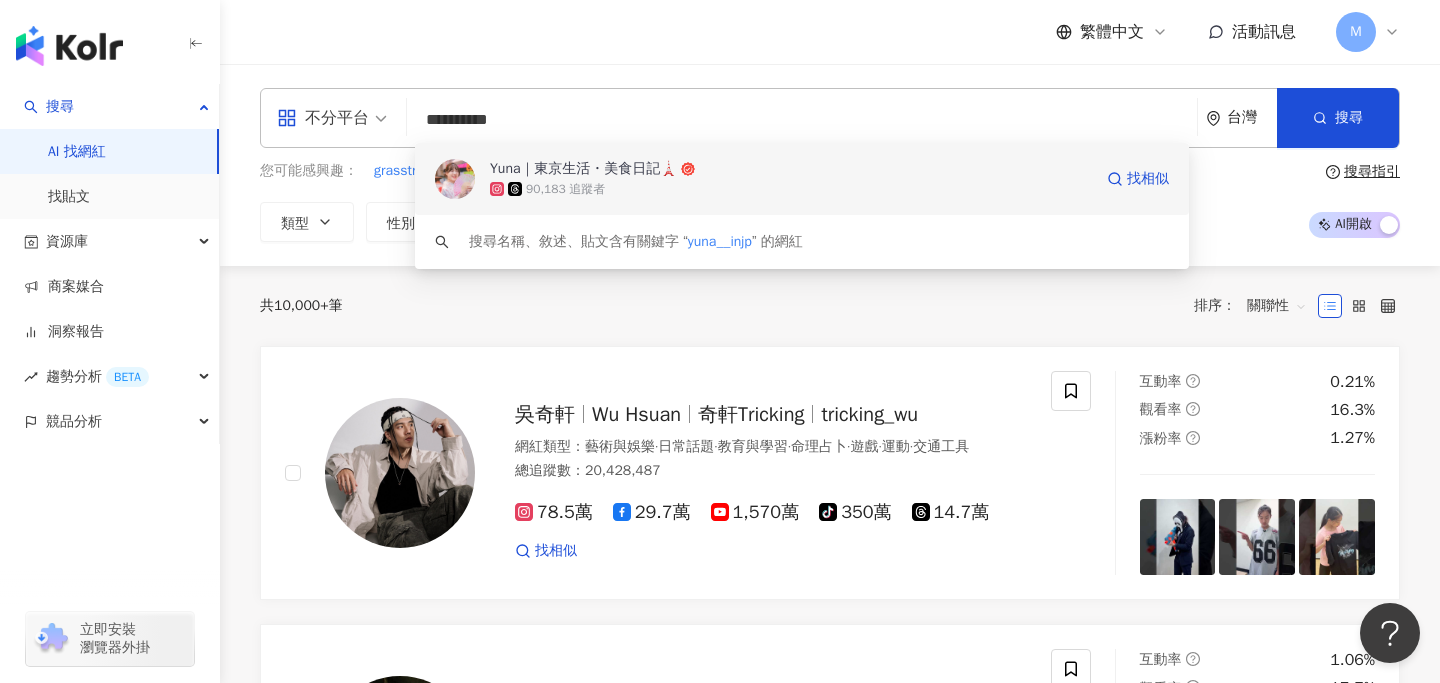click 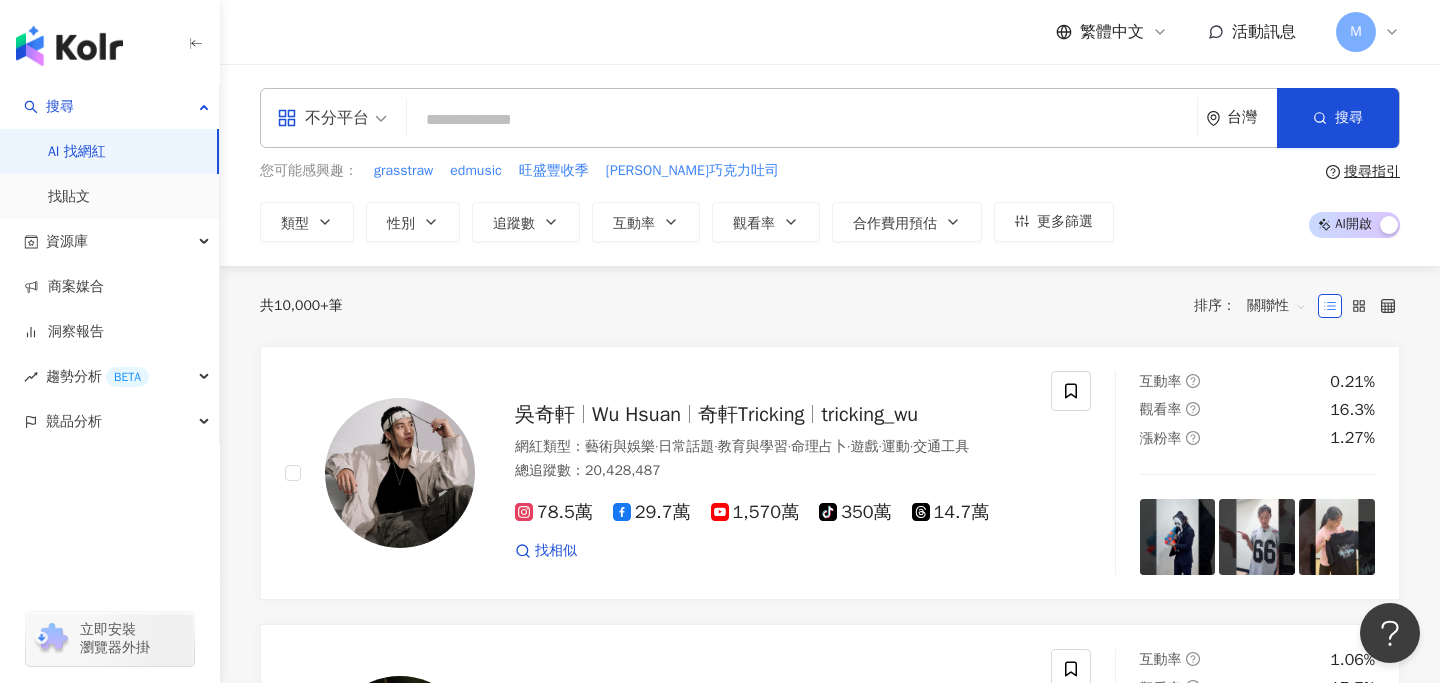 click at bounding box center [802, 120] 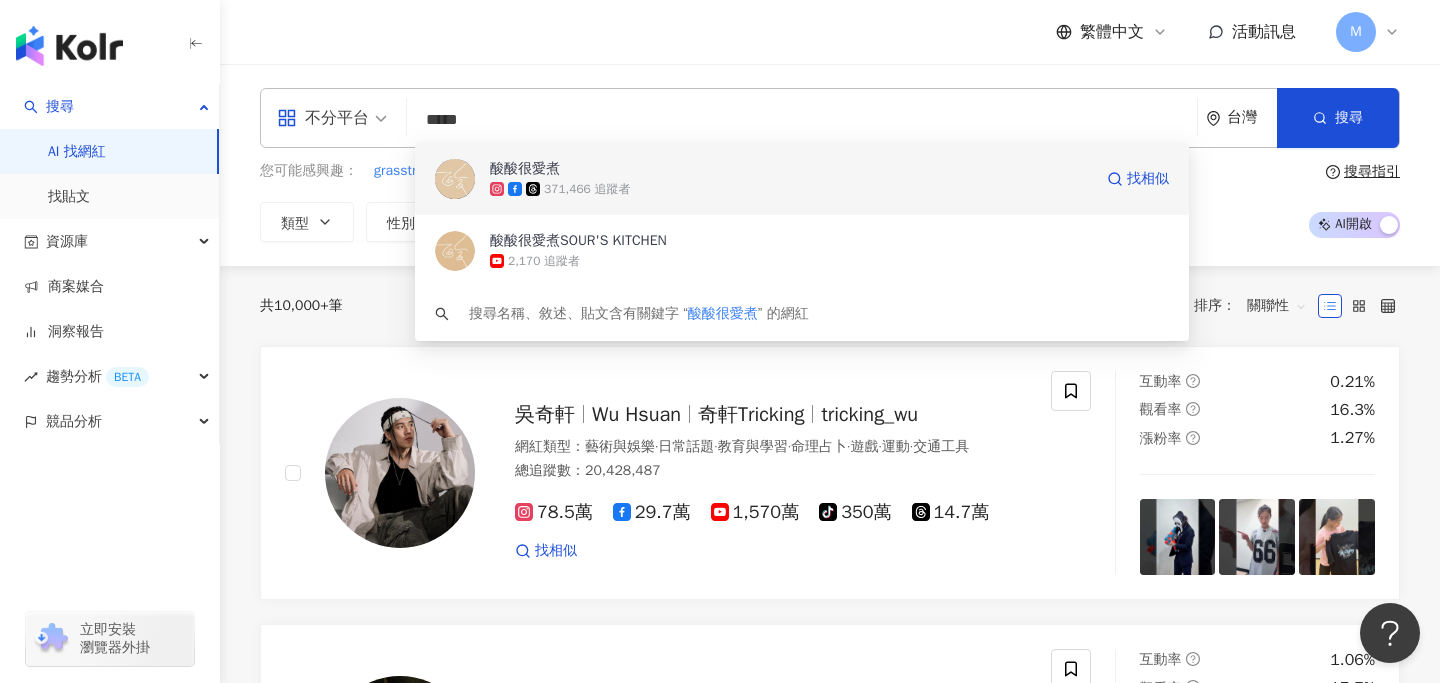 click on "371,466   追蹤者" at bounding box center (587, 189) 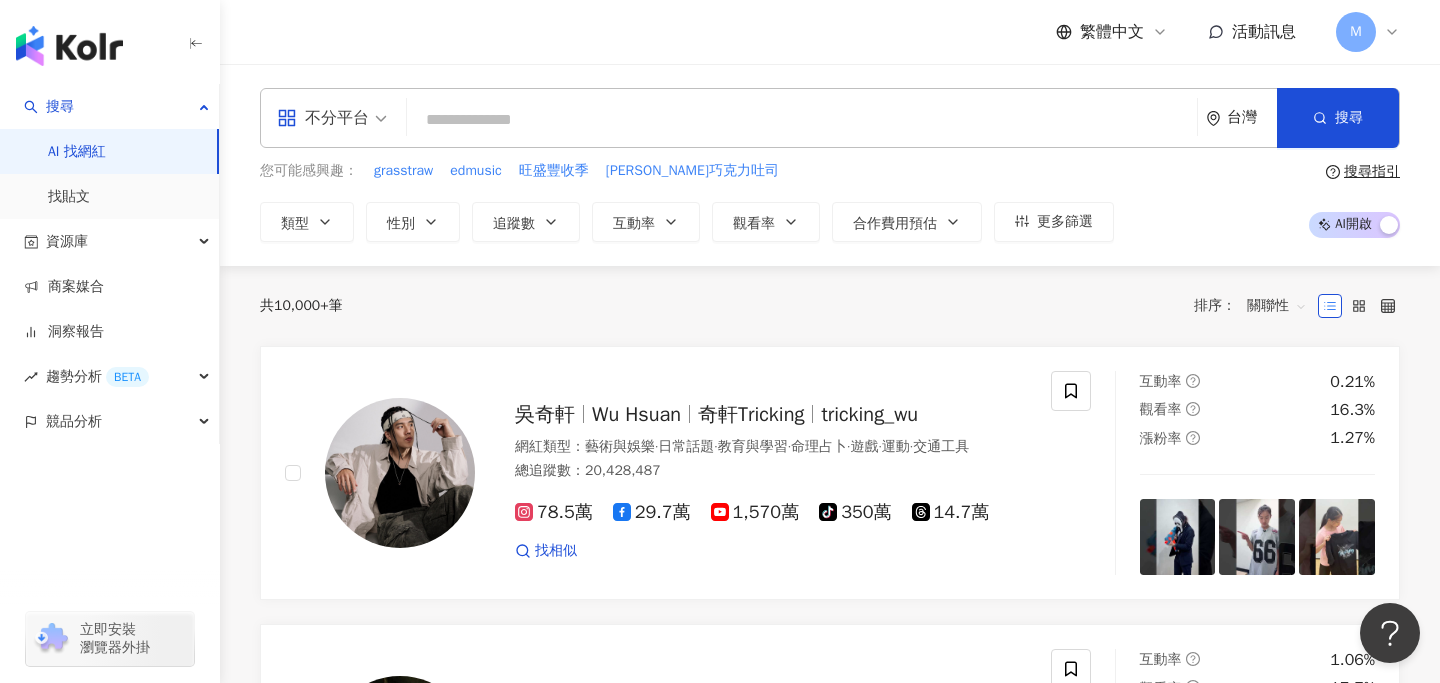 click at bounding box center (802, 120) 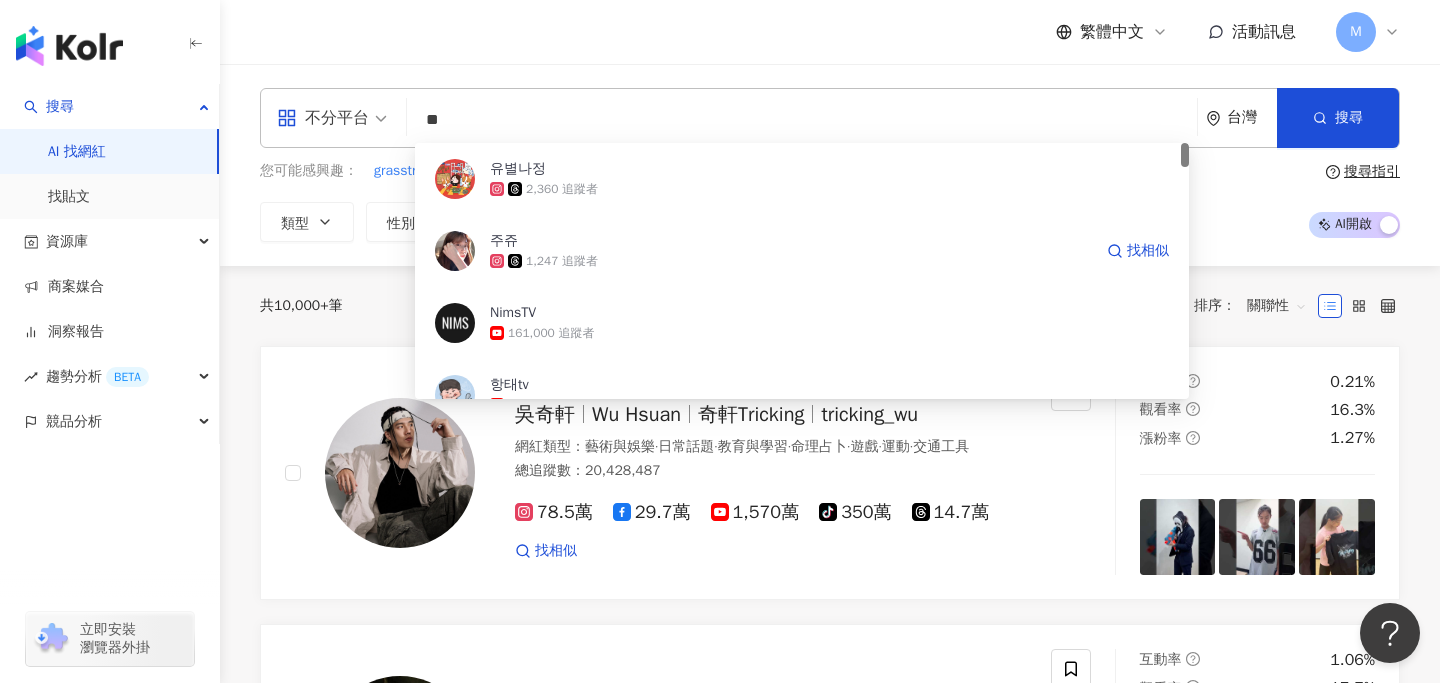 type on "*" 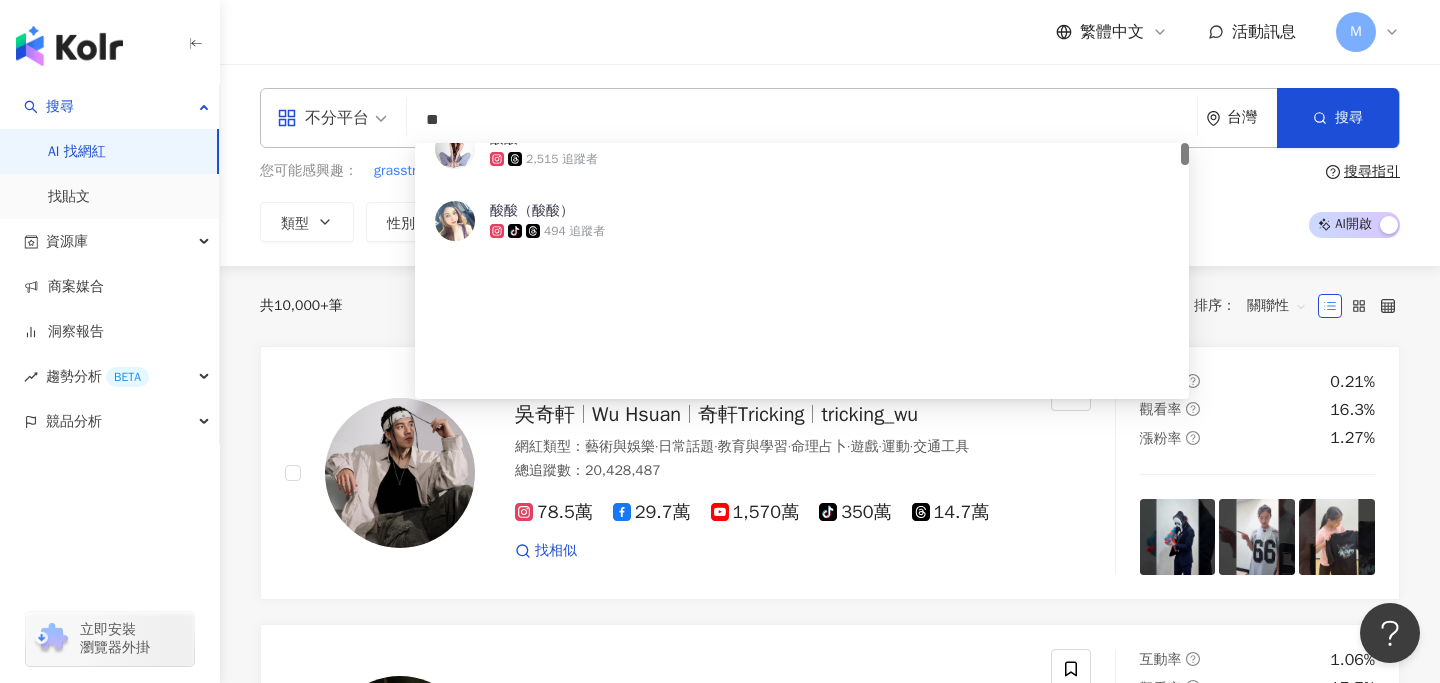 scroll, scrollTop: 0, scrollLeft: 0, axis: both 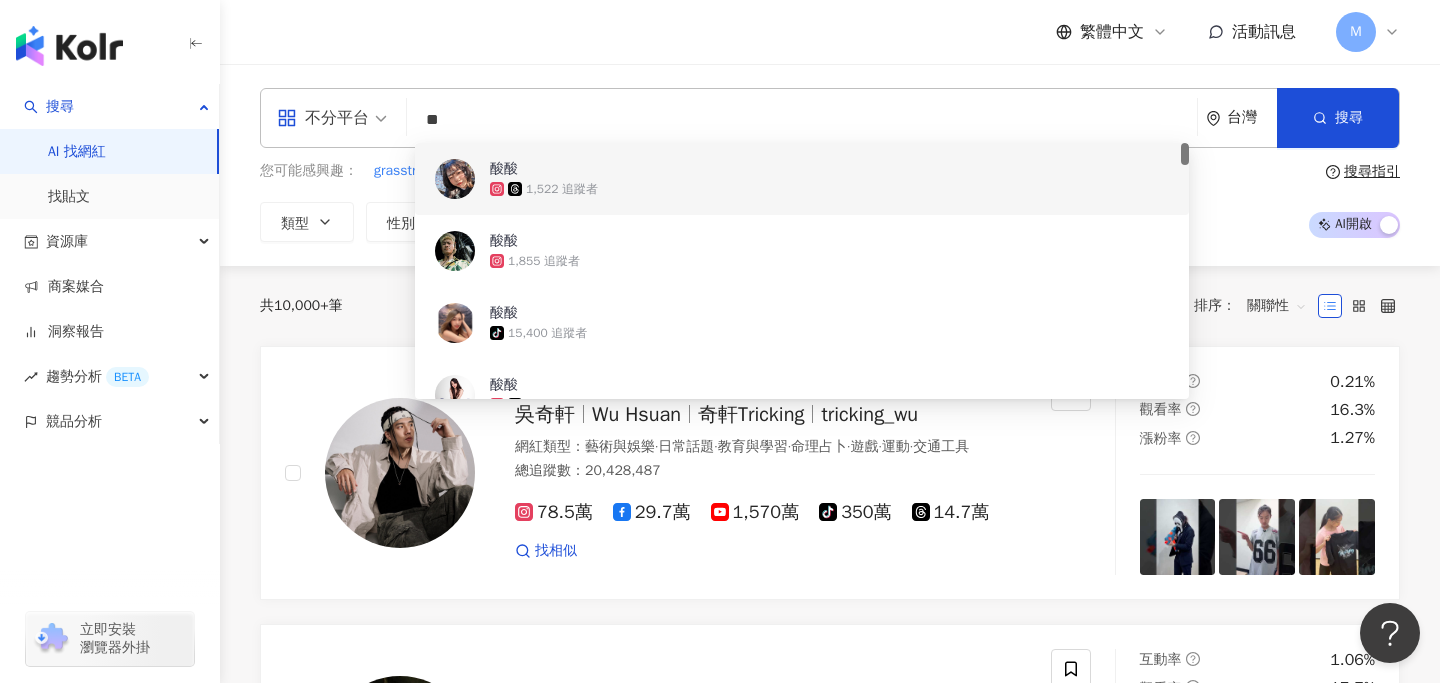 click on "**" at bounding box center [802, 120] 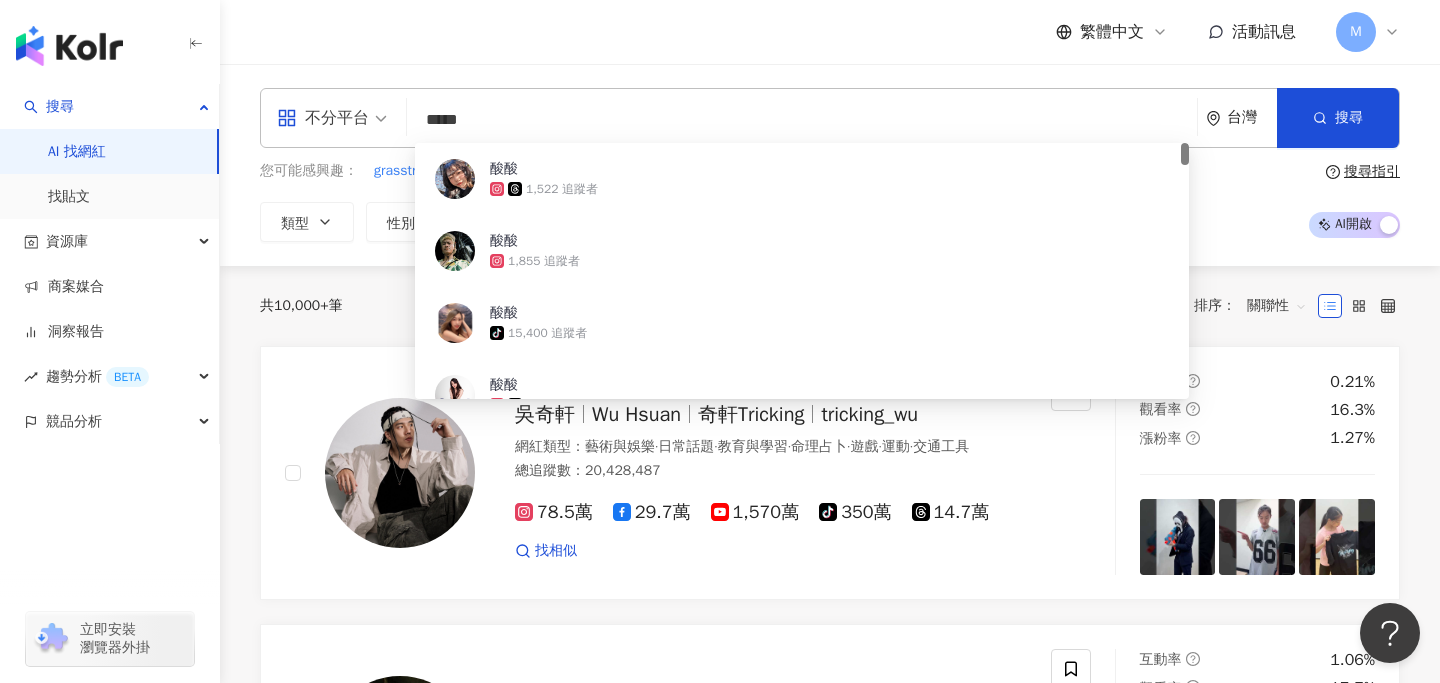 type on "*****" 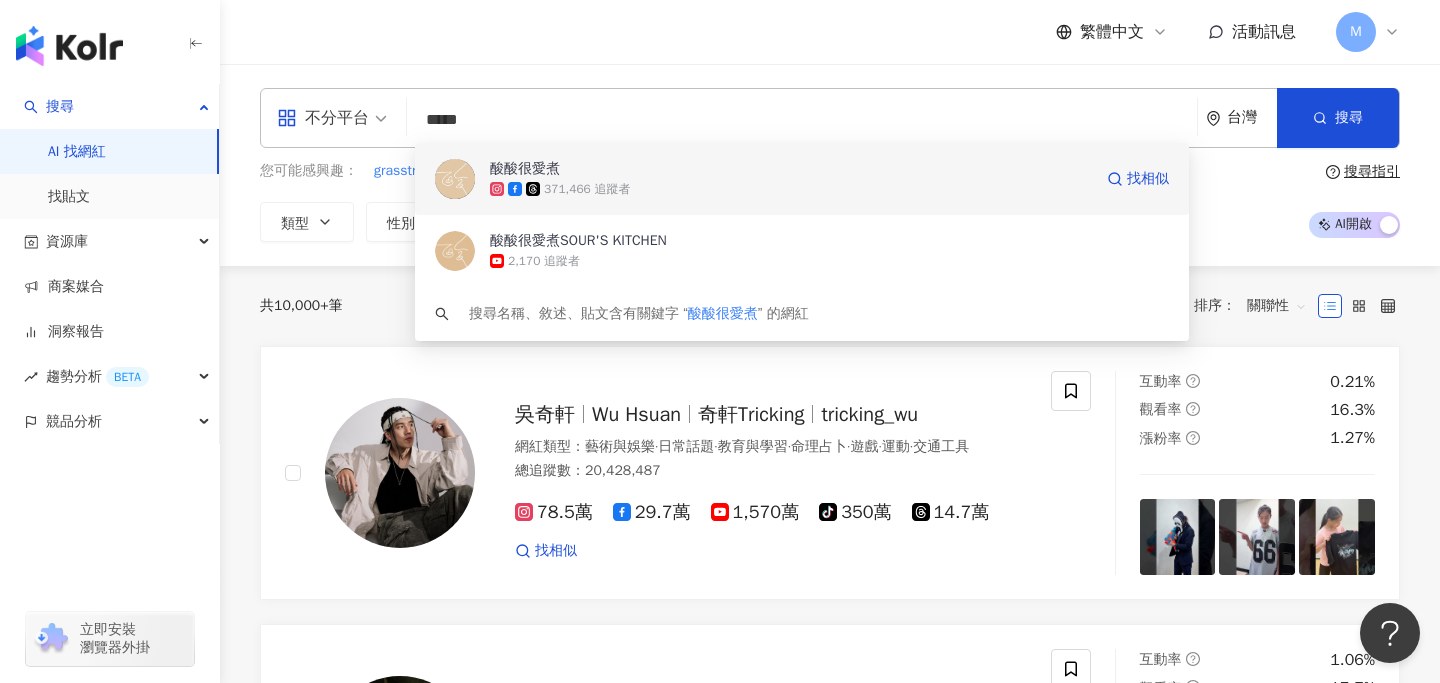 click on "酸酸很愛煮" at bounding box center [791, 169] 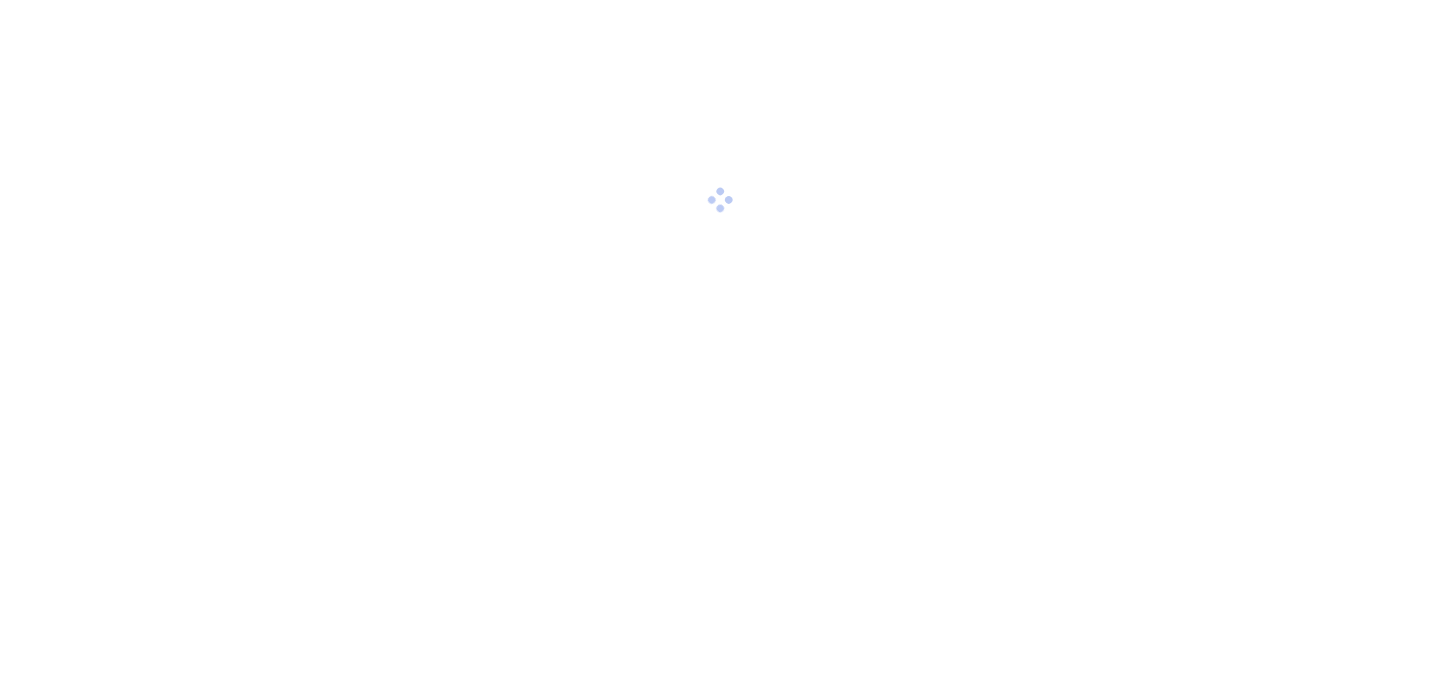 scroll, scrollTop: 0, scrollLeft: 0, axis: both 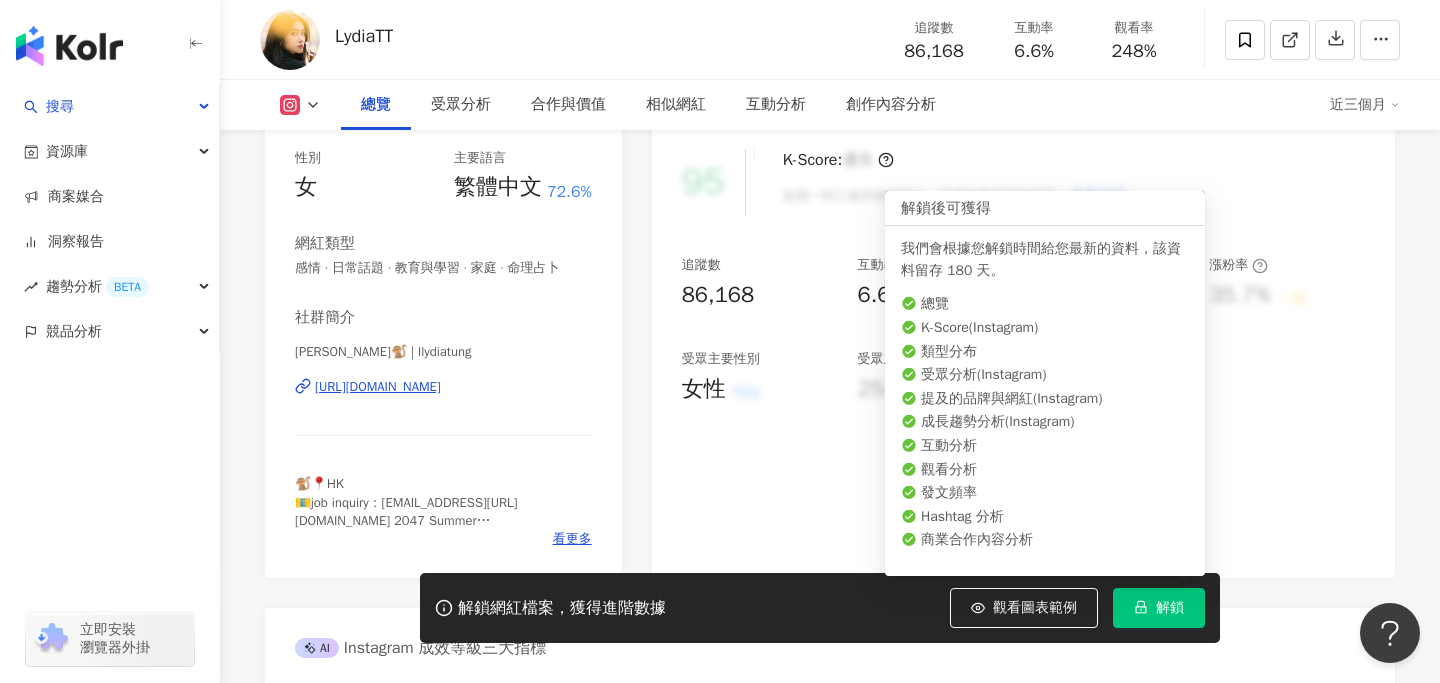 click on "解鎖" at bounding box center [1170, 608] 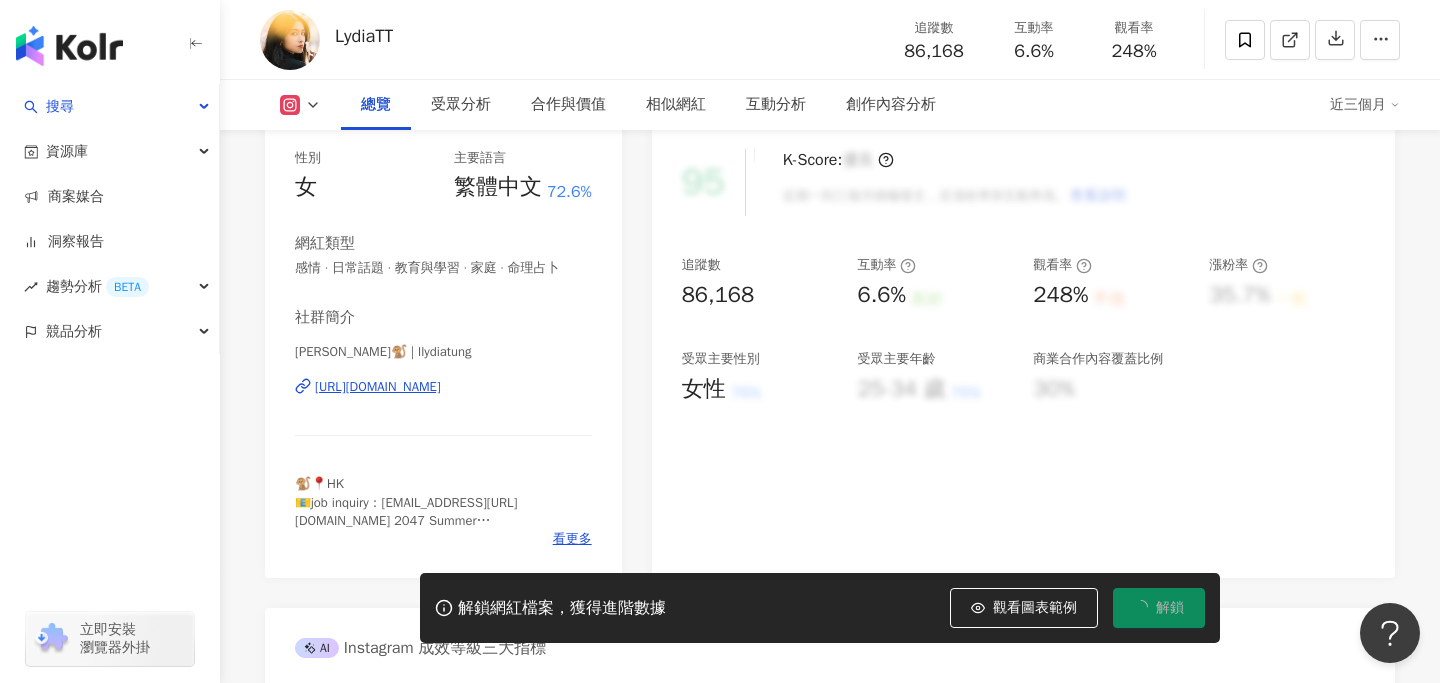 type 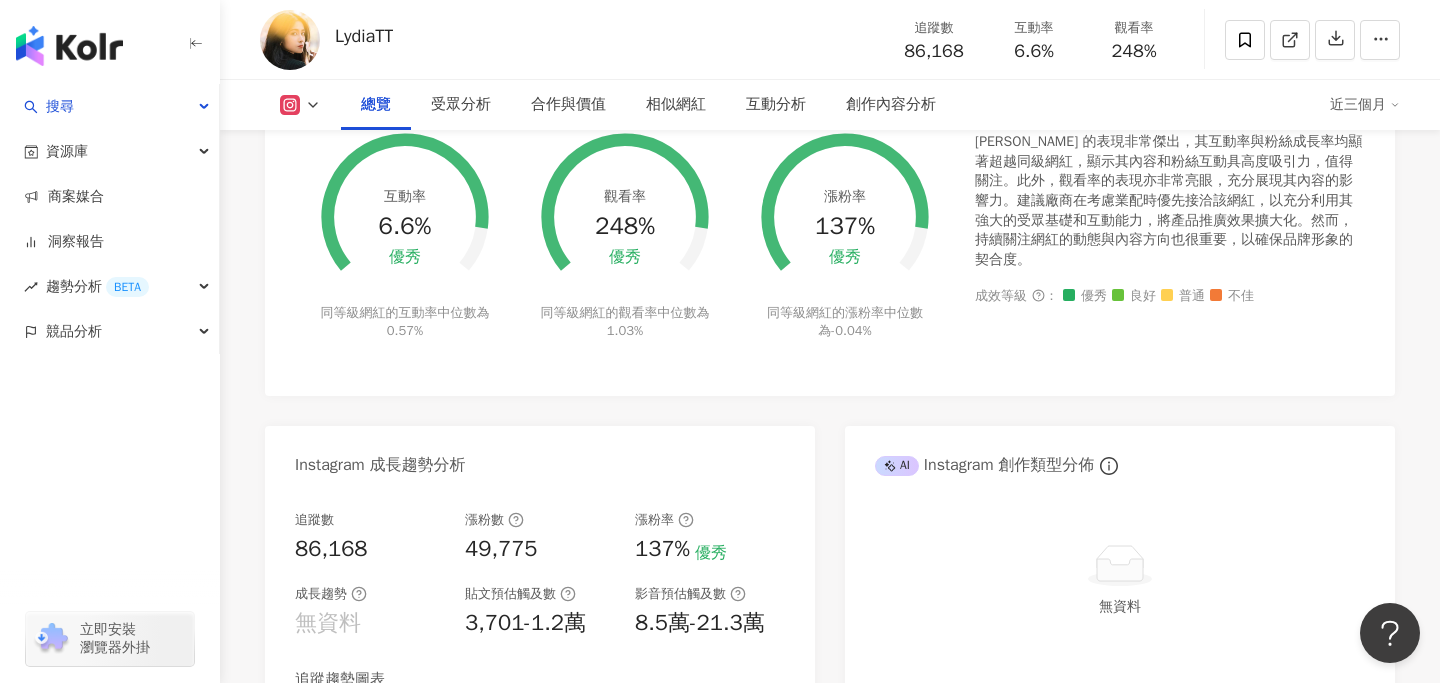 click on "Instagram 網紅基本資料 性別   女 主要語言   繁體中文 72.6% 網紅類型 感情 · 日常話題 · 教育與學習 · 家庭 · 命理占卜 社群簡介 Lydia🐒 | llydiatung https://www.instagram.com/llydiatung/ 🐒📍𝖧𝖪
📧job inquiry：lydiatung@pressplay.cc/5541 2047 Summer
Brand @lysunapparel
📷@l.ydiafilm
other me @mr.petertung @funnytwinshk 看更多 Instagram 數據總覽 88 K-Score :   良好 近期一到三個月發文頻率正常，且漲粉率與互動率高。 查看說明 追蹤數   86,168 互動率   6.6% 優秀 觀看率   248% 優秀 漲粉率   137% 優秀 受眾主要性別   女性 50.8% 受眾主要年齡   18-24 歲 43.2% 商業合作內容覆蓋比例   20.4% AI Instagram 成效等級三大指標 互動率 6.6% 優秀 同等級網紅的互動率中位數為  0.57% 觀看率 248% 優秀 同等級網紅的觀看率中位數為  1.03% 漲粉率 137% 優秀 同等級網紅的漲粉率中位數為  -0.04% 成效等級 ： 優秀 良好 普通 不佳 追蹤數" at bounding box center [830, 264] 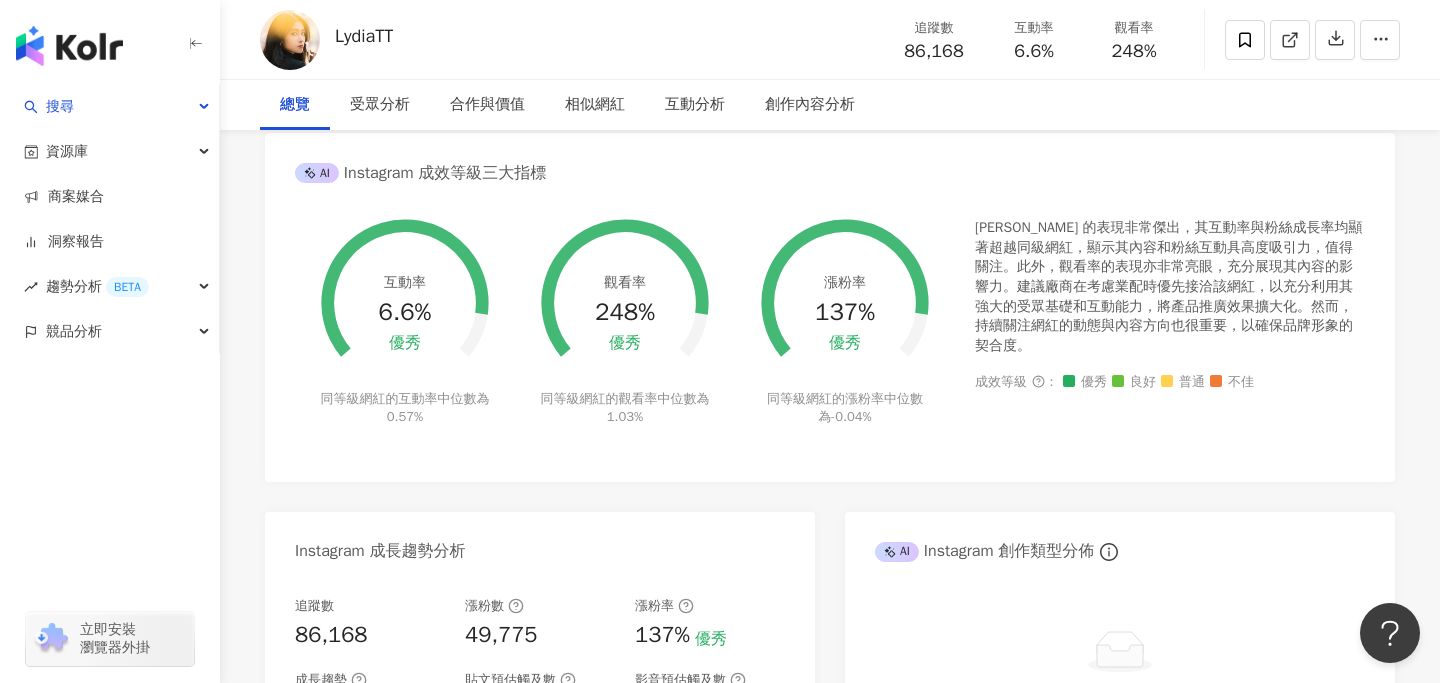 scroll, scrollTop: 0, scrollLeft: 0, axis: both 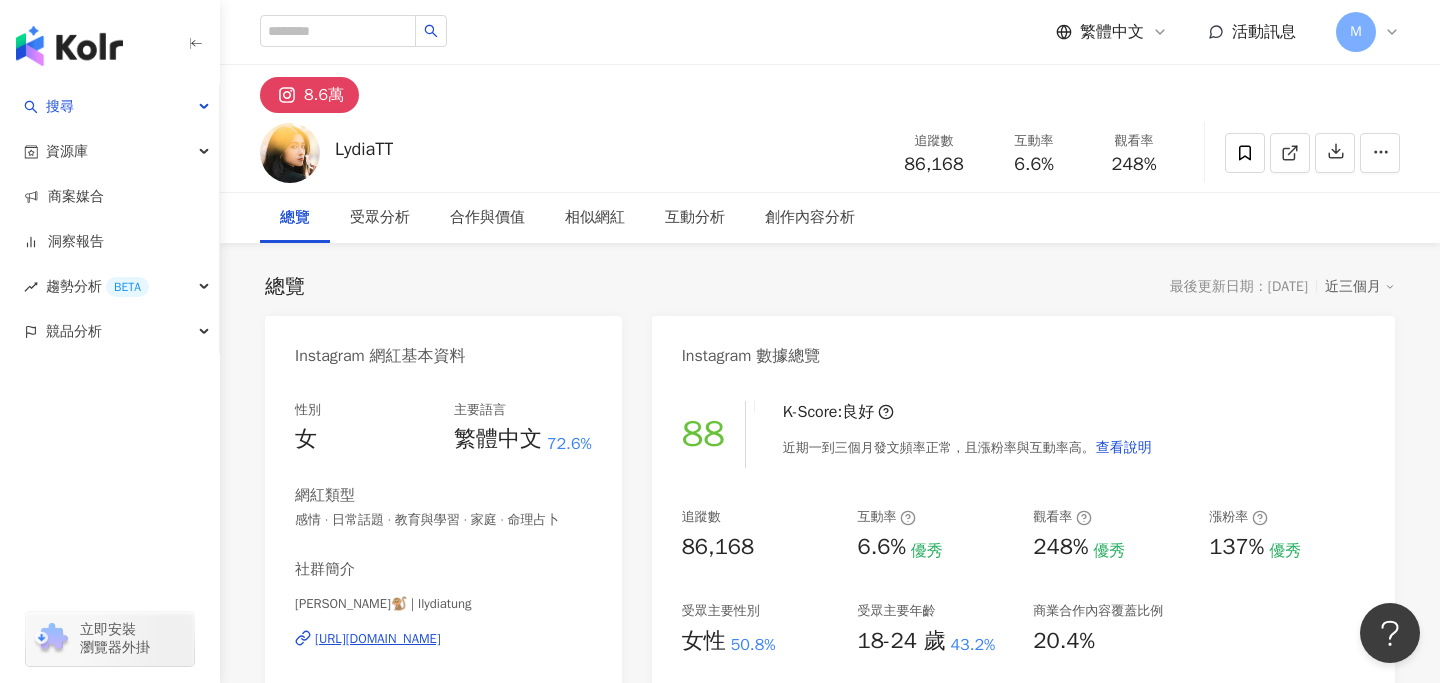 click on "8.6萬" at bounding box center (324, 95) 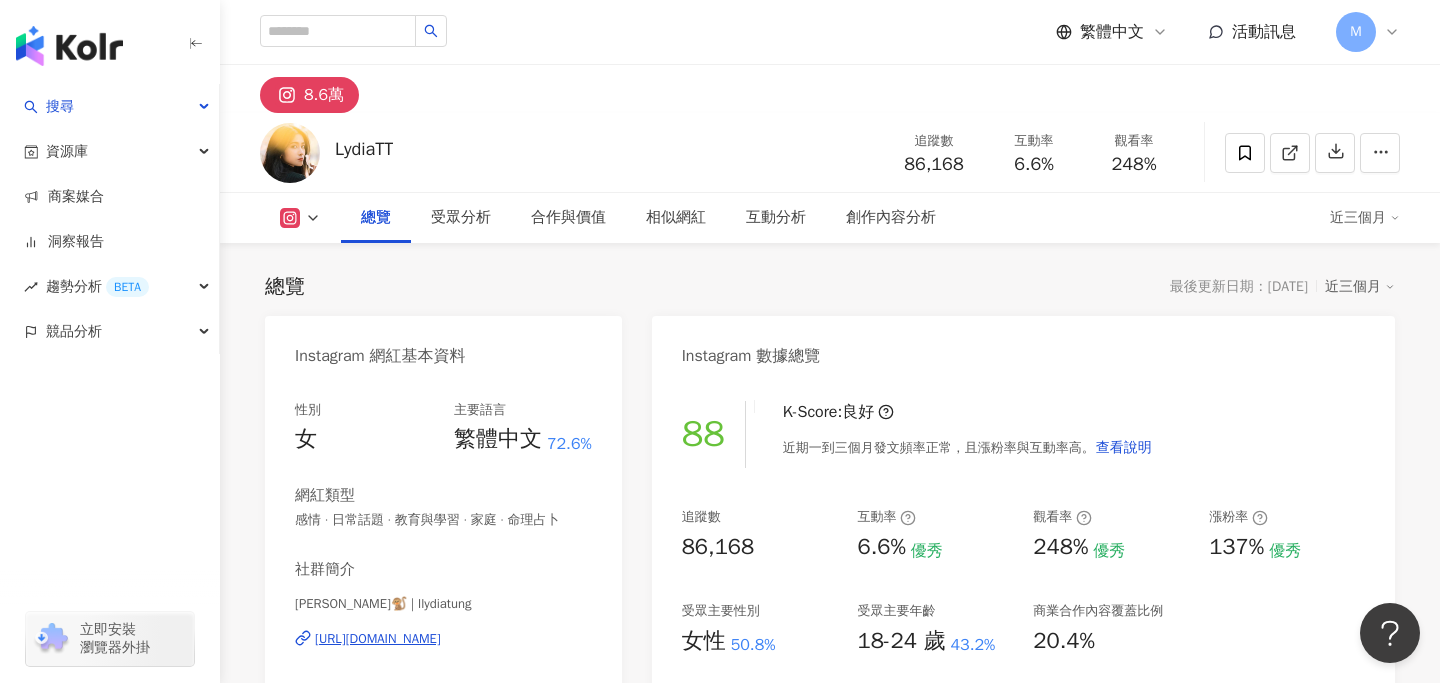 scroll, scrollTop: 349, scrollLeft: 0, axis: vertical 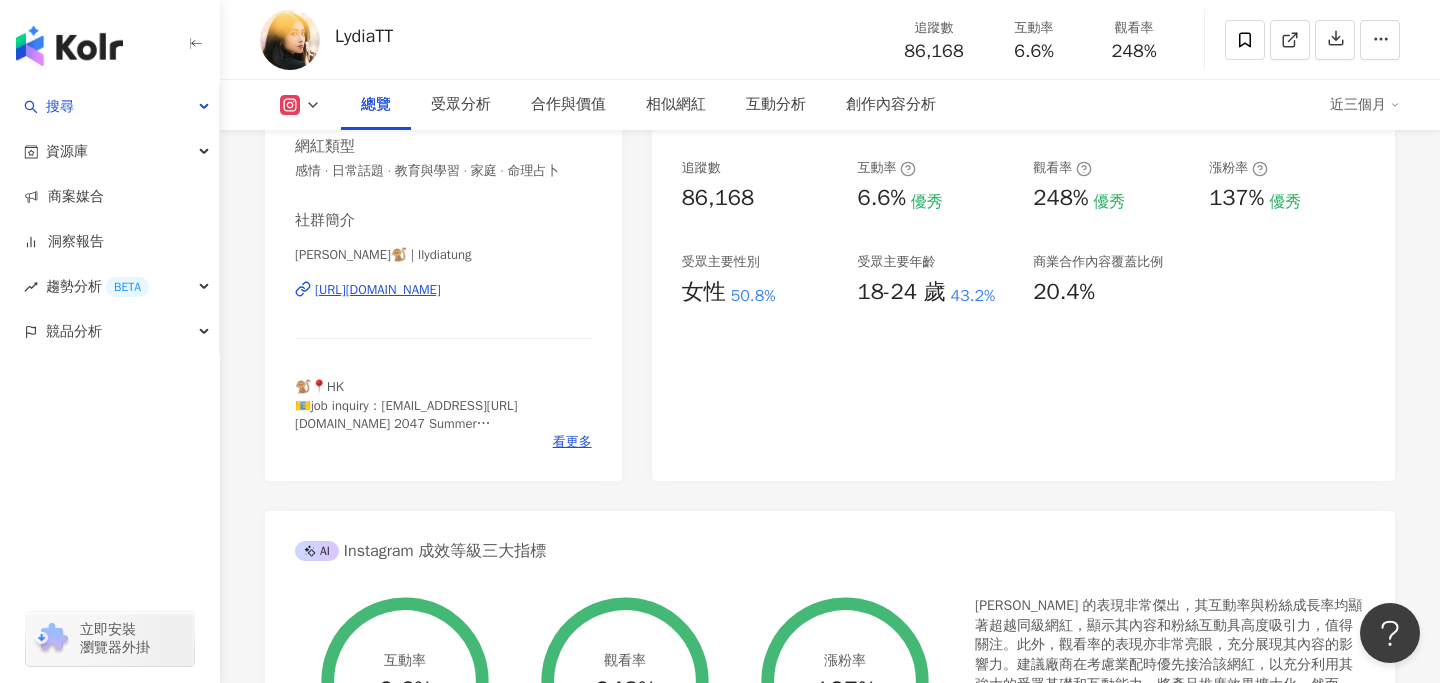 click on "總覽 受眾分析 合作與價值 相似網紅 互動分析 創作內容分析 近三個月" at bounding box center (830, 105) 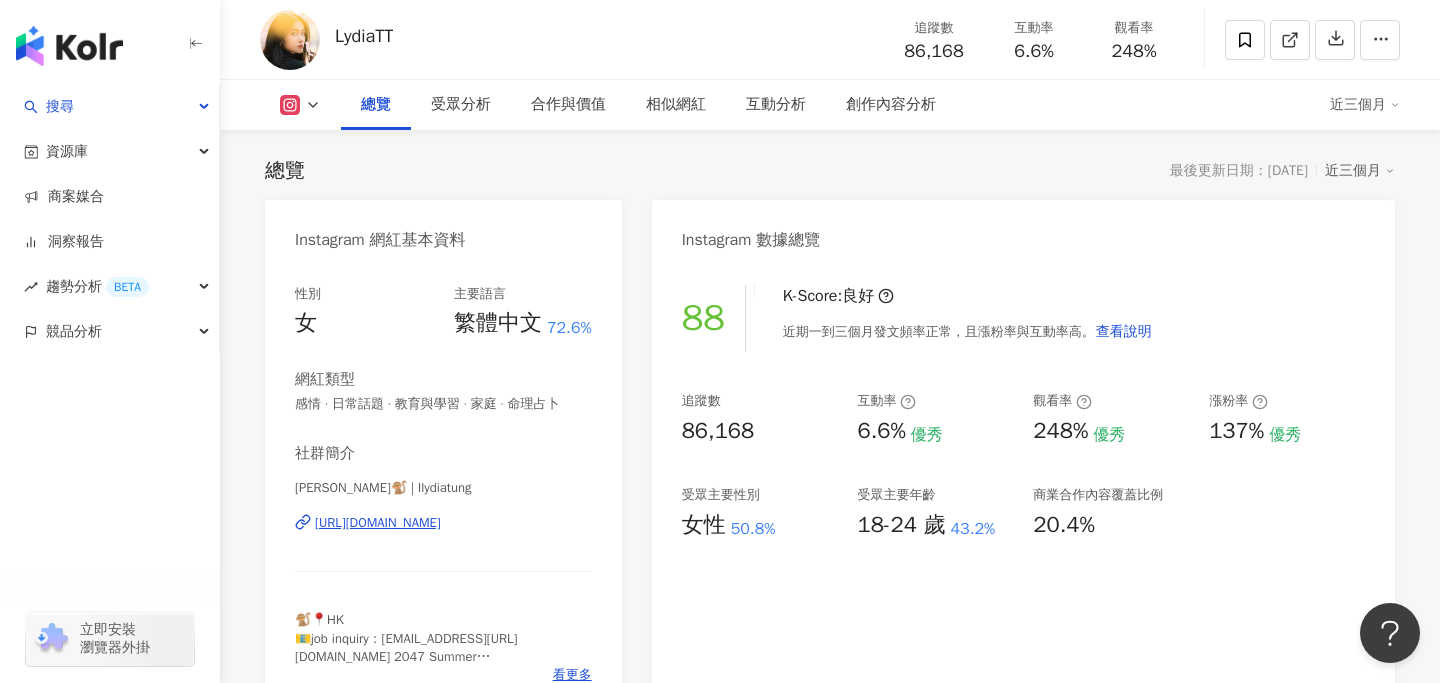 scroll, scrollTop: 0, scrollLeft: 0, axis: both 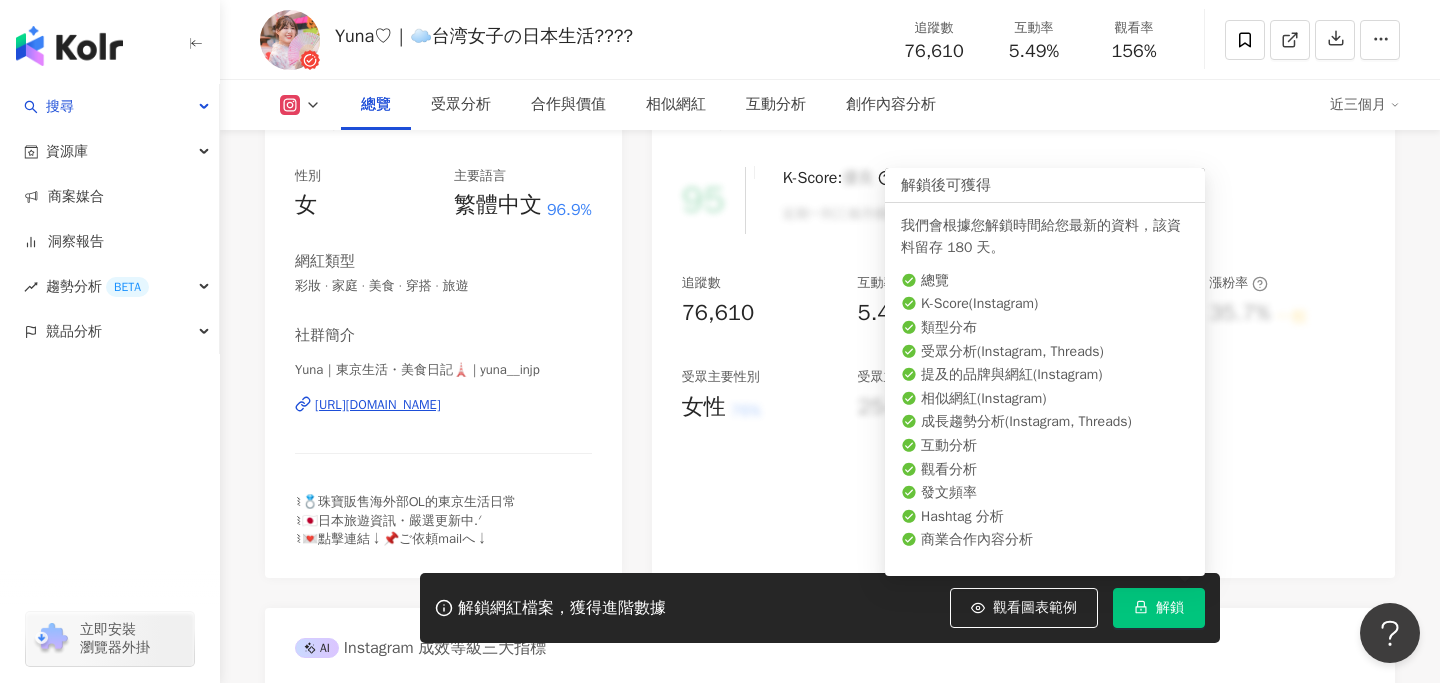 click on "解鎖" at bounding box center (1159, 608) 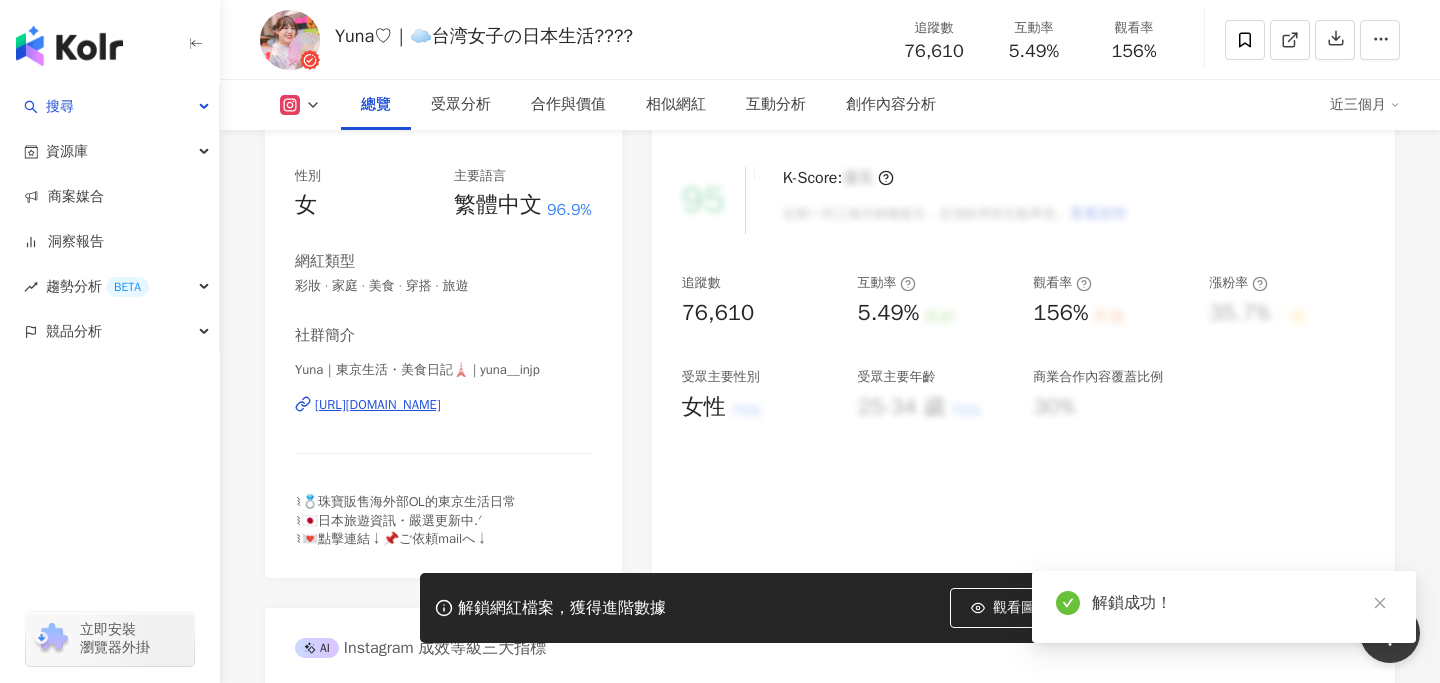 click on "Instagram 網紅基本資料 性別   女 主要語言   繁體中文 96.9% 網紅類型 彩妝 · 家庭 · 美食 · 穿搭 · 旅遊 社群簡介 Yuna｜東京生活・美食日記🗼 | yuna__injp https://www.instagram.com/yuna__injp/ ⌇💍珠寶販售海外部𝖮𝖫的東京生活日常
⌇🇯🇵日本旅遊資訊・嚴選更新中.ᐟ
⌇💌點擊連結↓📌ご依頼mailへ↓ Instagram 數據總覽 95 K-Score :   優良 近期一到三個月積極發文，且漲粉率與互動率高。 查看說明 追蹤數   76,610 互動率   5.49% 良好 觀看率   156% 不佳 漲粉率   35.7% 一般 受眾主要性別   女性 76% 受眾主要年齡   25-34 歲 76% 商業合作內容覆蓋比例   30% AI Instagram 成效等級三大指標 互動率 5.49% 良好 同等級網紅的互動率中位數為  0.19% 觀看率 156% 不佳 同等級網紅的觀看率中位數為  35.5% 漲粉率 35.7% 一般 同等級網紅的漲粉率中位數為  0.8% 成效等級 ： 優秀 良好 普通 不佳 追蹤數" at bounding box center [830, 833] 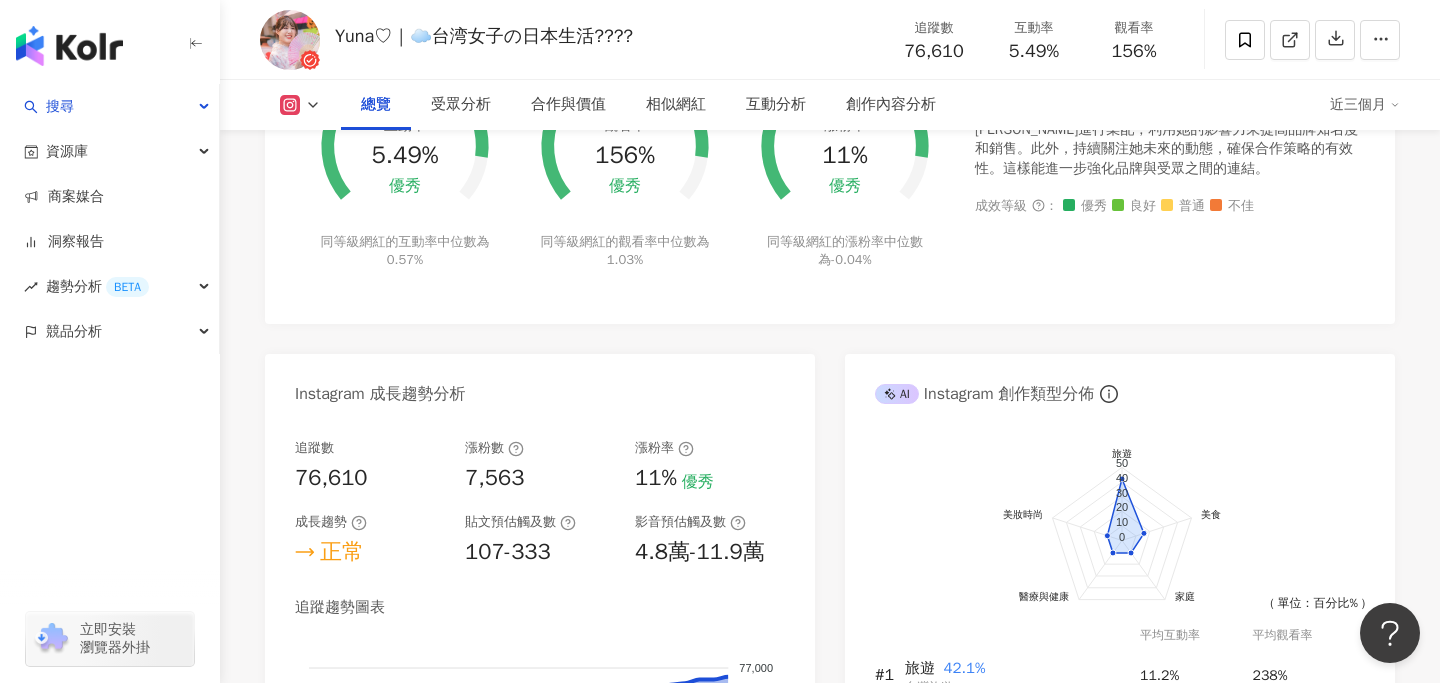 scroll, scrollTop: 742, scrollLeft: 0, axis: vertical 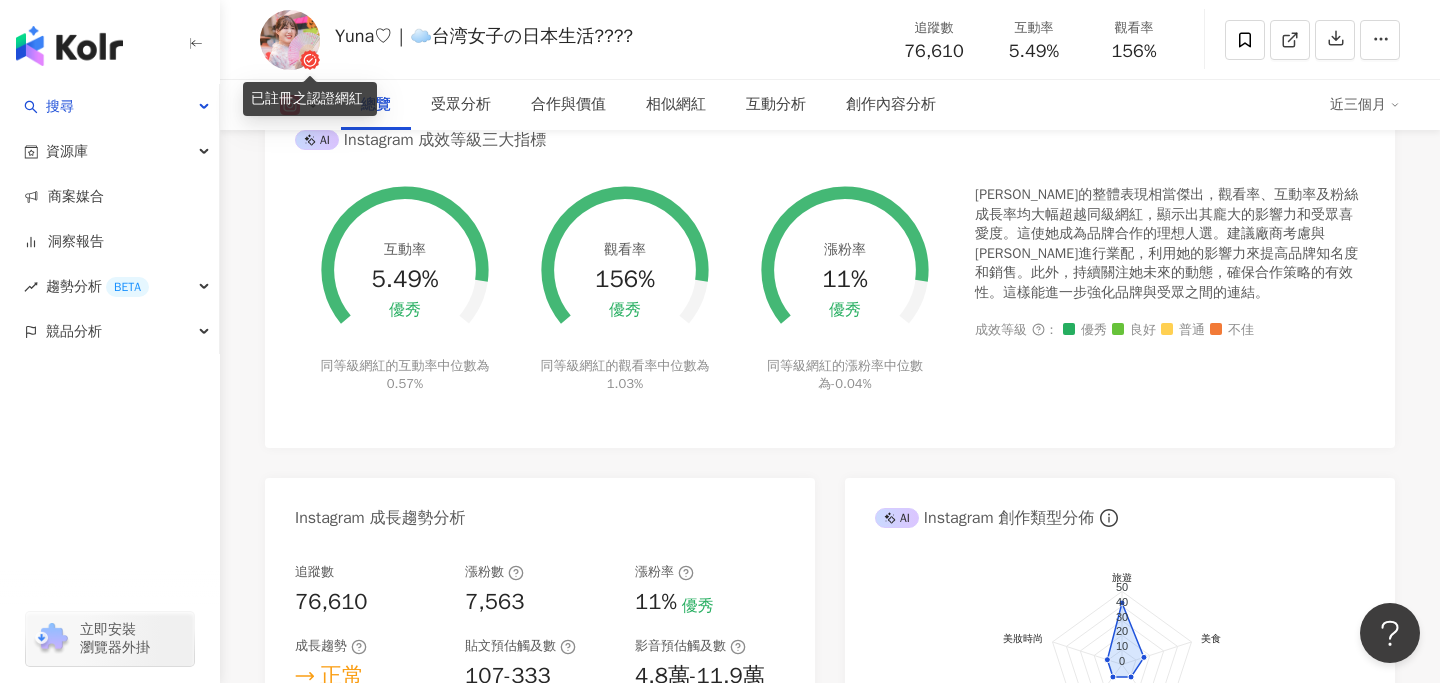 click on "已註冊之認證網紅" at bounding box center (310, 99) 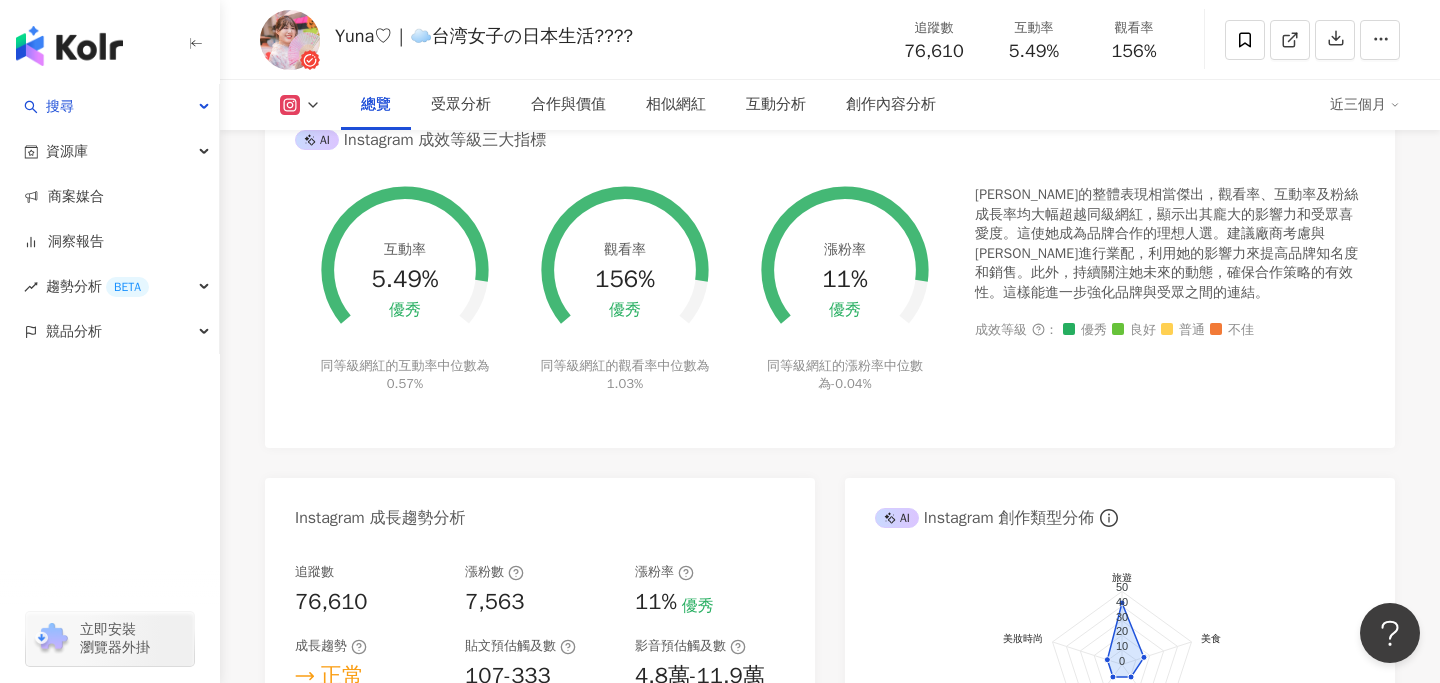 click on "總覽 最後更新日期：2025/7/21 近三個月 Instagram 網紅基本資料 性別   女 主要語言   繁體中文 96.9% 網紅類型 彩妝 · 家庭 · 美食 · 穿搭 · 旅遊 社群簡介 Yuna｜東京生活・美食日記🗼 | yuna__injp https://www.instagram.com/yuna__injp/ ⌇💍珠寶販售海外部𝖮𝖫的東京生活日常
⌇🇯🇵日本旅遊資訊・嚴選更新中.ᐟ
⌇💌點擊連結↓📌ご依頼mailへ↓ Instagram 數據總覽 87 K-Score :   良好 近期一到三個月發文頻率正常，且漲粉率與互動率高。 查看說明 追蹤數   76,610 互動率   5.49% 優秀 觀看率   156% 優秀 漲粉率   11% 優秀 受眾主要性別   女性 79.4% 受眾主要年齡   25-34 歲 37.8% 商業合作內容覆蓋比例   92% AI Instagram 成效等級三大指標 互動率 5.49% 優秀 同等級網紅的互動率中位數為  0.57% 觀看率 156% 優秀 同等級網紅的觀看率中位數為  1.03% 漲粉率 11% 優秀 同等級網紅的漲粉率中位數為  -0.04%" at bounding box center [830, 3219] 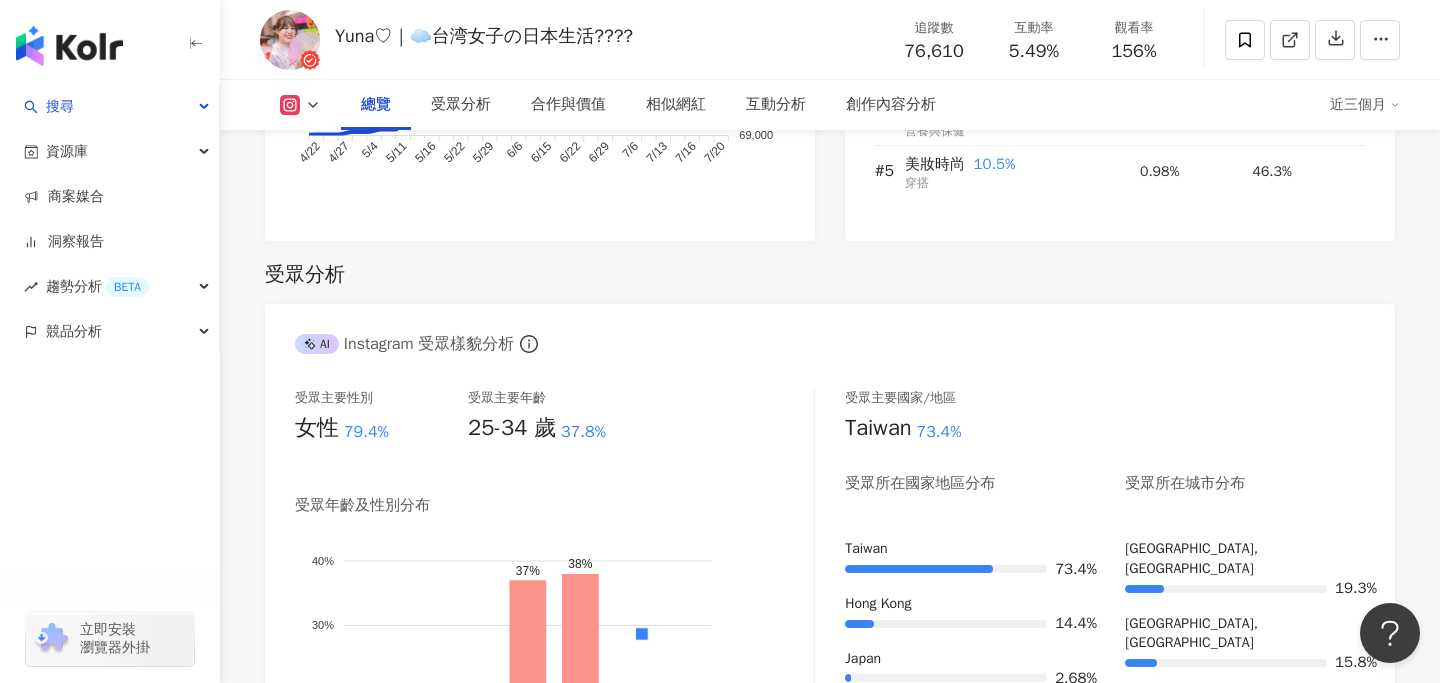 scroll, scrollTop: 1637, scrollLeft: 0, axis: vertical 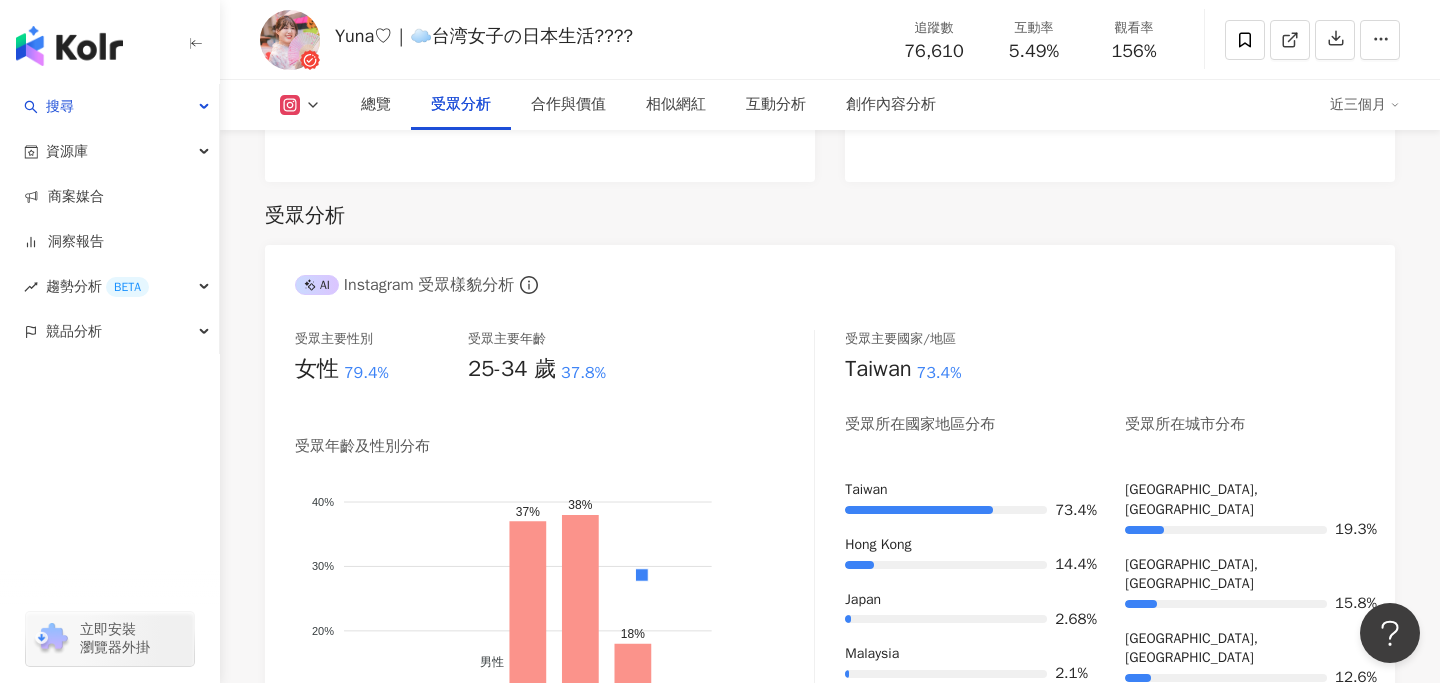 click 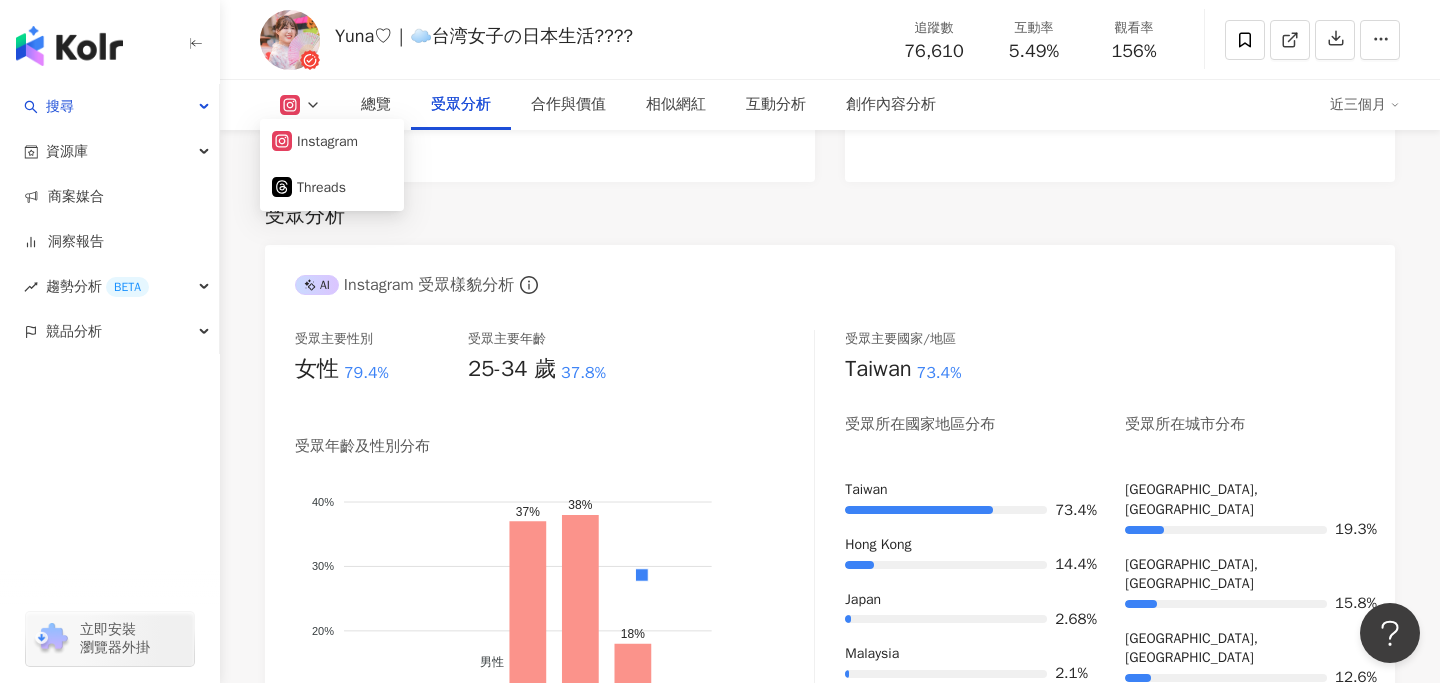 click on "受眾分析" at bounding box center [830, 216] 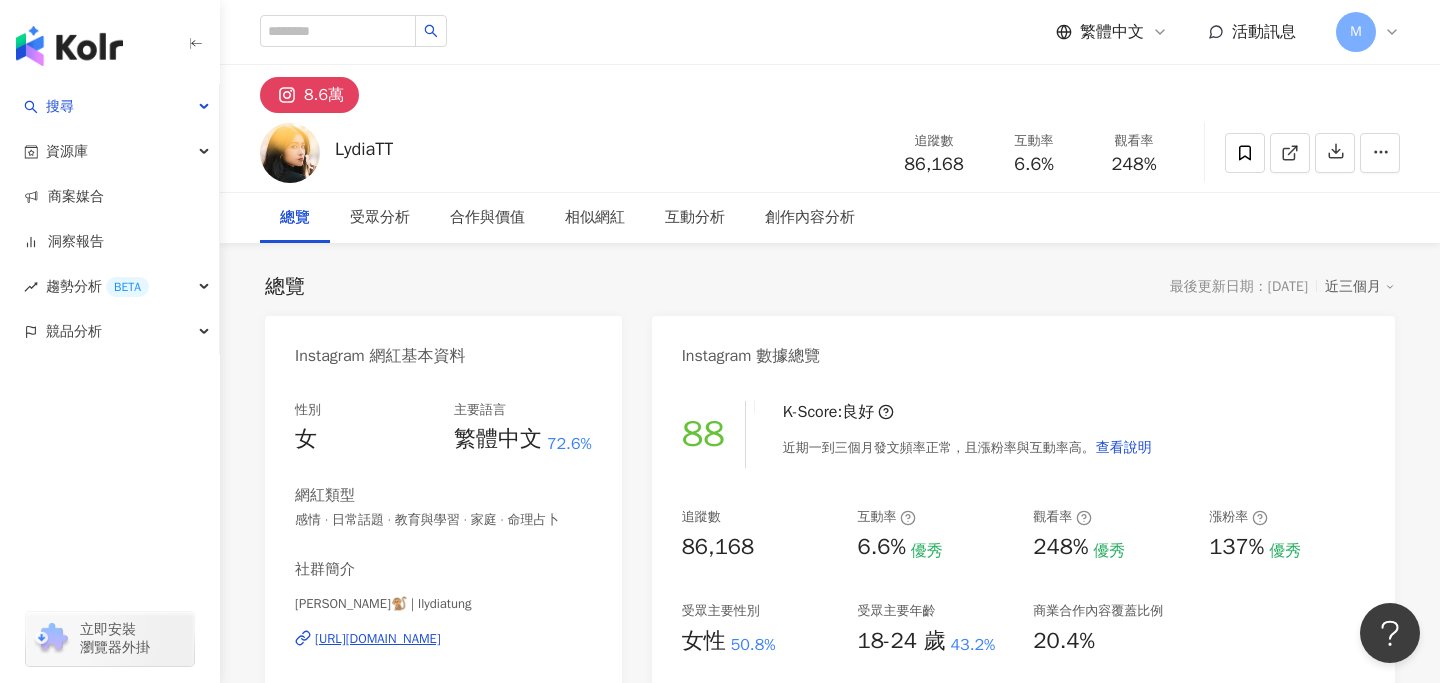 scroll, scrollTop: 0, scrollLeft: 0, axis: both 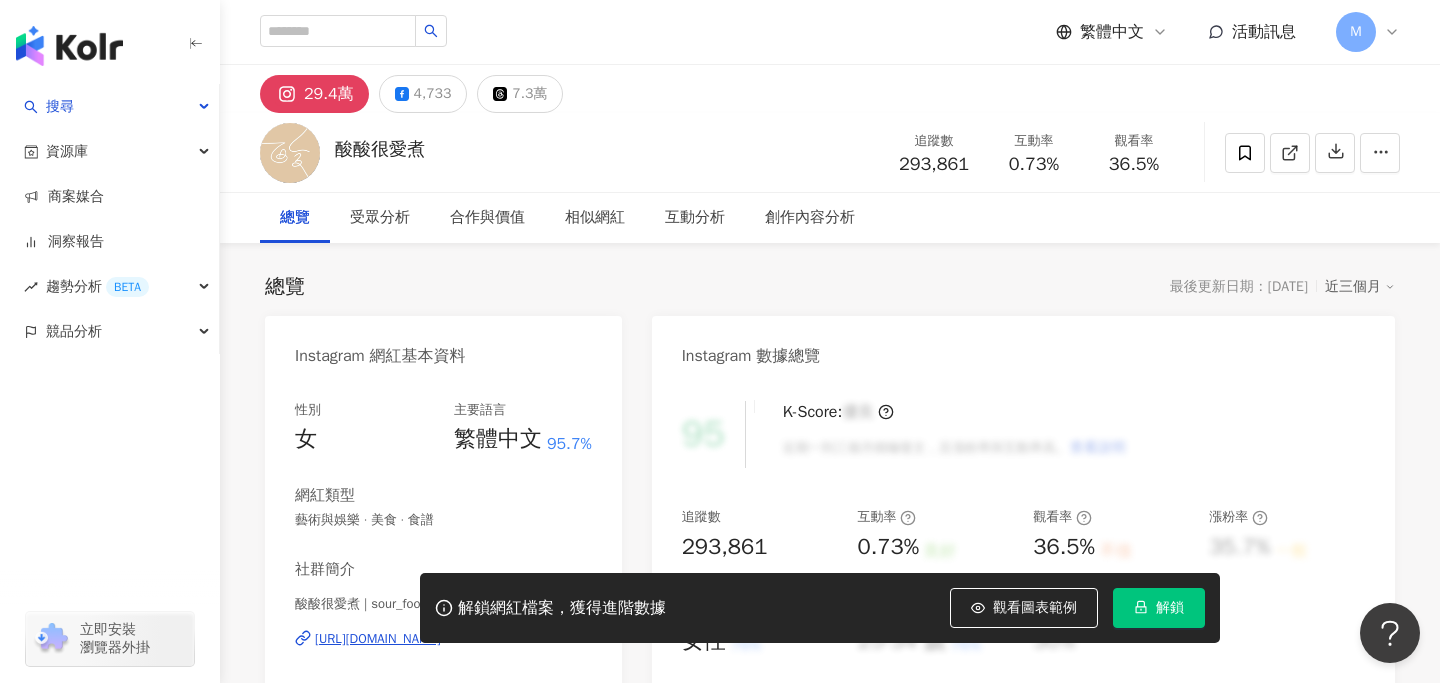 click on "解鎖" at bounding box center [1159, 608] 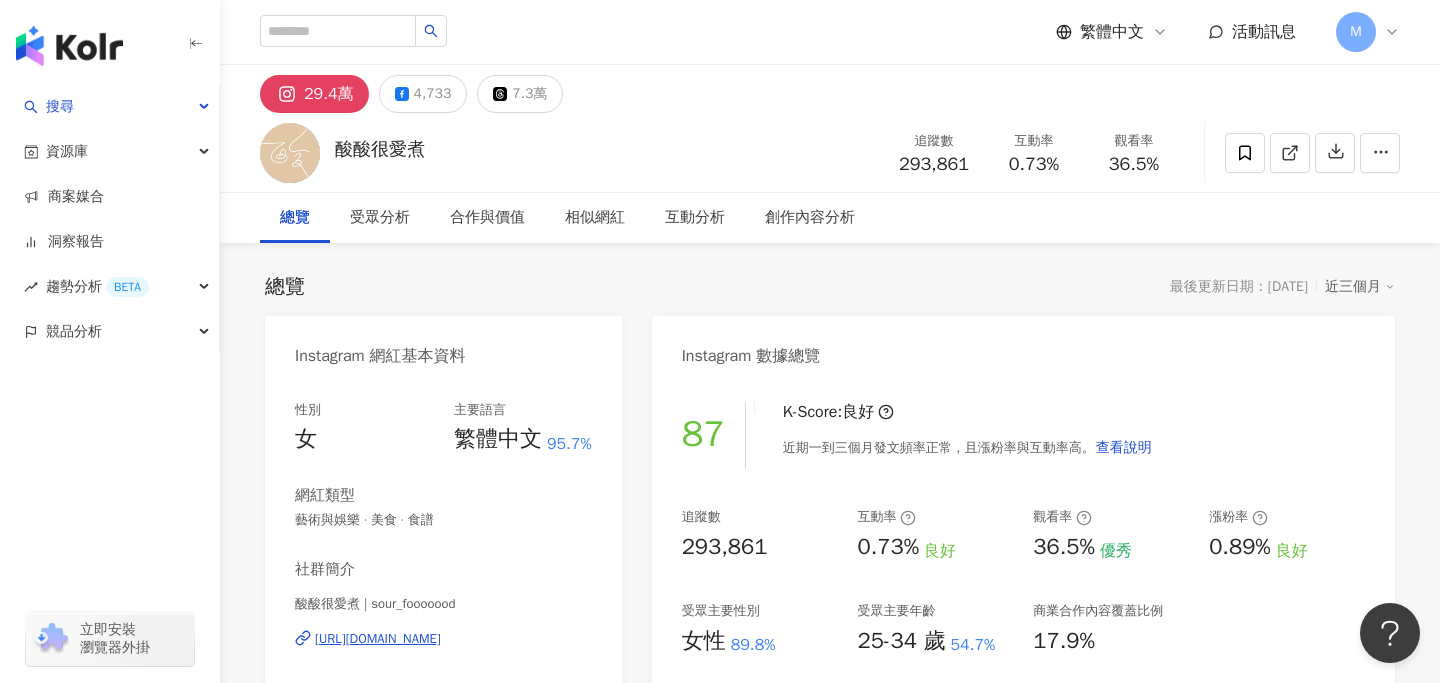 drag, startPoint x: 540, startPoint y: 639, endPoint x: 493, endPoint y: 4, distance: 636.737 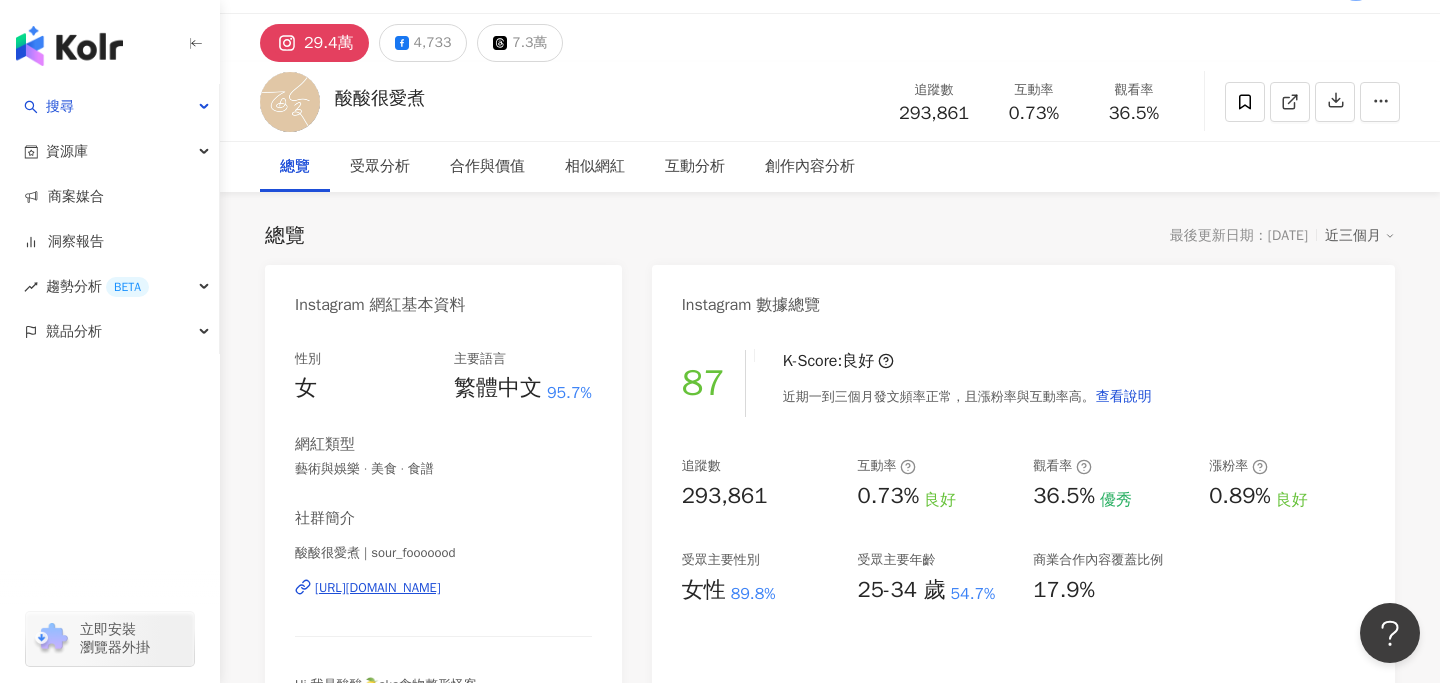 scroll, scrollTop: 72, scrollLeft: 0, axis: vertical 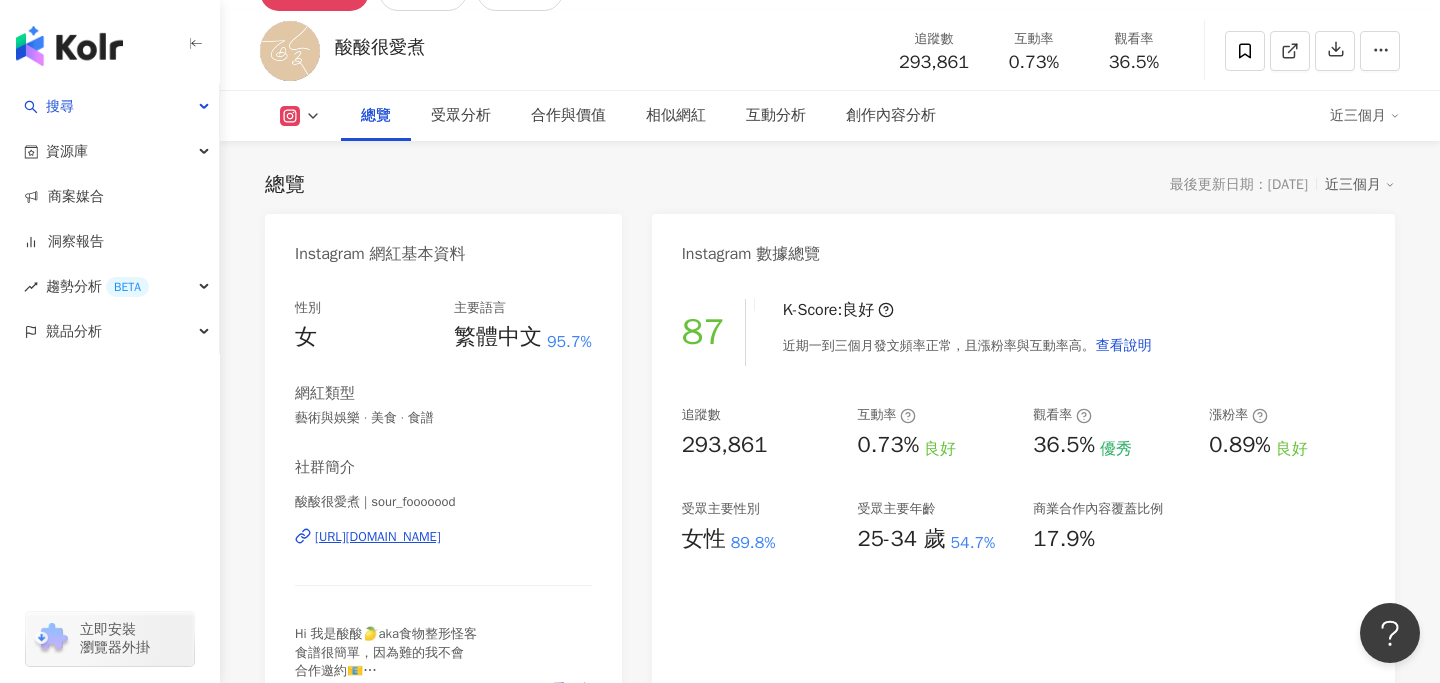 click on "87 K-Score :   良好 近期一到三個月發文頻率正常，且漲粉率與互動率高。 查看說明 追蹤數   293,861 互動率   0.73% 良好 觀看率   36.5% 優秀 漲粉率   0.89% 良好 受眾主要性別   女性 89.8% 受眾主要年齡   25-34 歲 54.7% 商業合作內容覆蓋比例   17.9%" at bounding box center [1023, 503] 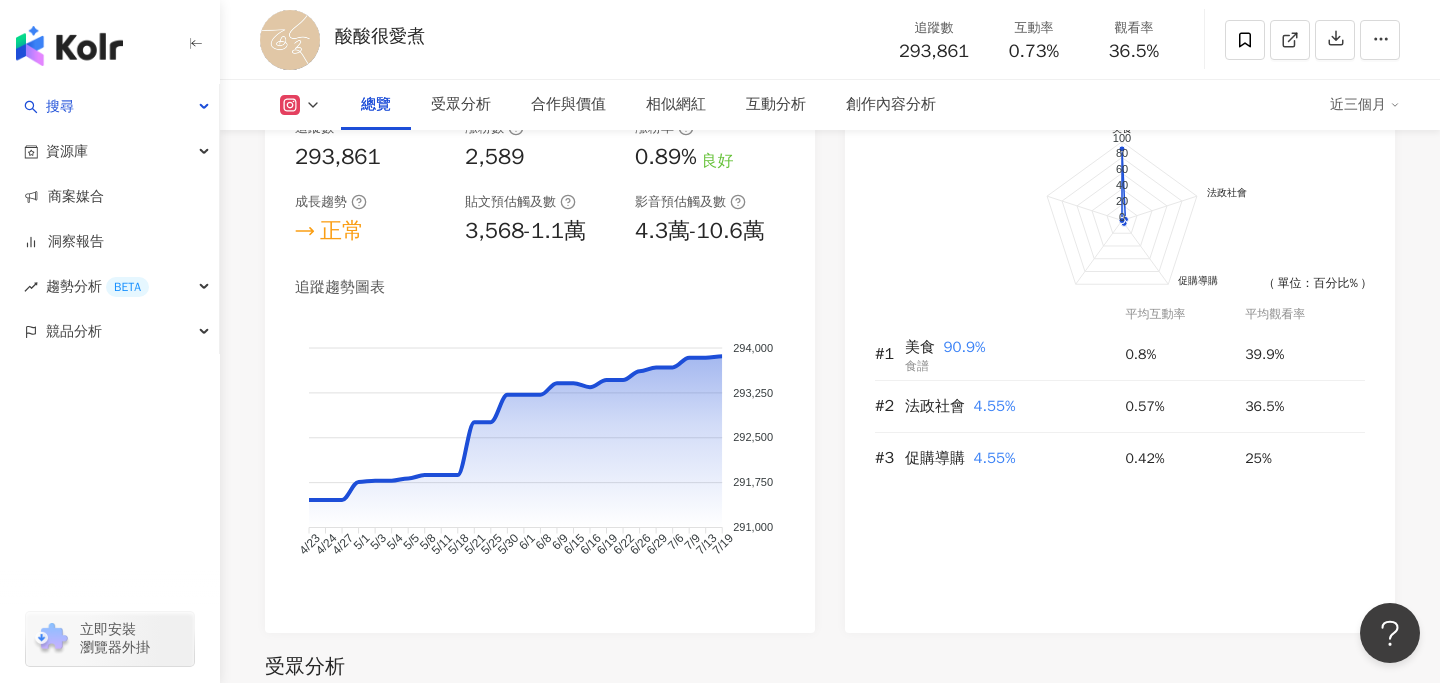 scroll, scrollTop: 1206, scrollLeft: 0, axis: vertical 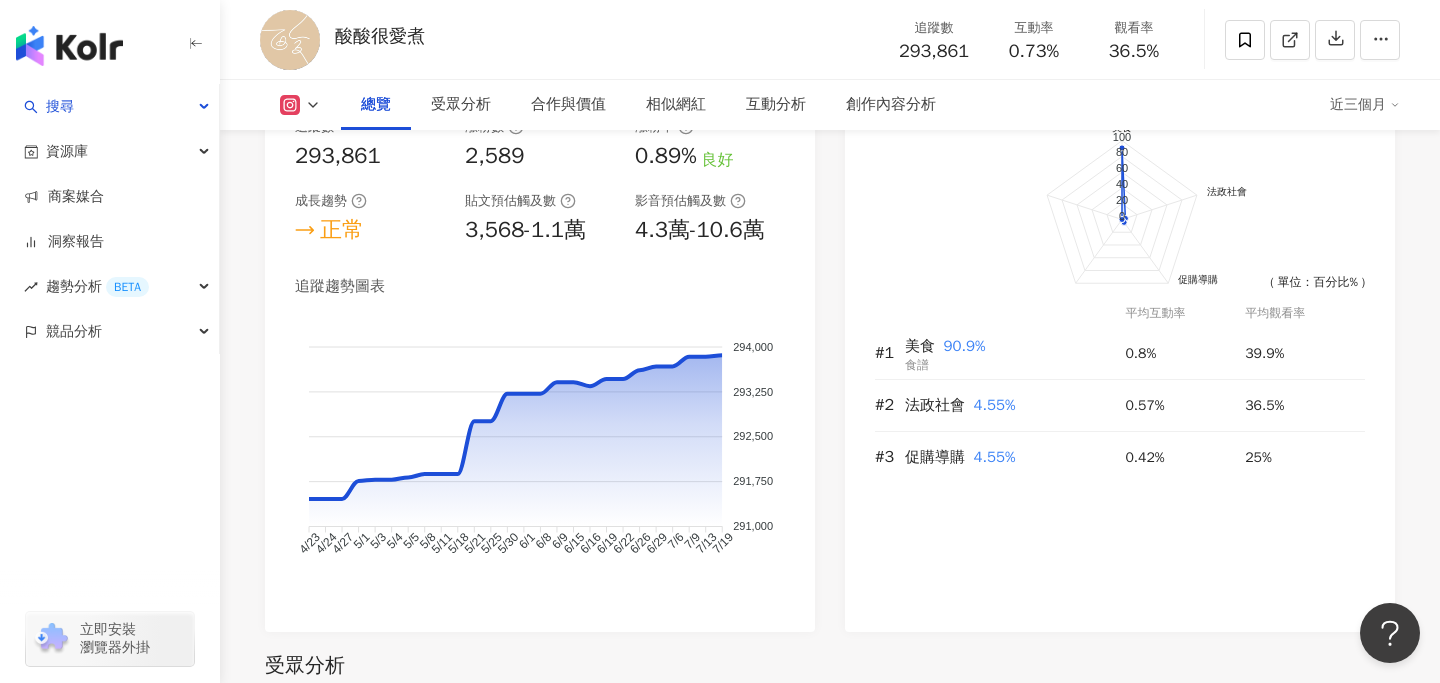 click 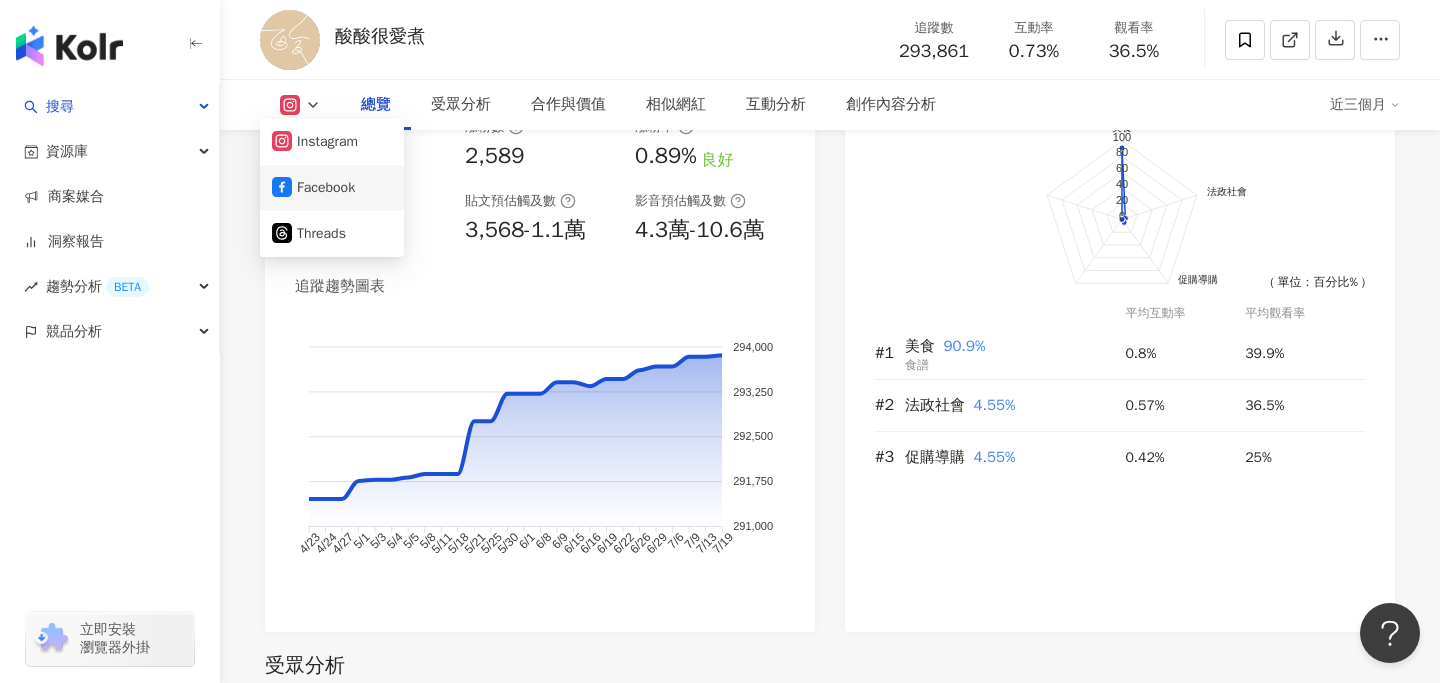 click on "Facebook" at bounding box center [332, 188] 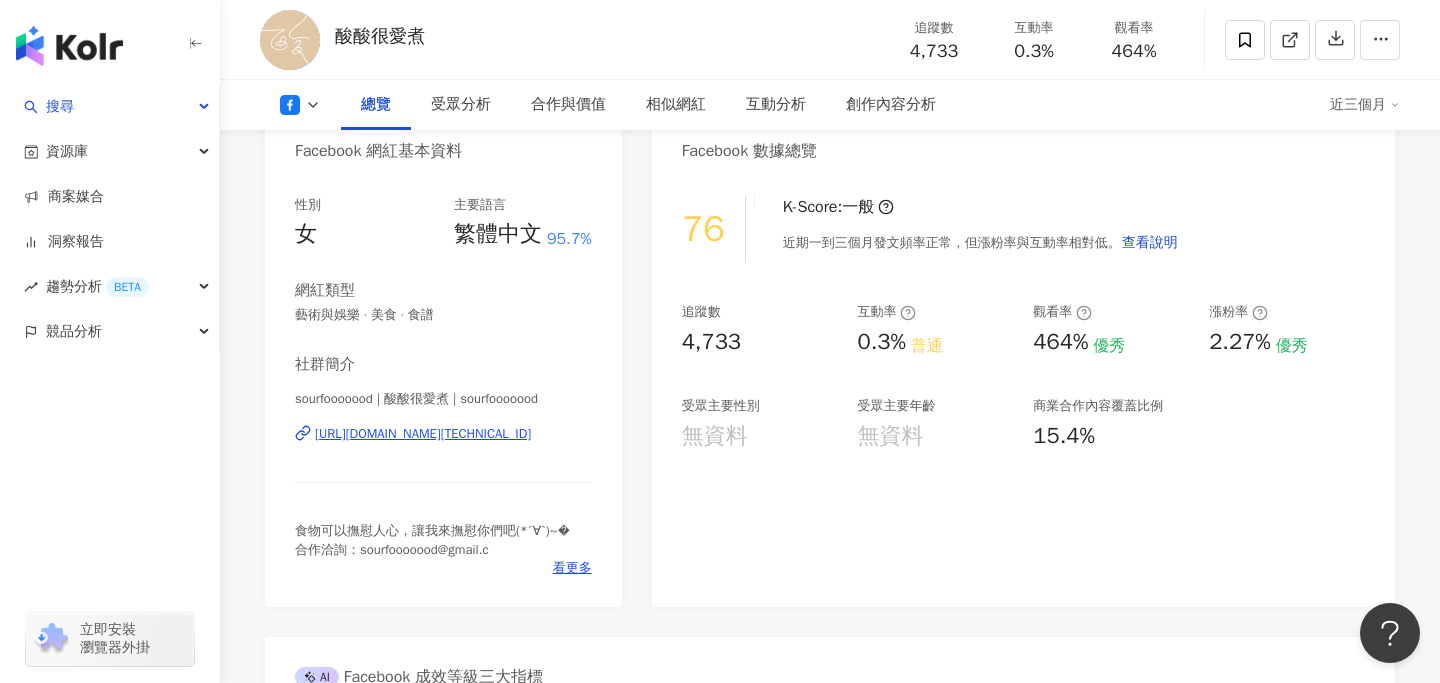 scroll, scrollTop: 212, scrollLeft: 0, axis: vertical 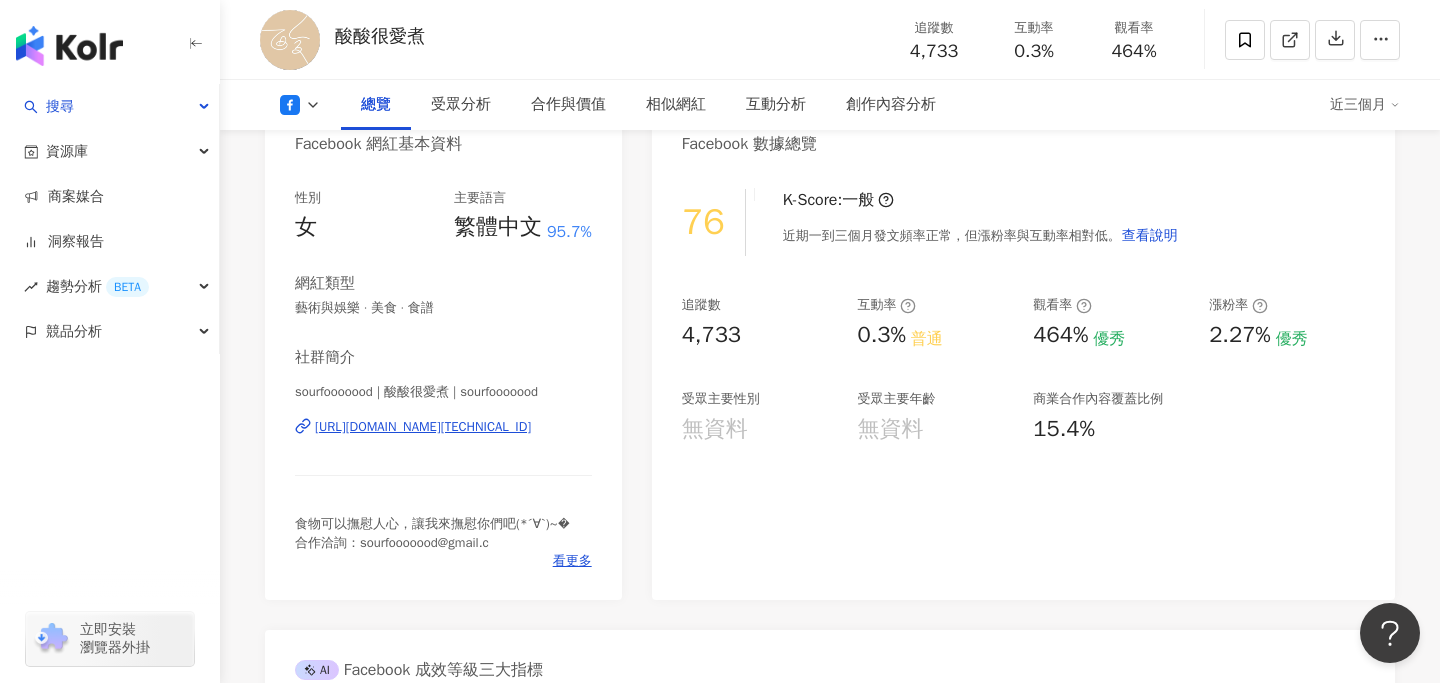 drag, startPoint x: 474, startPoint y: 429, endPoint x: 642, endPoint y: 29, distance: 433.8479 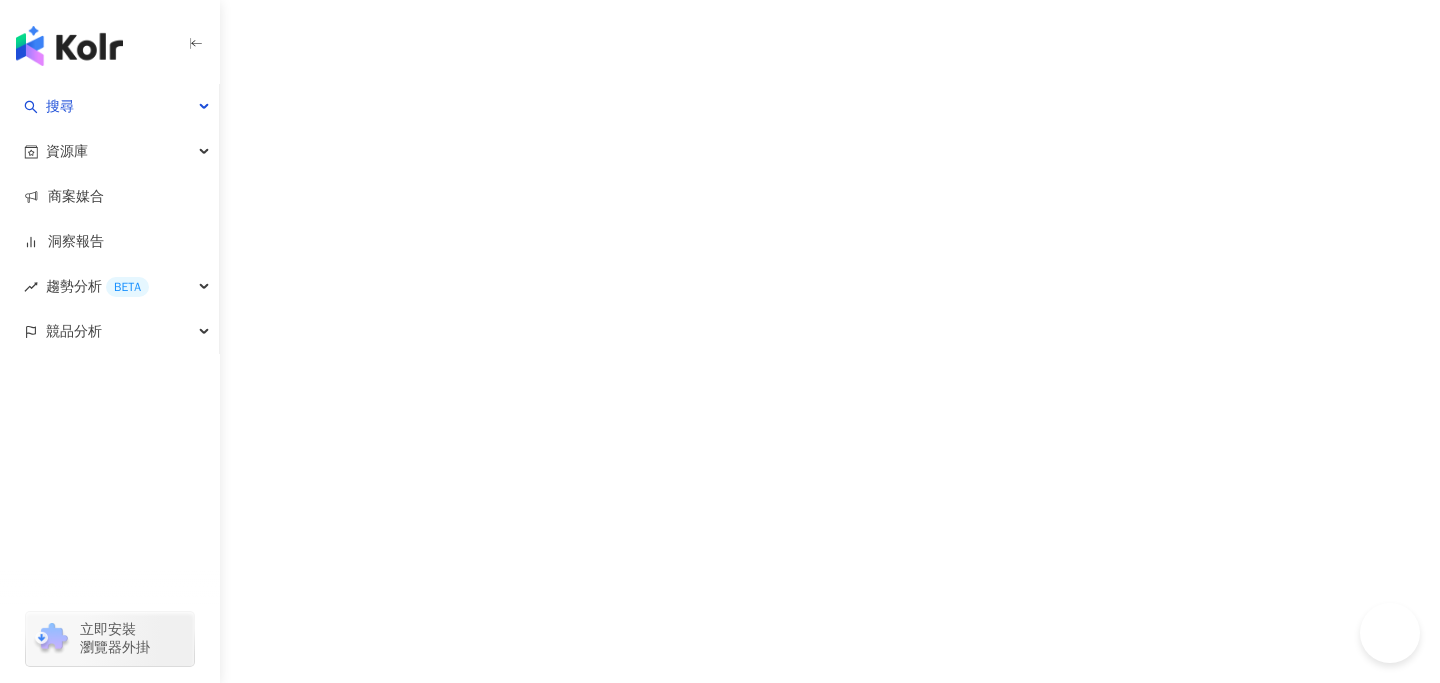 scroll, scrollTop: 0, scrollLeft: 0, axis: both 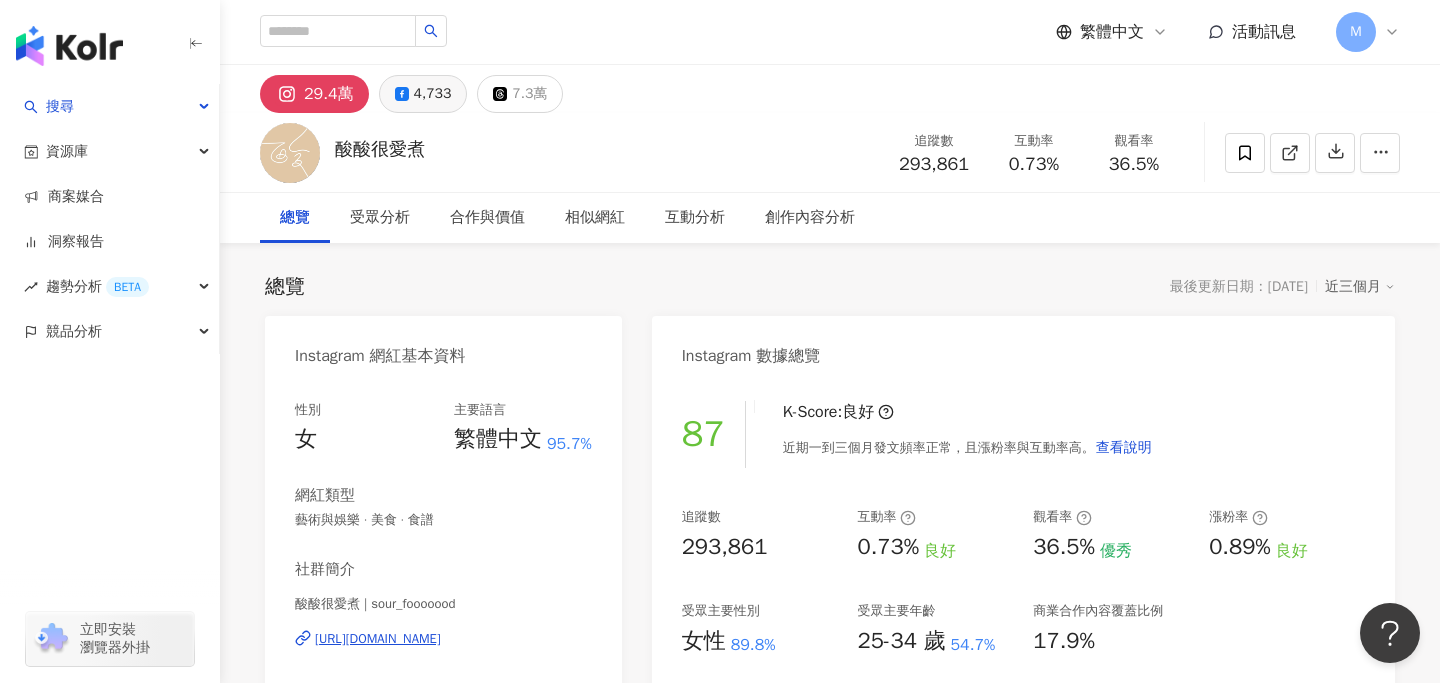 click on "4,733" at bounding box center (433, 94) 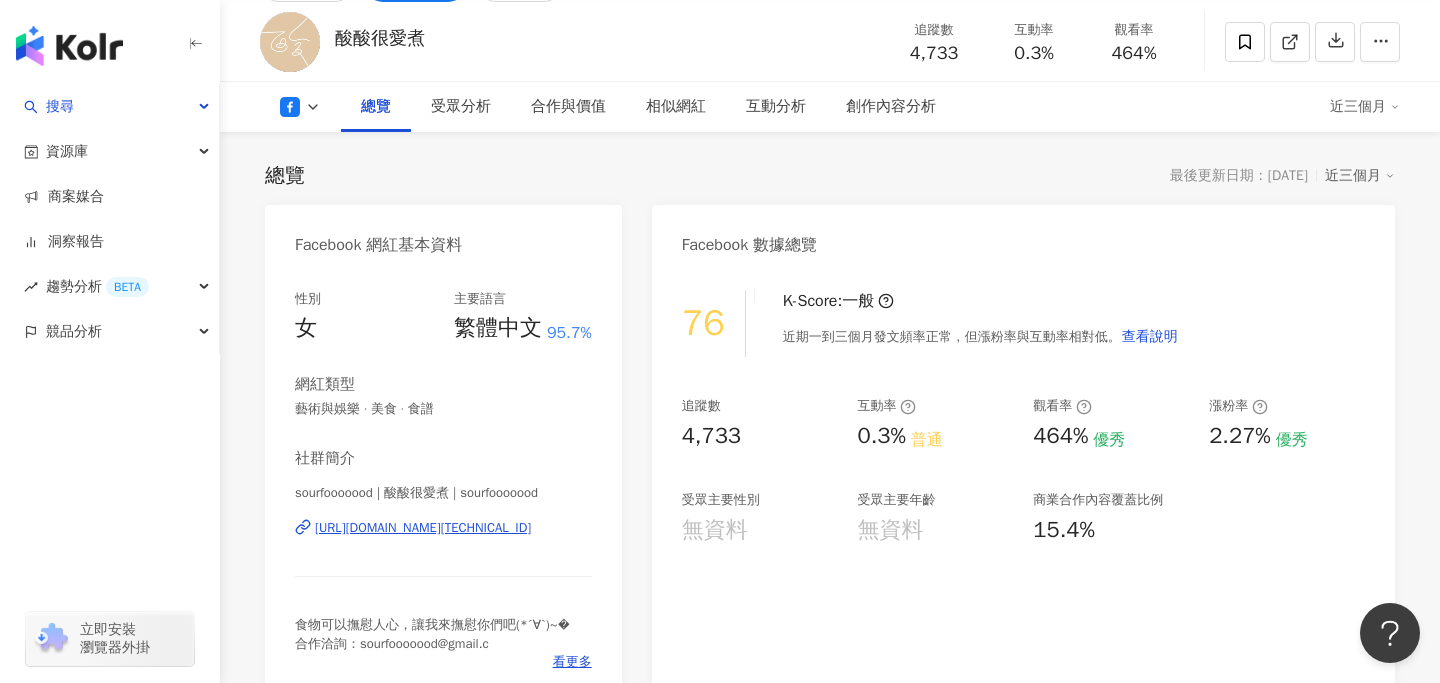 scroll, scrollTop: 0, scrollLeft: 0, axis: both 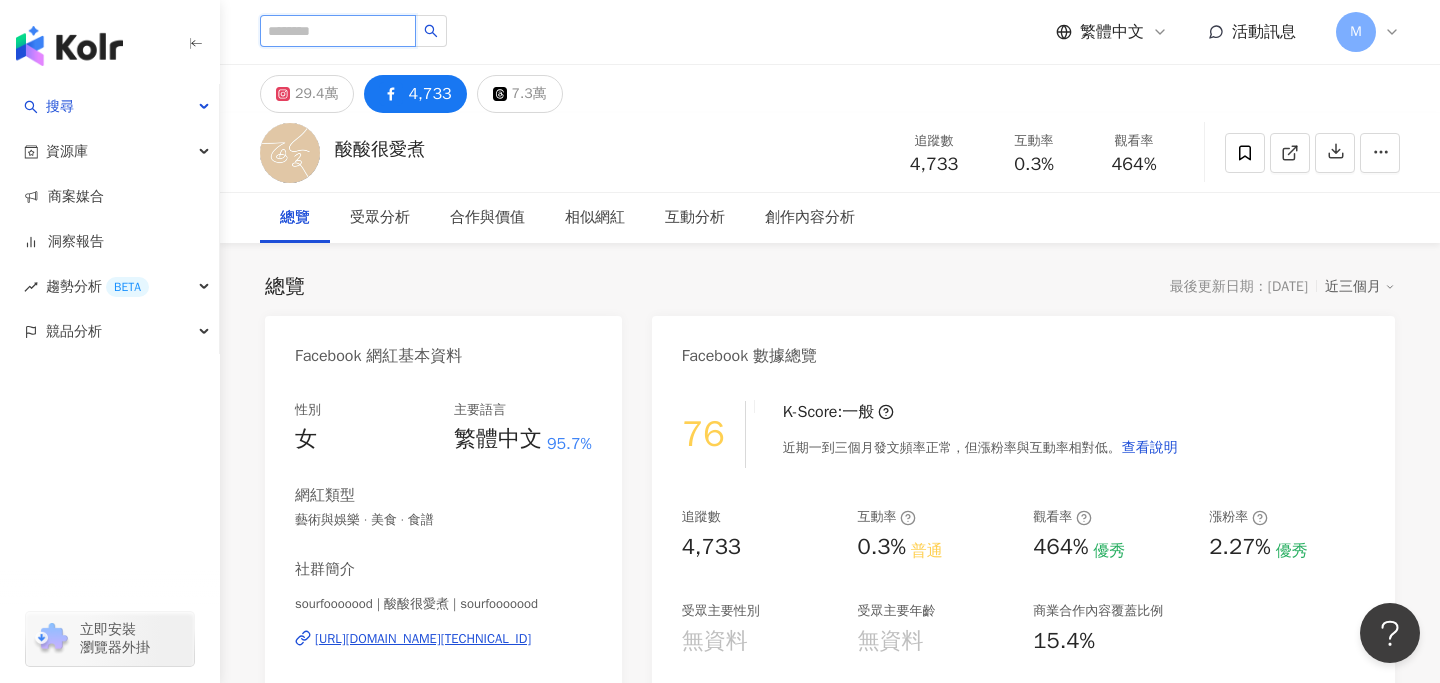 click at bounding box center [338, 31] 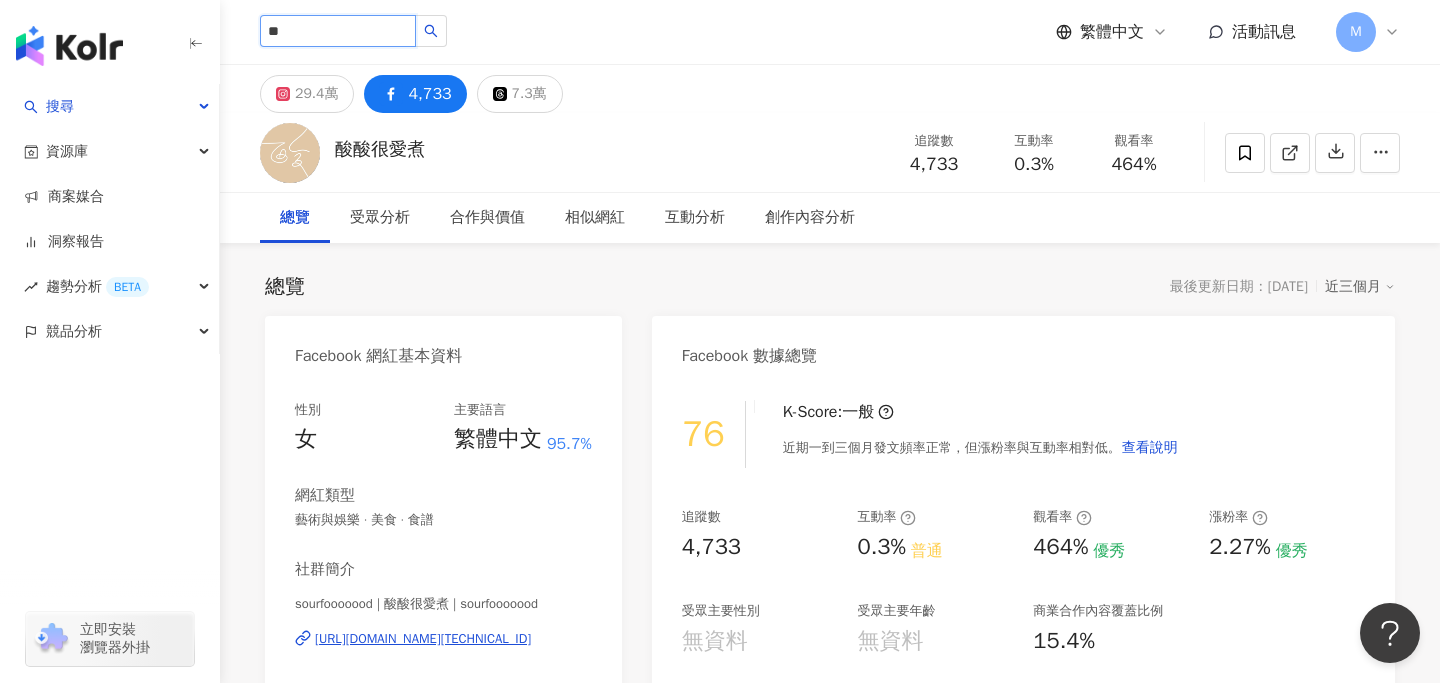 type on "**" 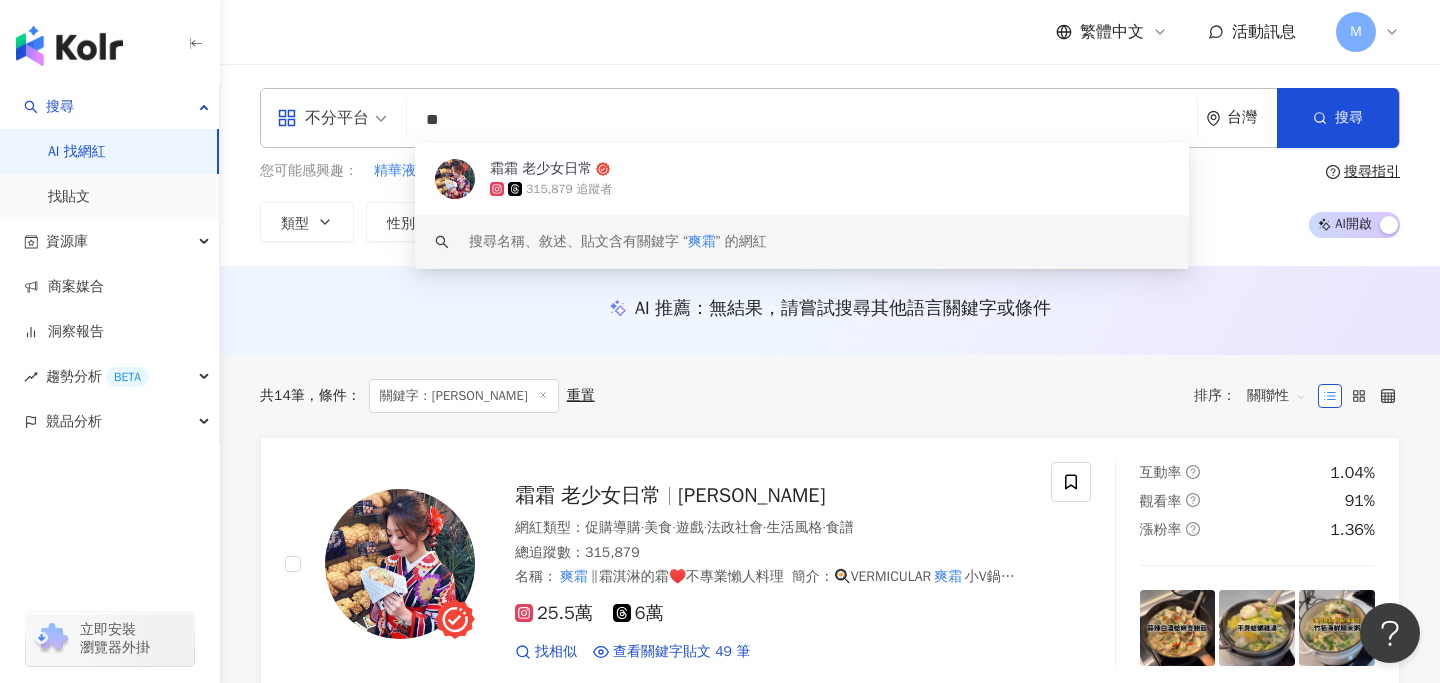 click on "AI 推薦 ： 無結果，請嘗試搜尋其他語言關鍵字或條件" at bounding box center (830, 308) 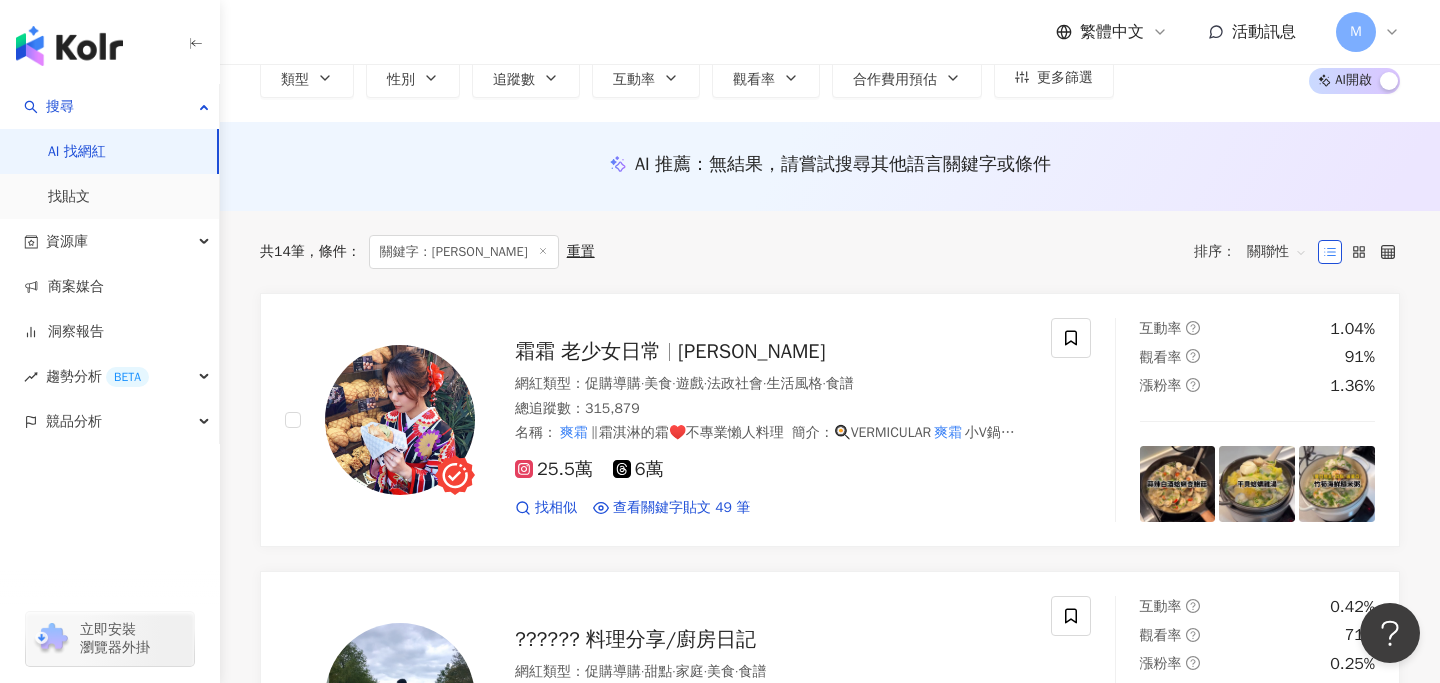 scroll, scrollTop: 146, scrollLeft: 0, axis: vertical 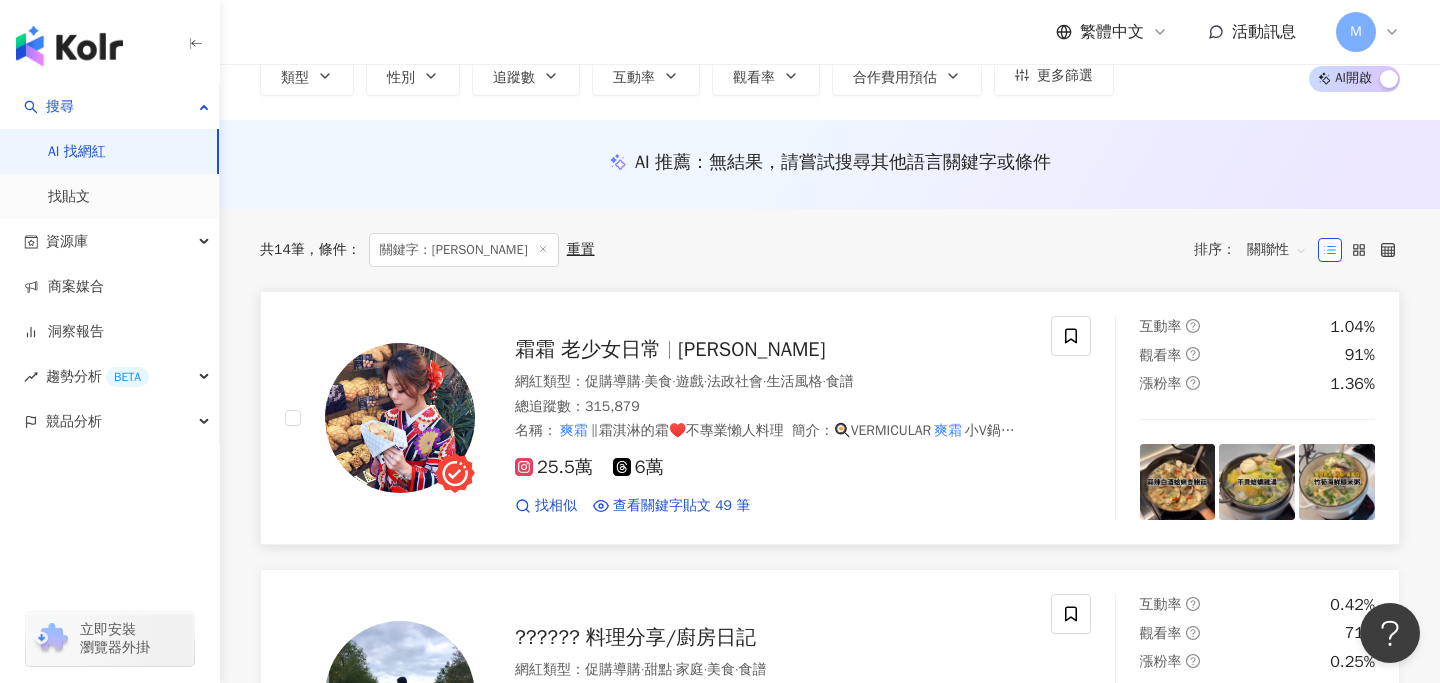 click on "霜霜 老少女日常" at bounding box center (588, 349) 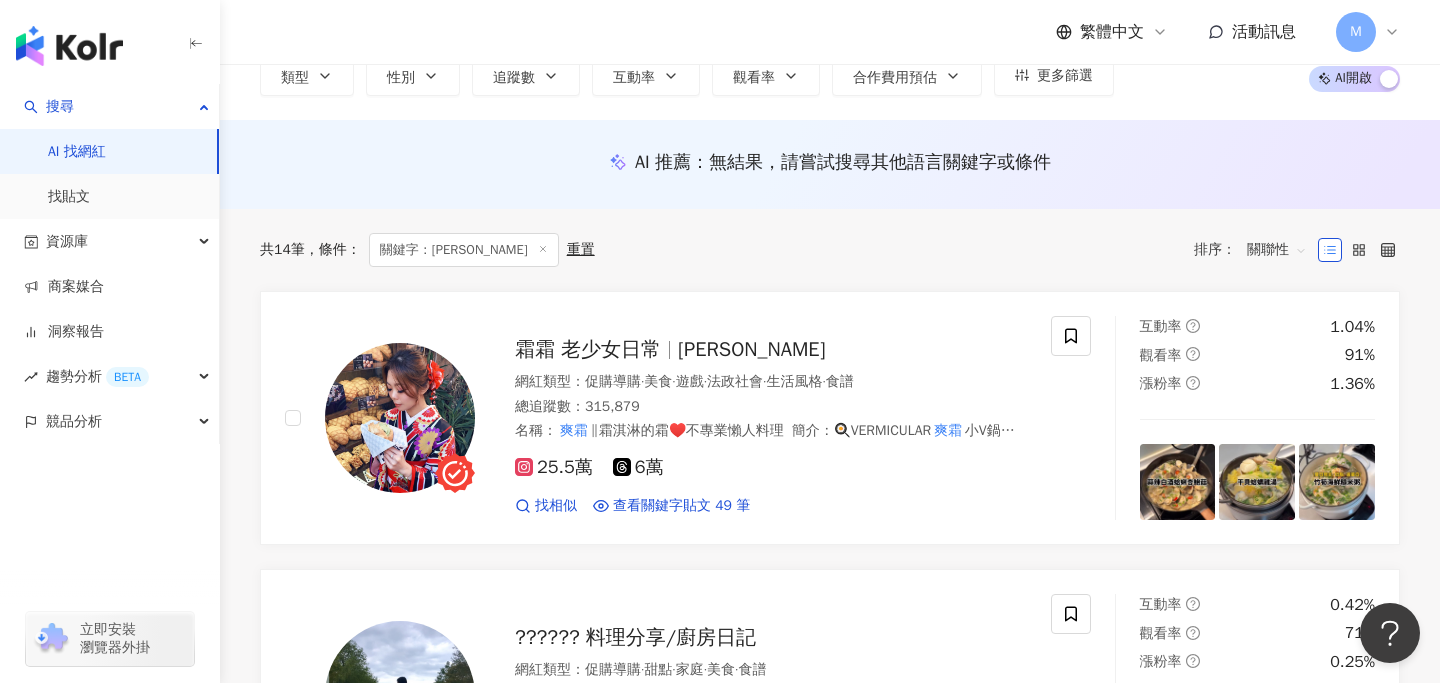 scroll, scrollTop: 0, scrollLeft: 0, axis: both 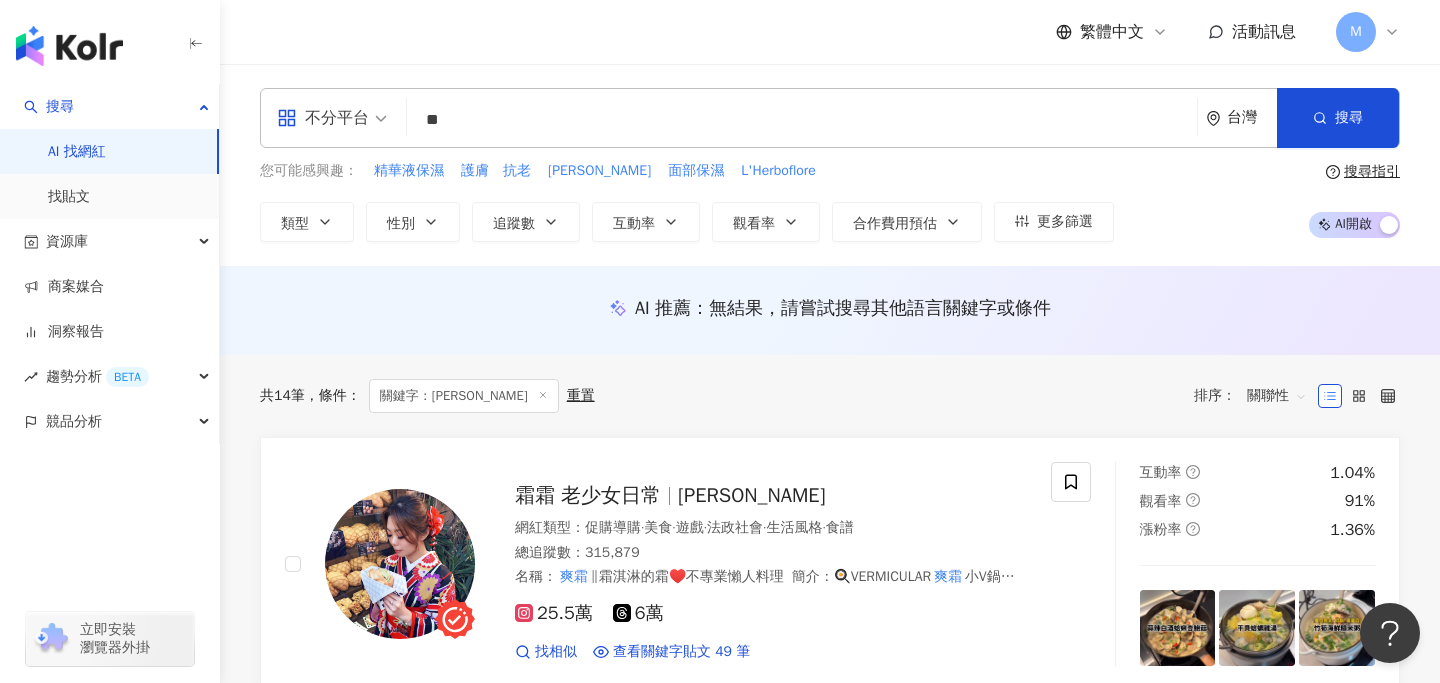 click on "**" at bounding box center [802, 120] 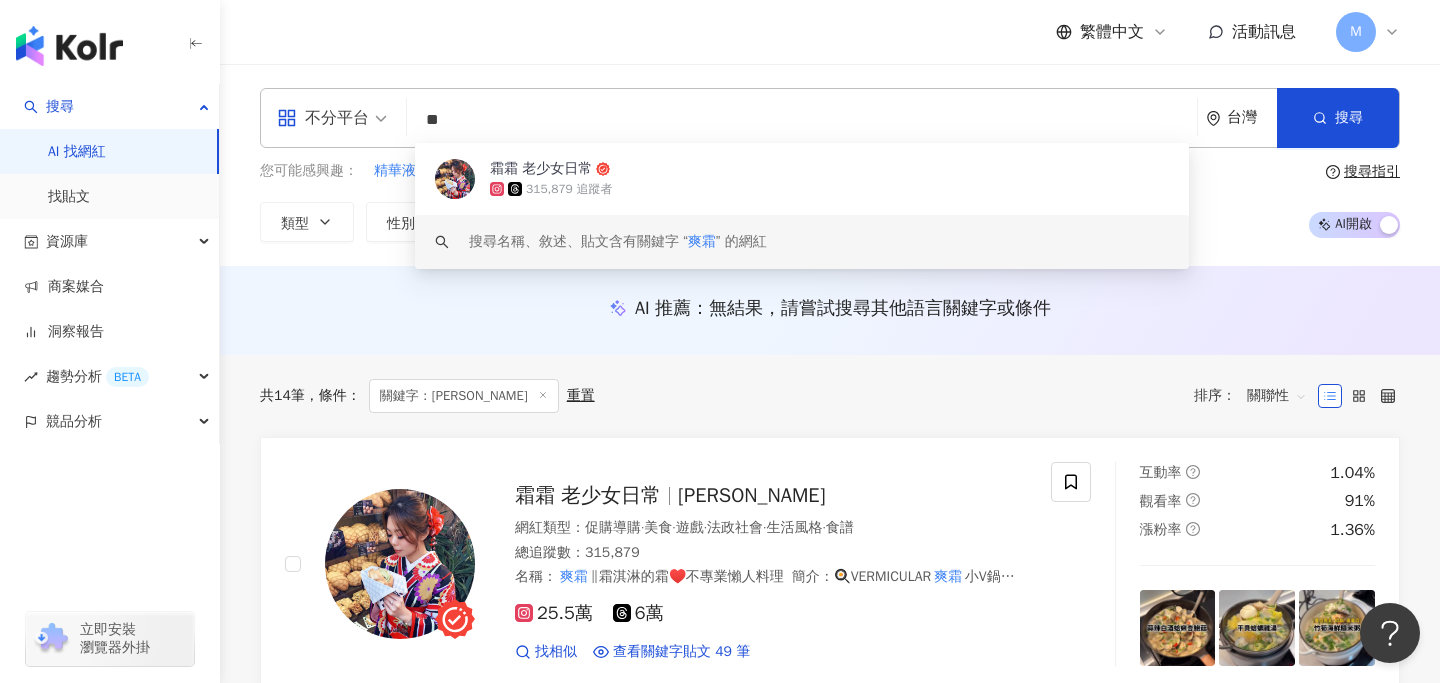 type on "*" 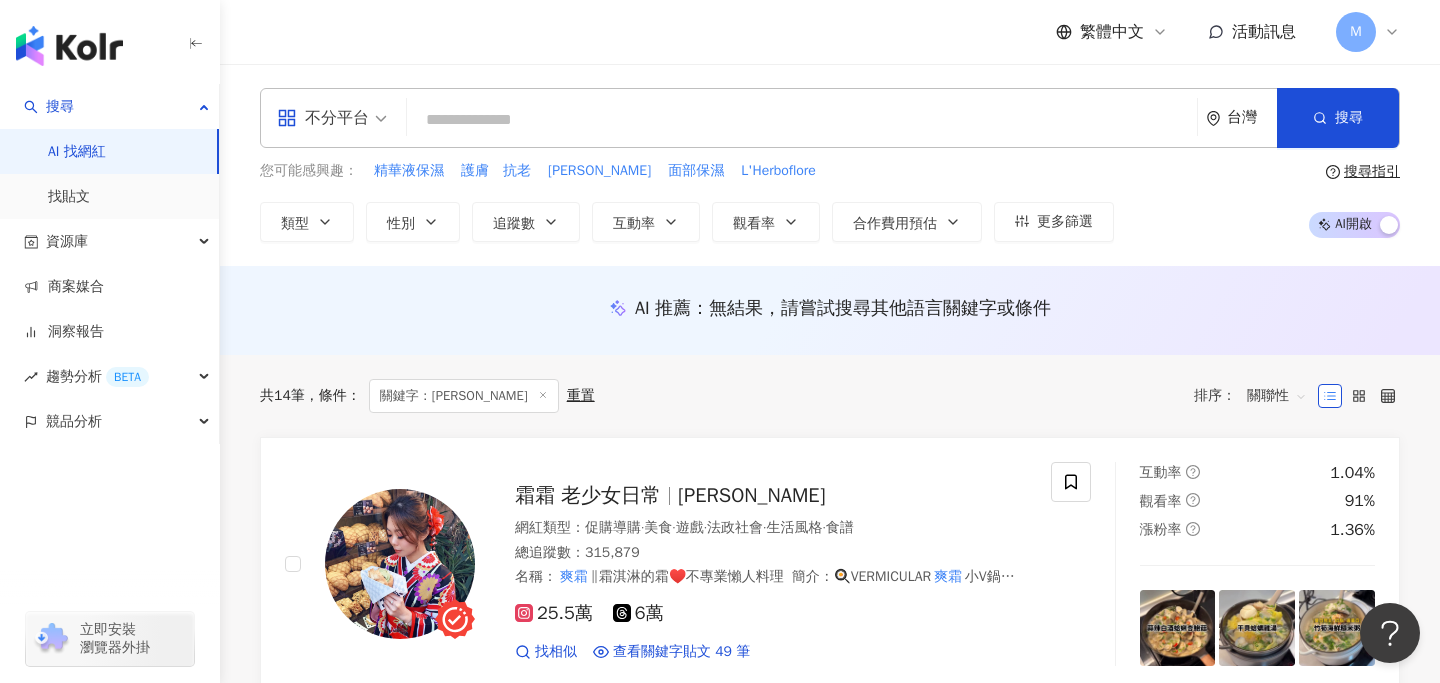 paste on "****" 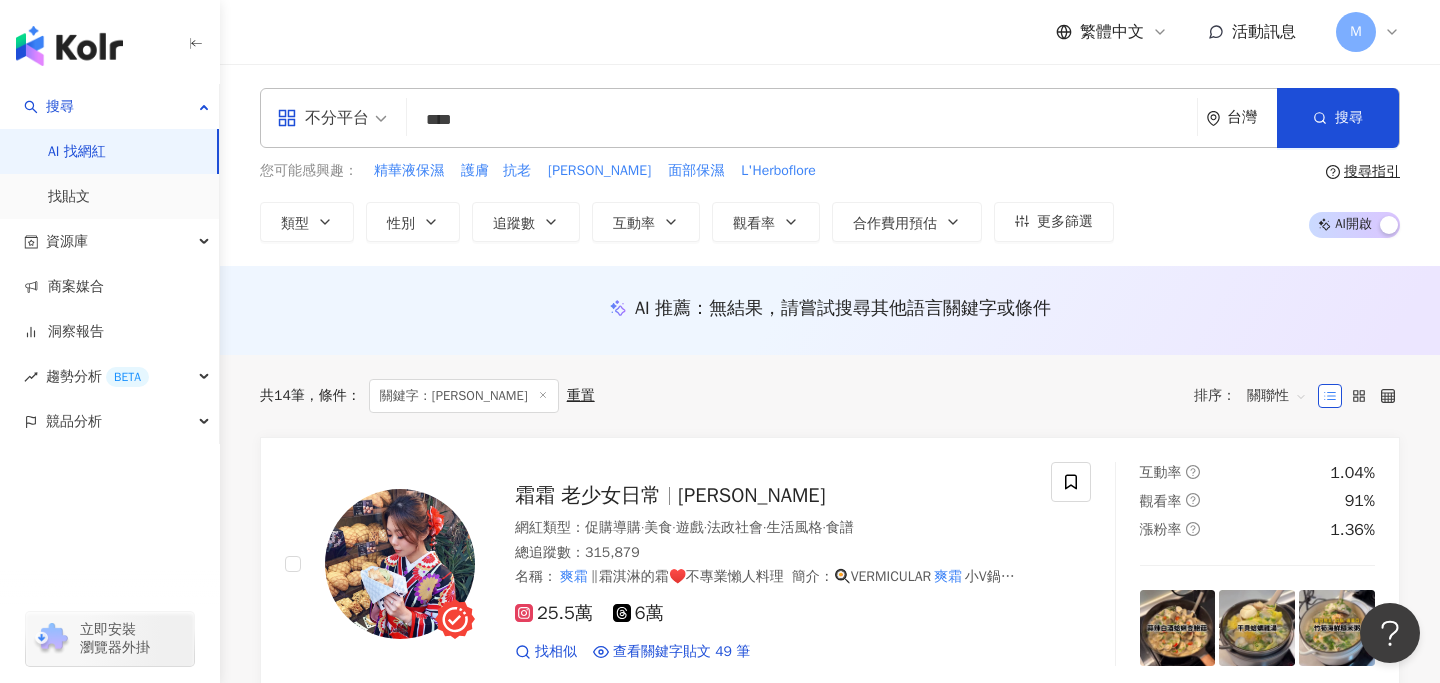 type on "****" 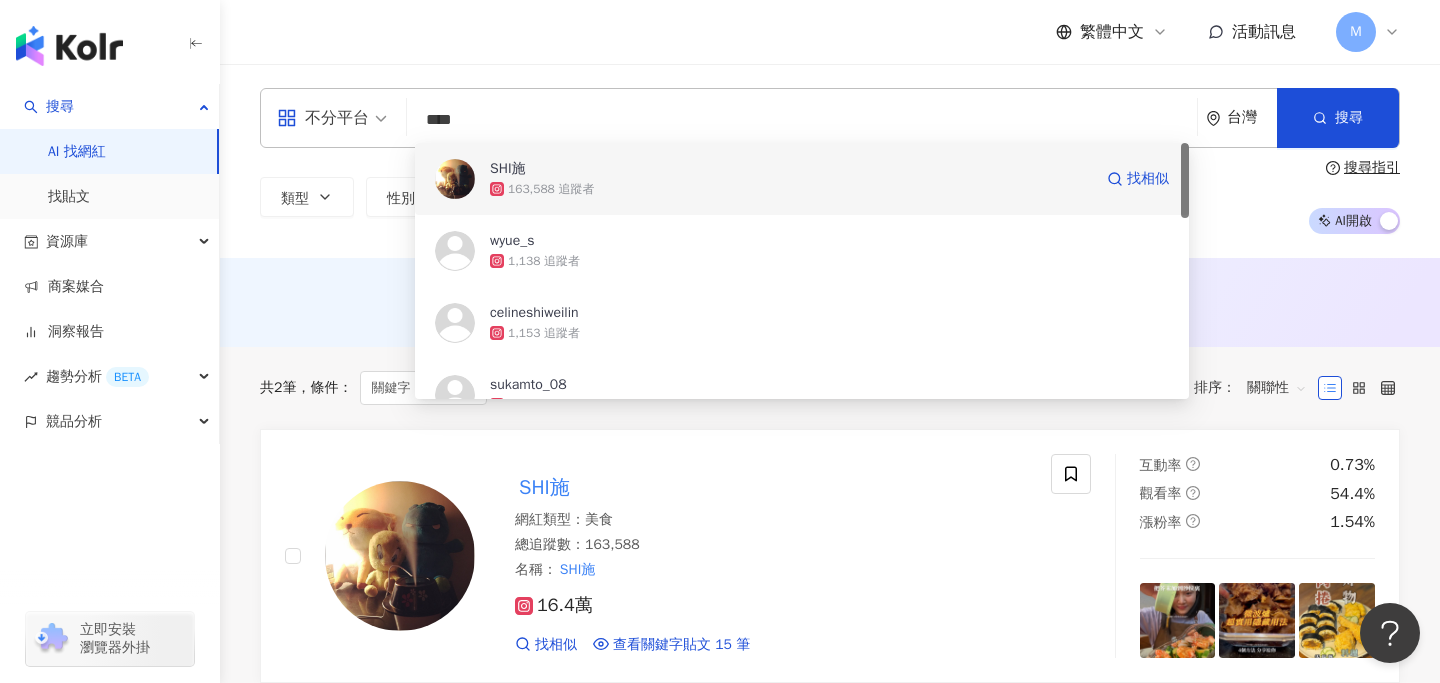 click on "163,588   追蹤者" at bounding box center [791, 189] 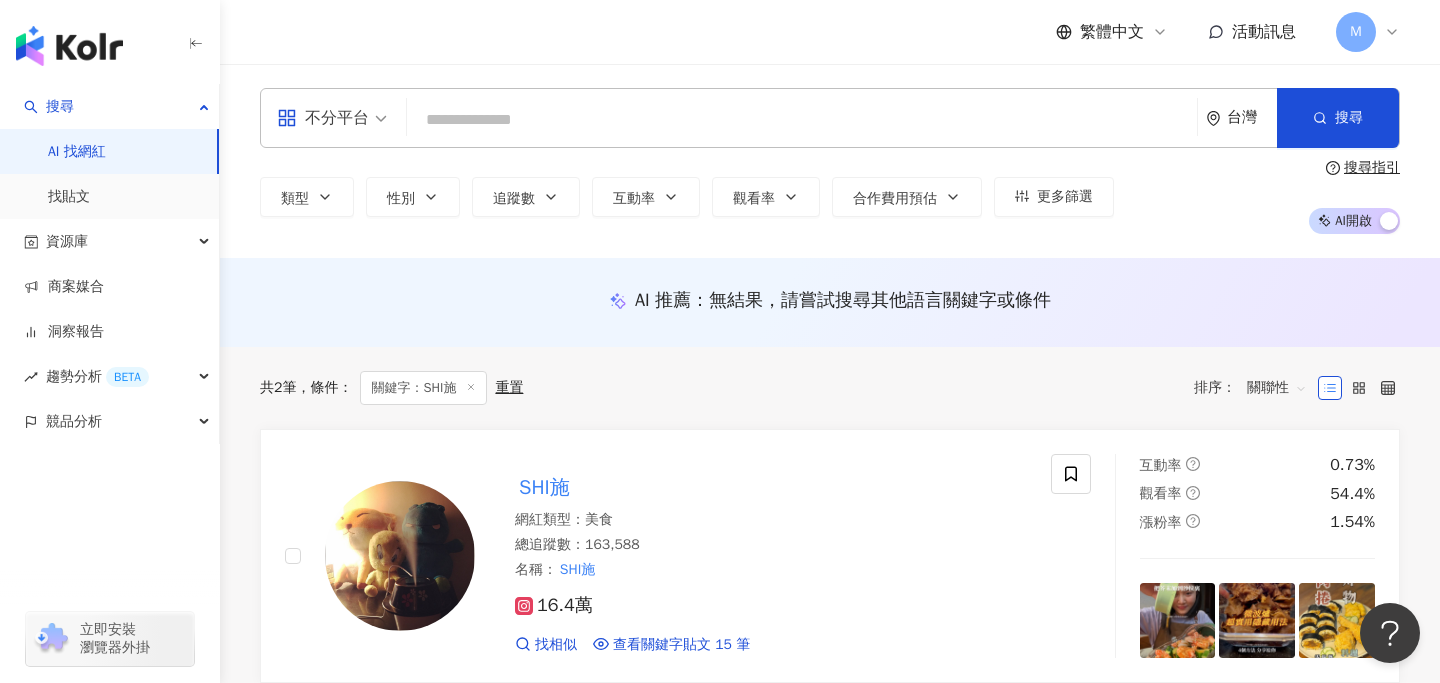 click at bounding box center [802, 120] 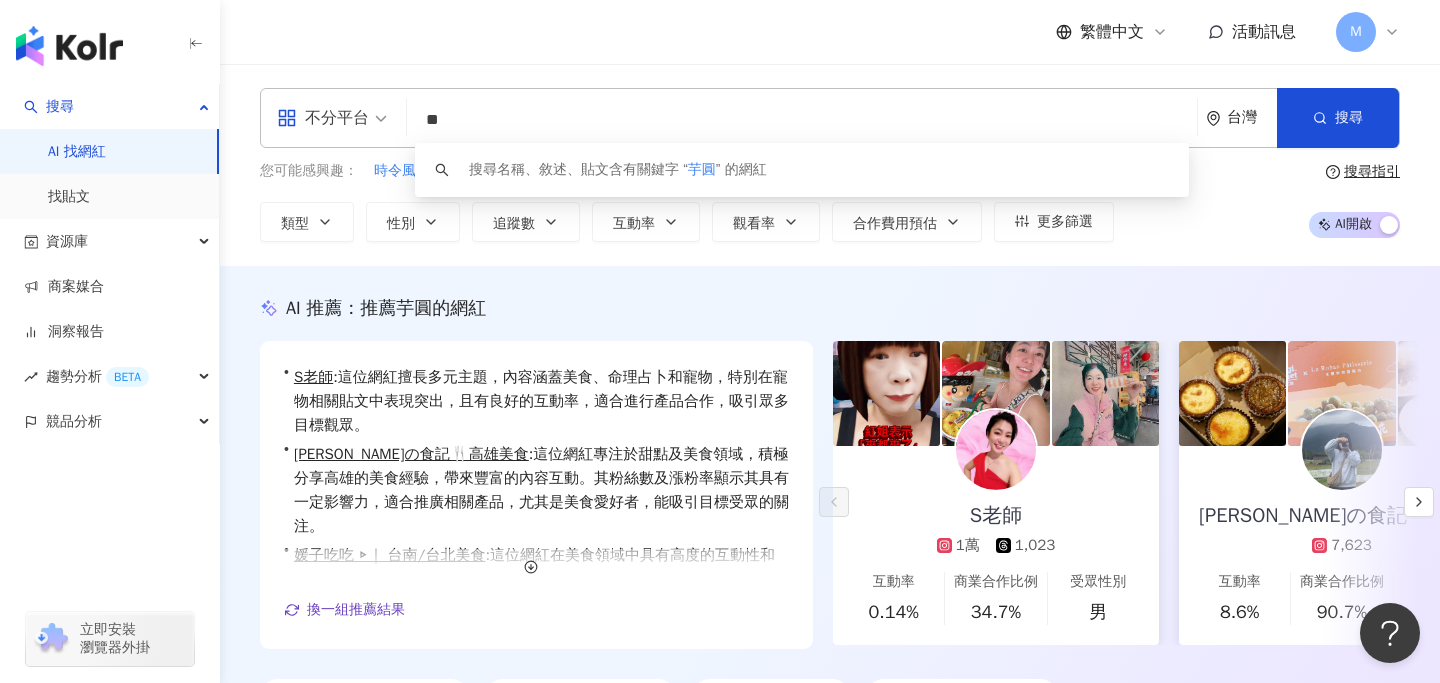 type on "*" 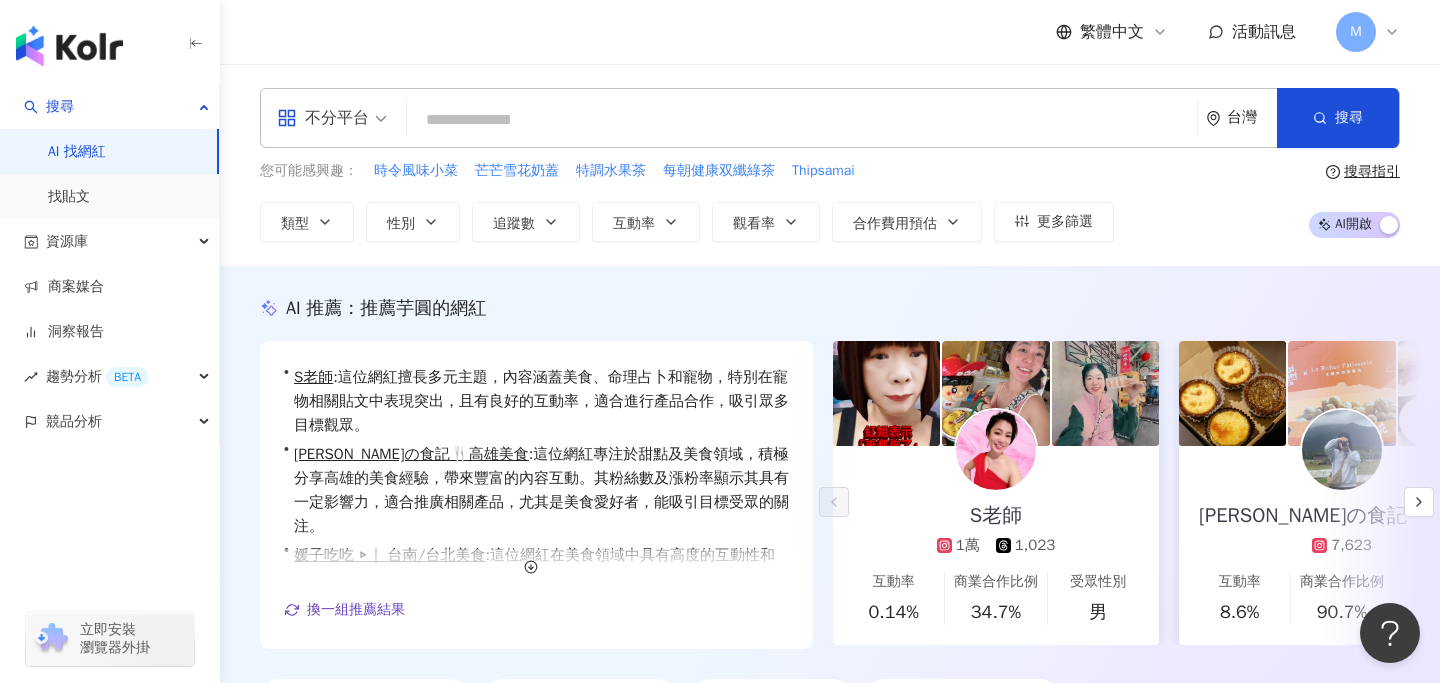 paste on "**********" 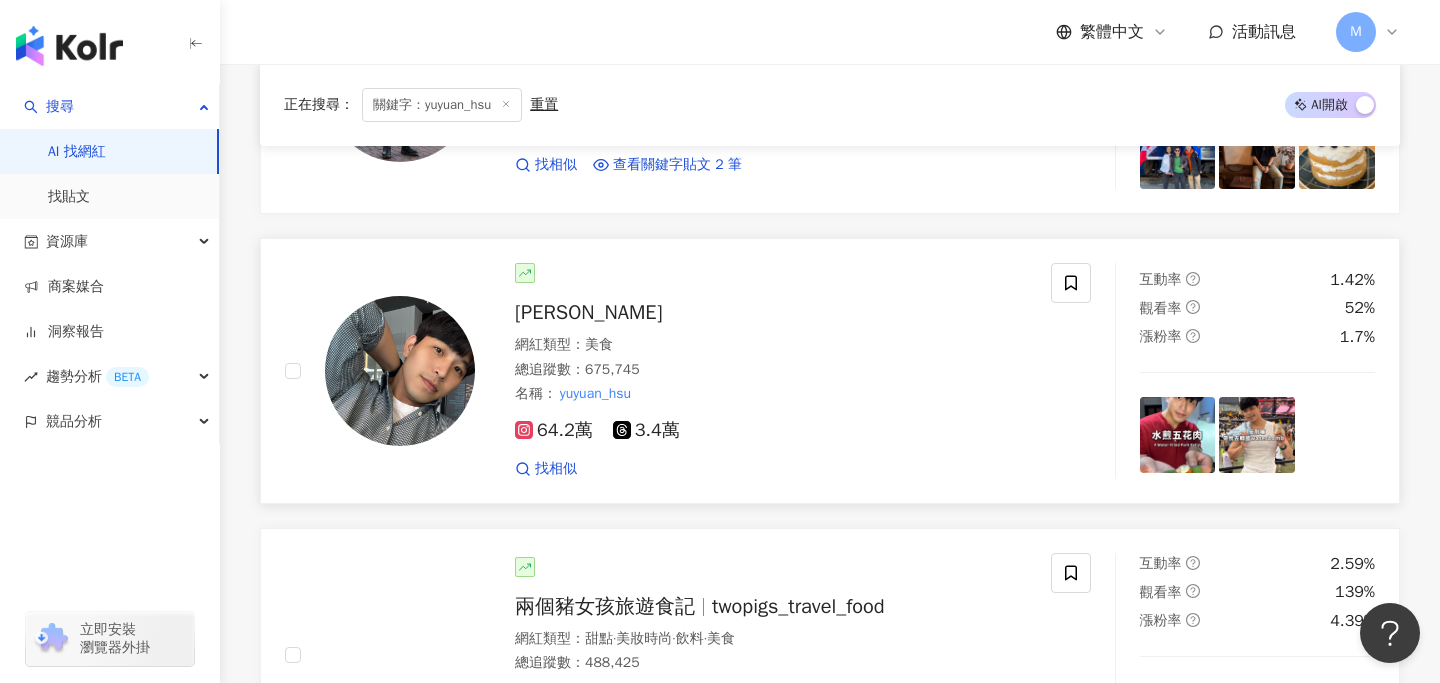 scroll, scrollTop: 1366, scrollLeft: 0, axis: vertical 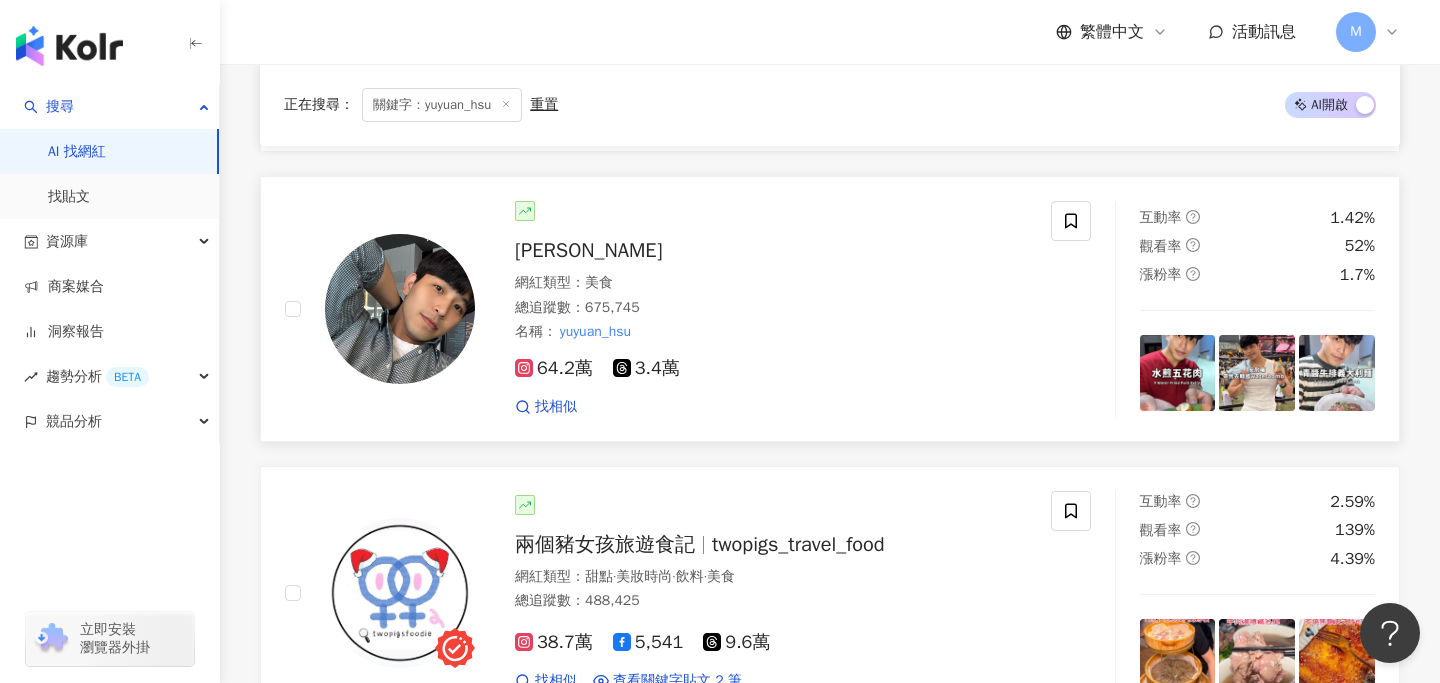 type on "**********" 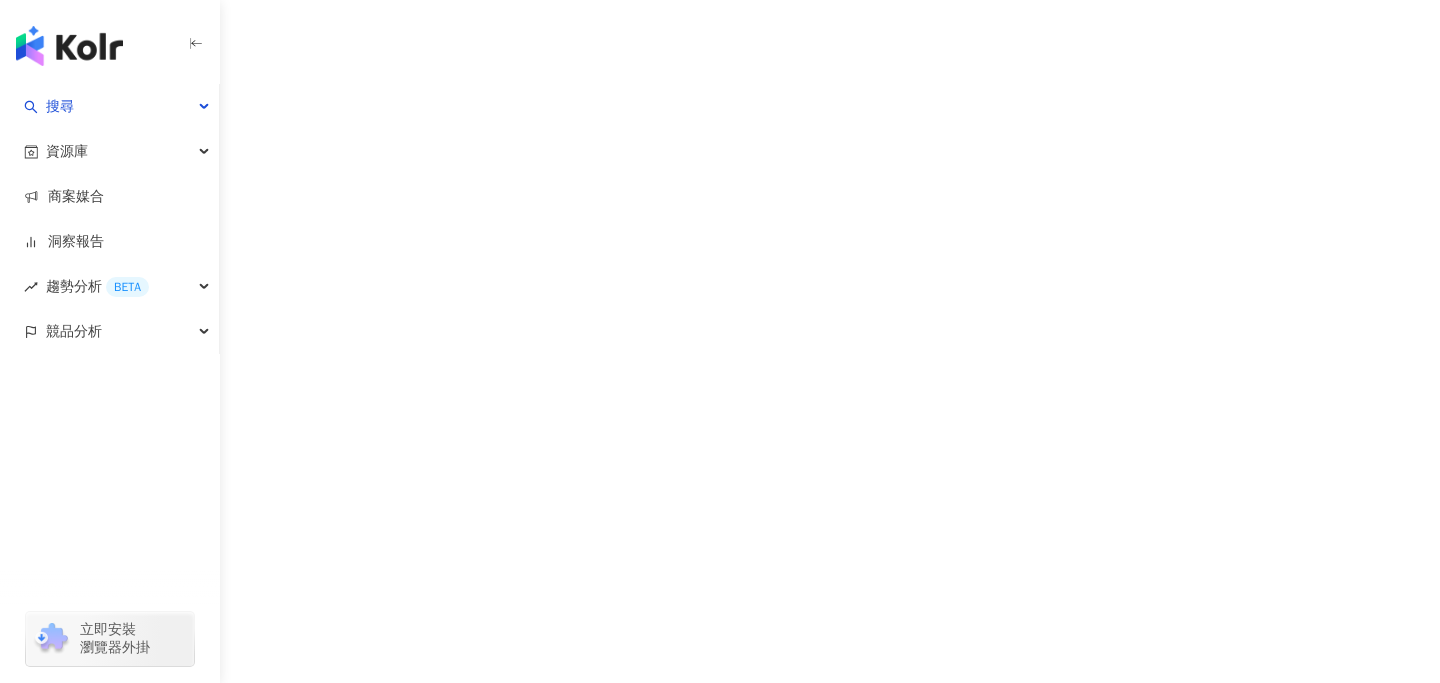 scroll, scrollTop: 0, scrollLeft: 0, axis: both 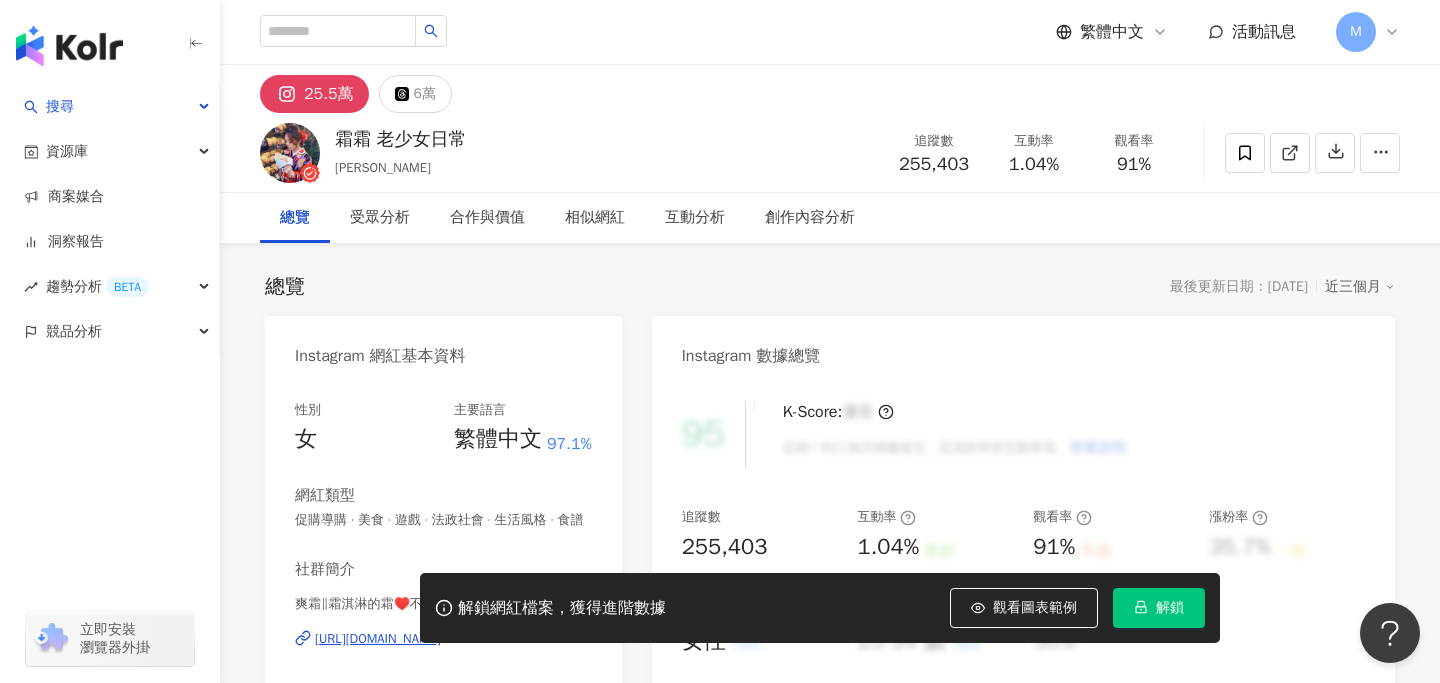 click on "解鎖" at bounding box center (1159, 608) 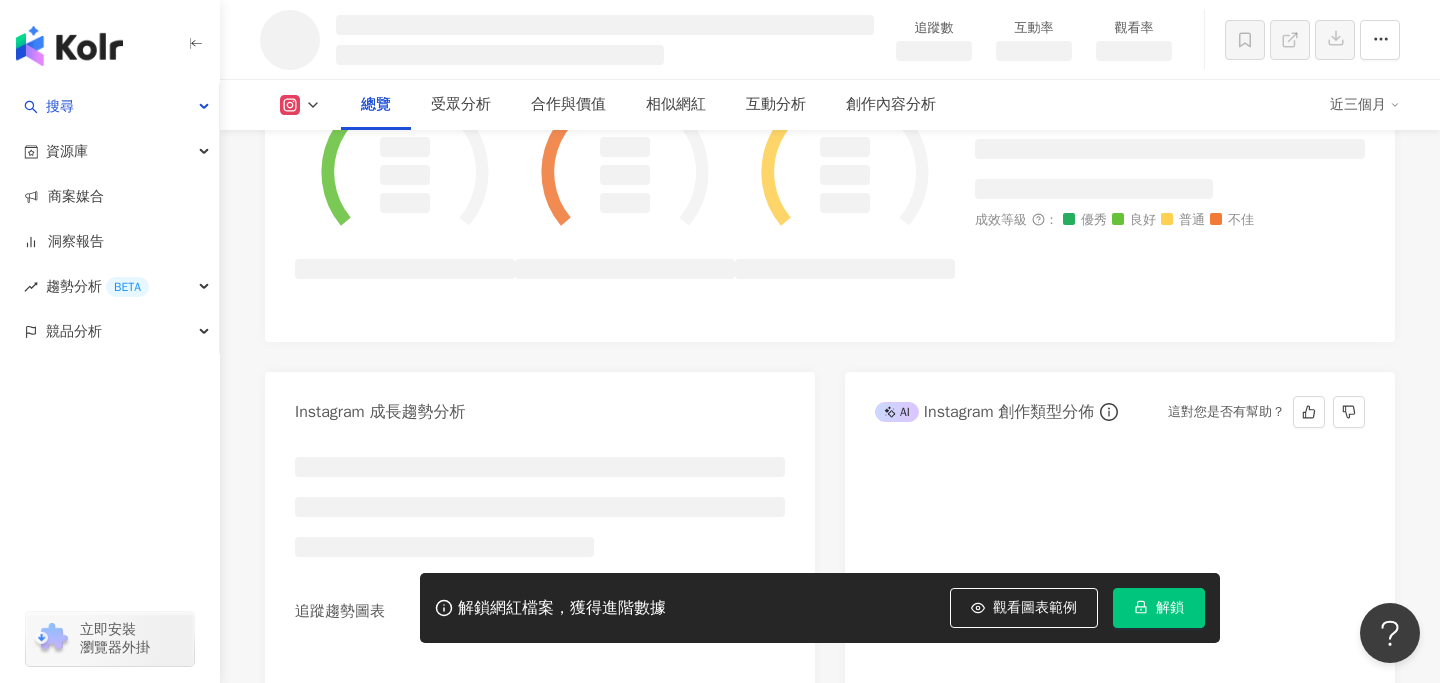 scroll, scrollTop: 0, scrollLeft: 0, axis: both 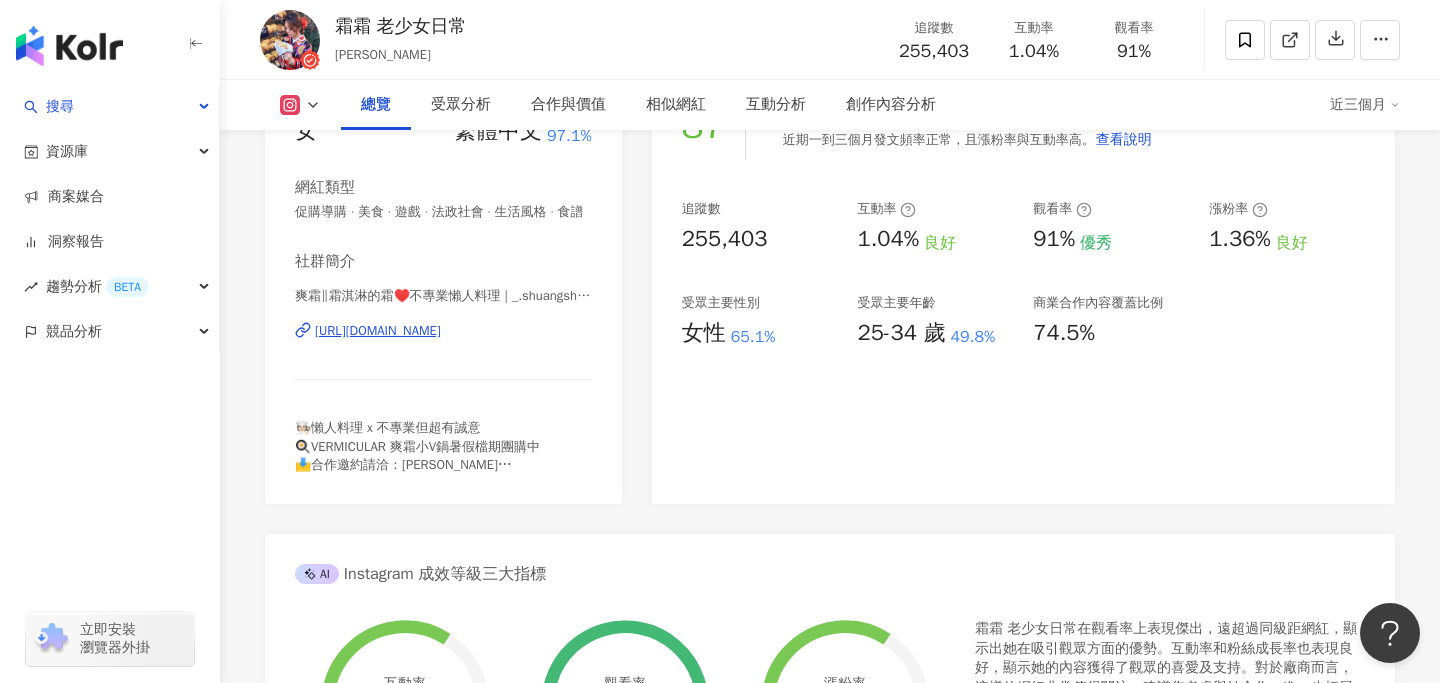 drag, startPoint x: 558, startPoint y: 332, endPoint x: 687, endPoint y: 40, distance: 319.22562 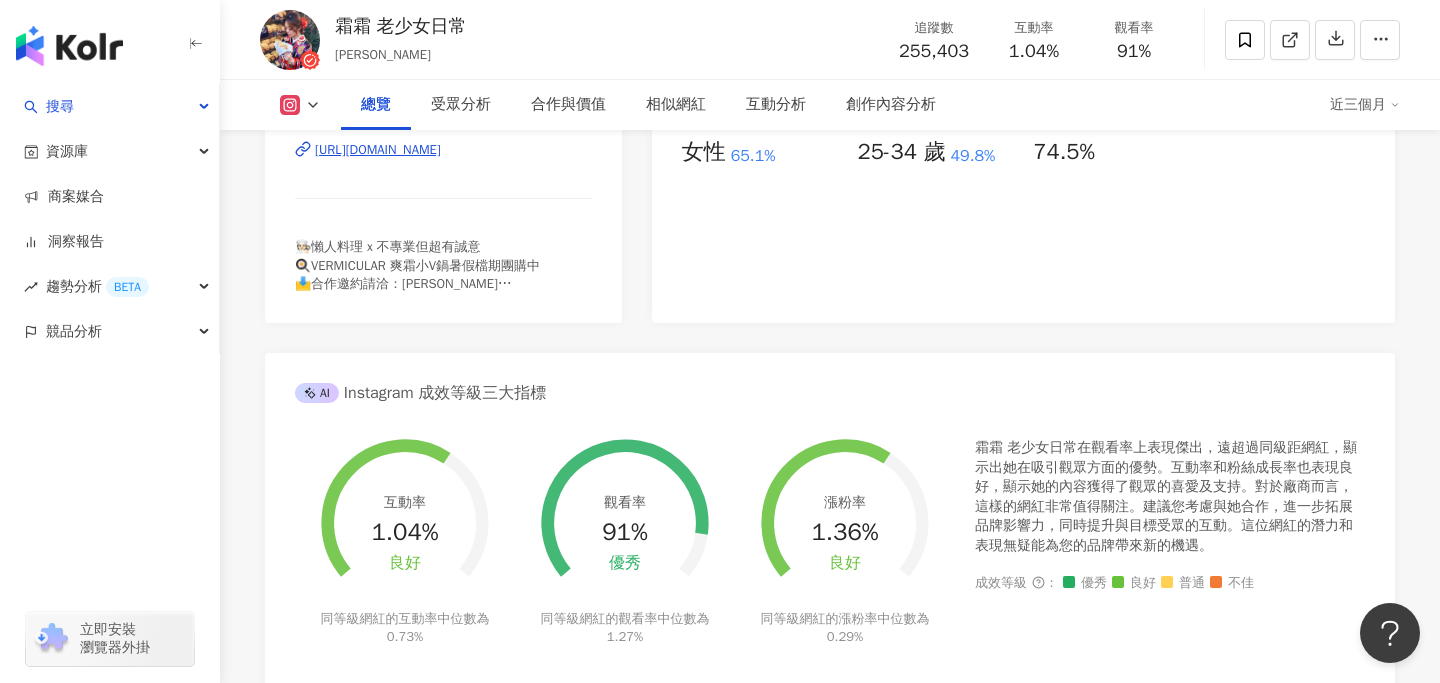 scroll, scrollTop: 495, scrollLeft: 0, axis: vertical 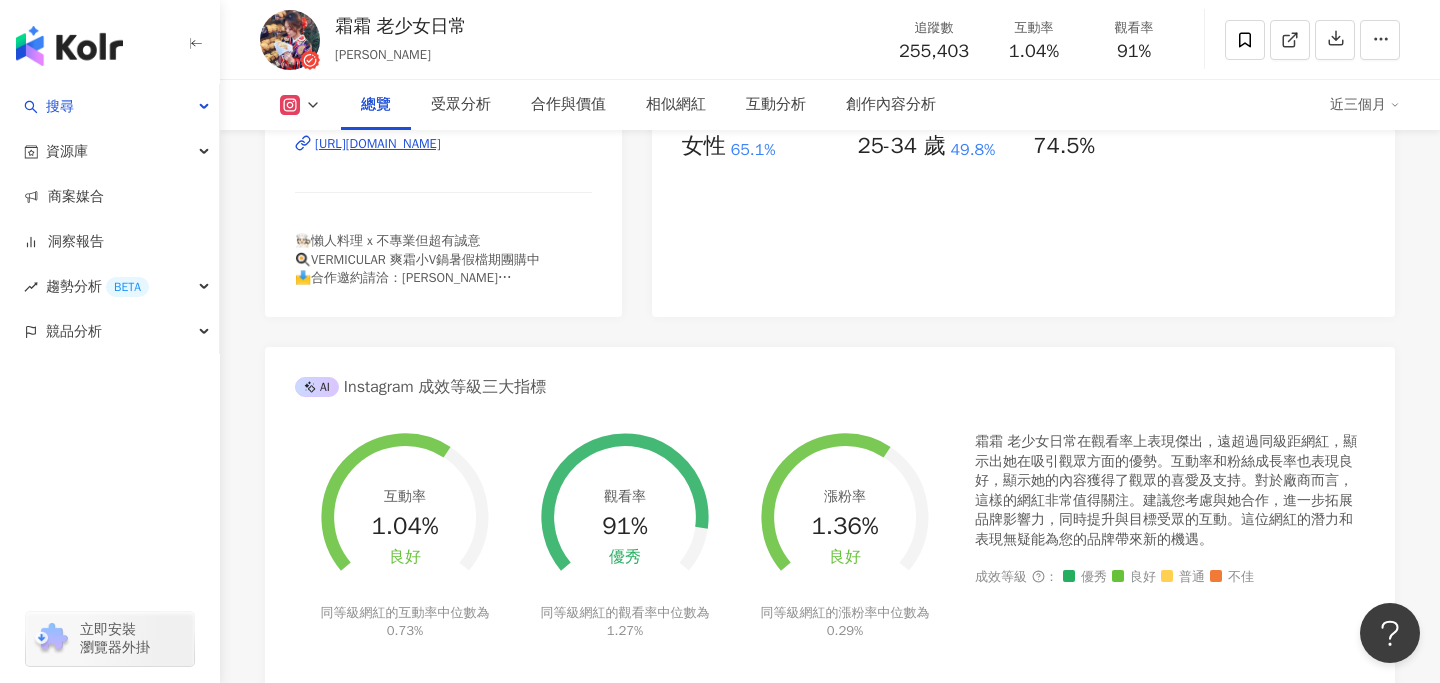 click 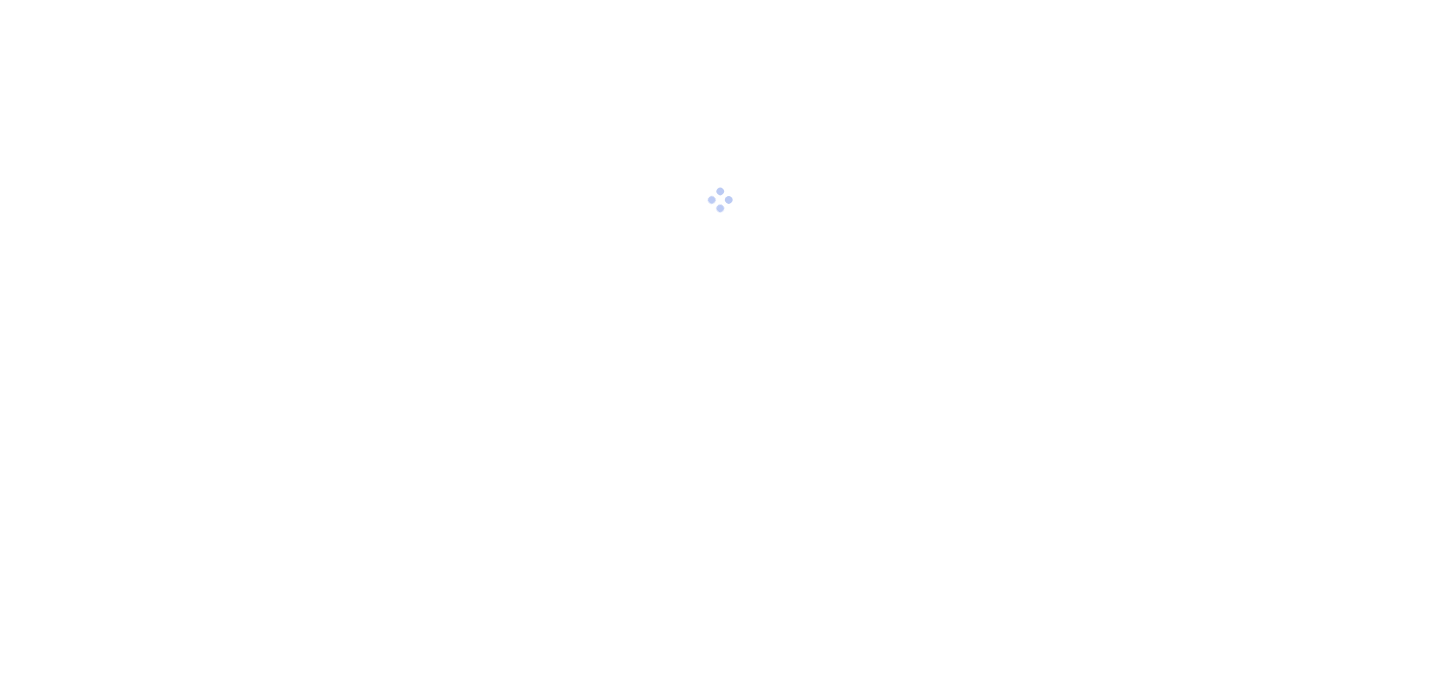 scroll, scrollTop: 0, scrollLeft: 0, axis: both 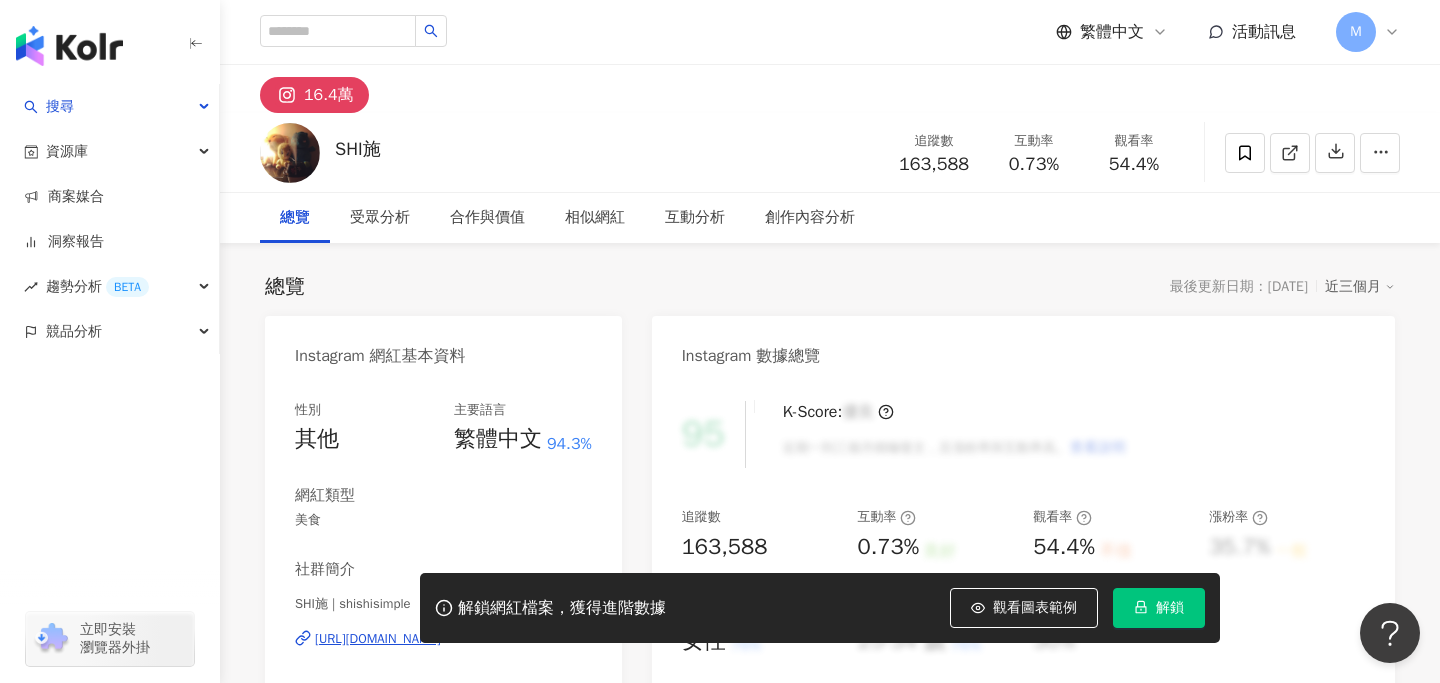 click on "解鎖" at bounding box center [1159, 608] 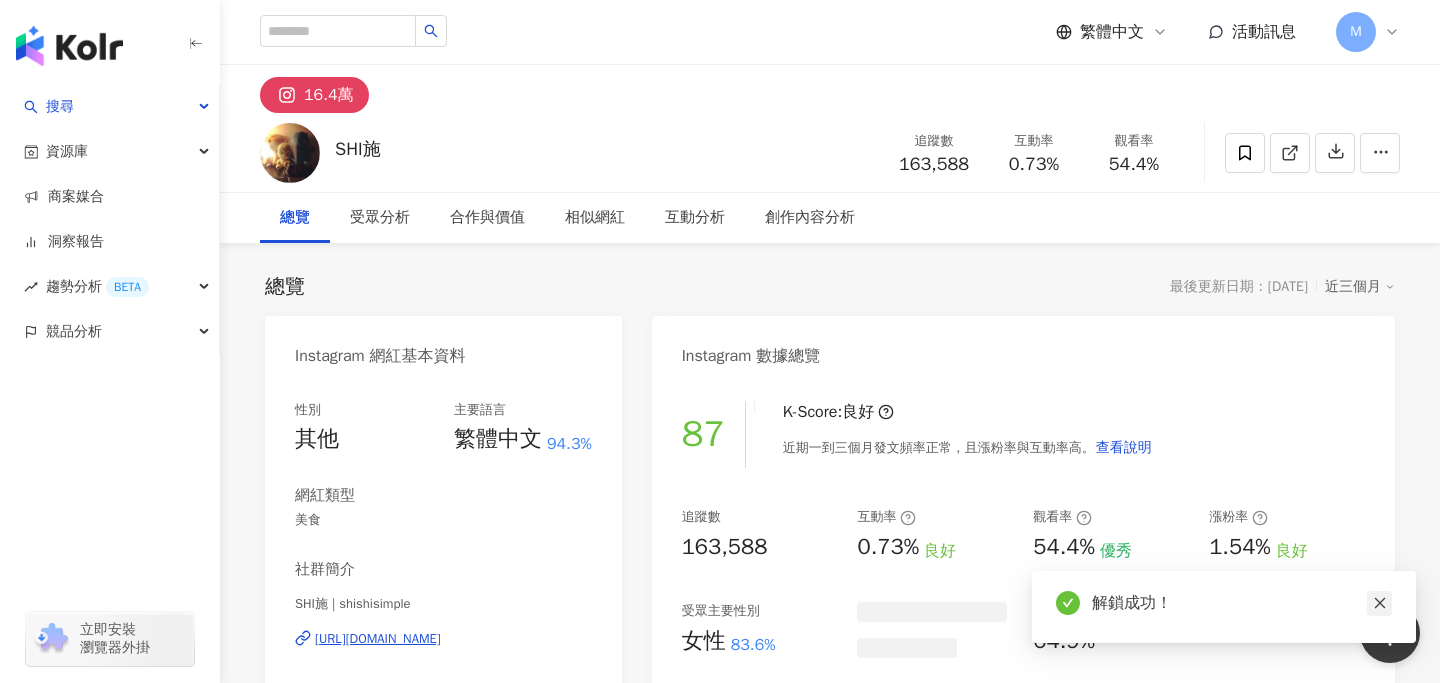 click 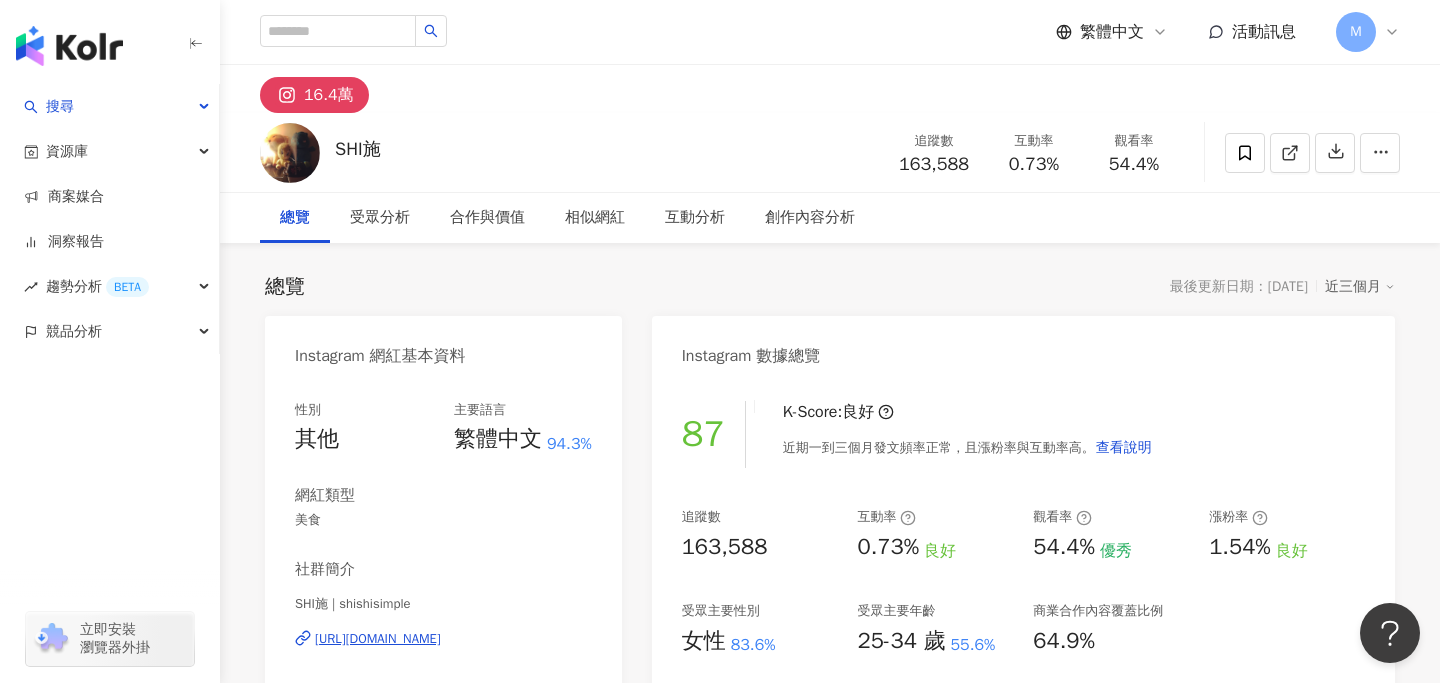 copy on "[URL][DOMAIN_NAME]" 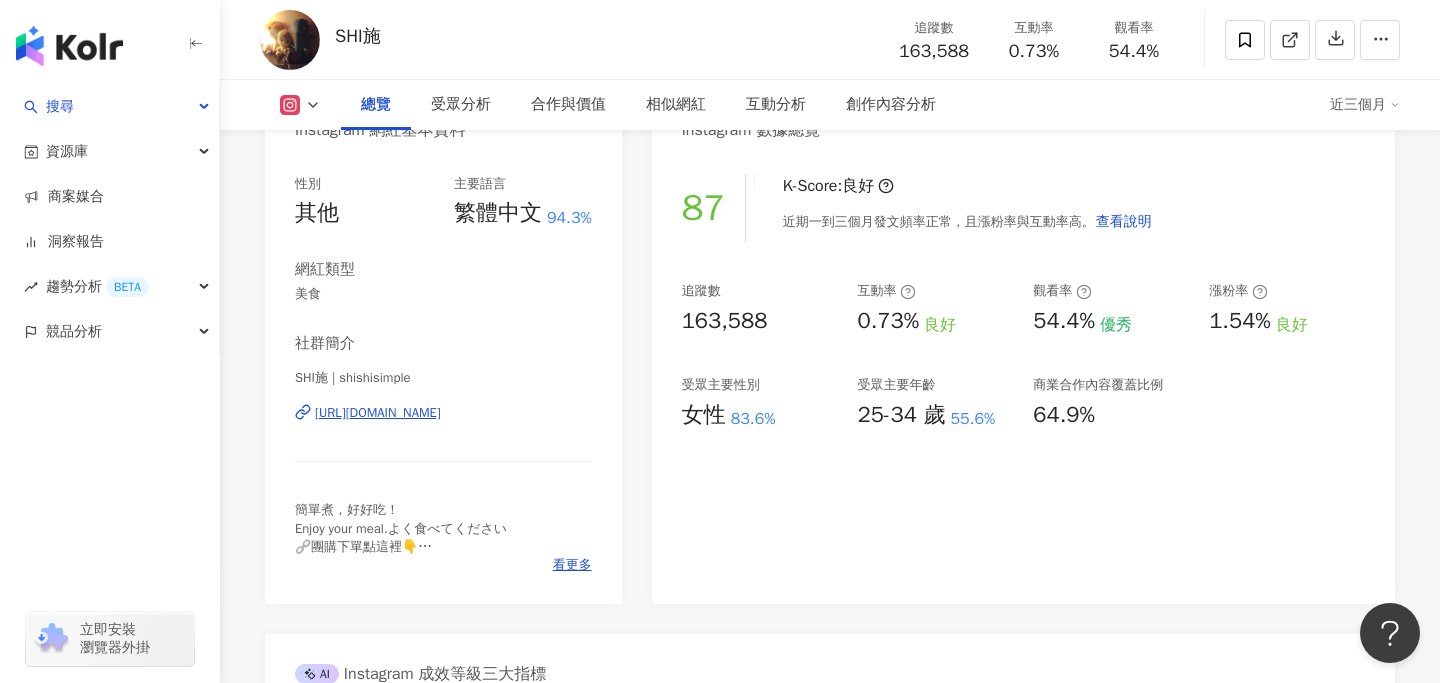 scroll, scrollTop: 0, scrollLeft: 0, axis: both 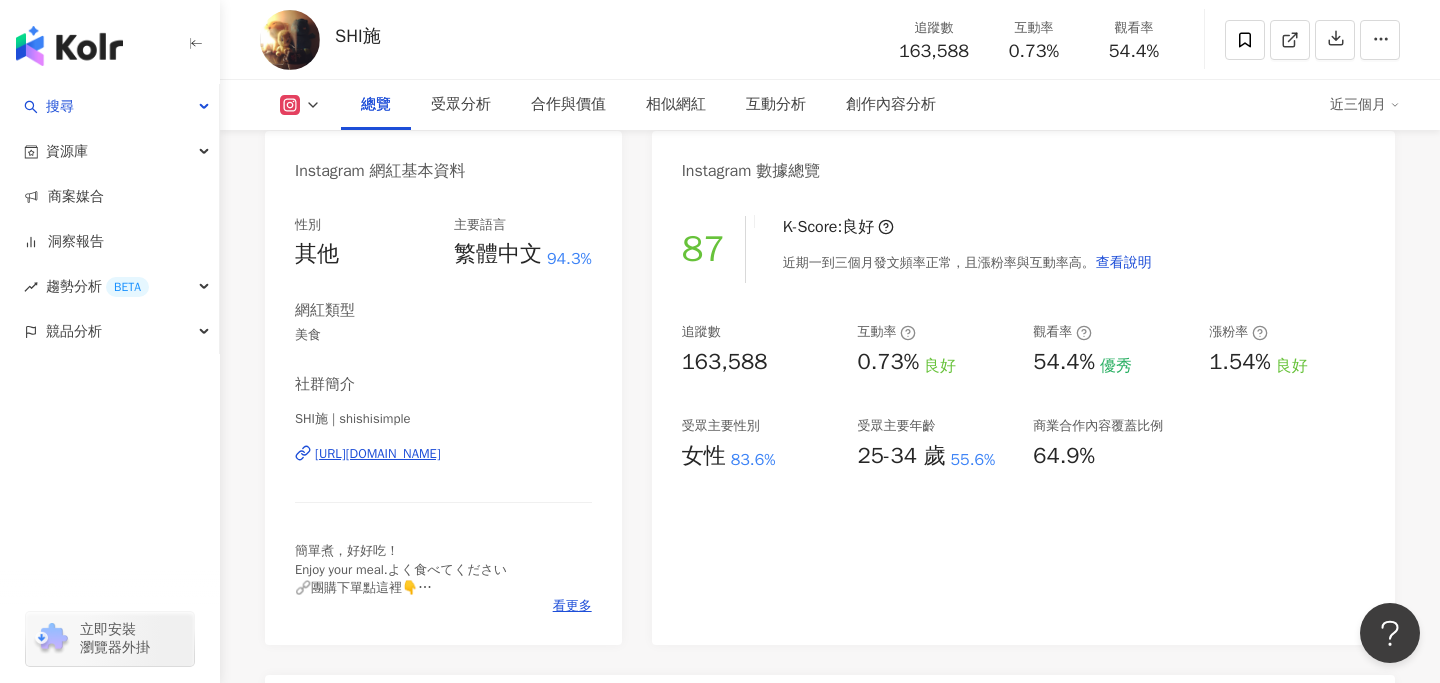 click at bounding box center [300, 105] 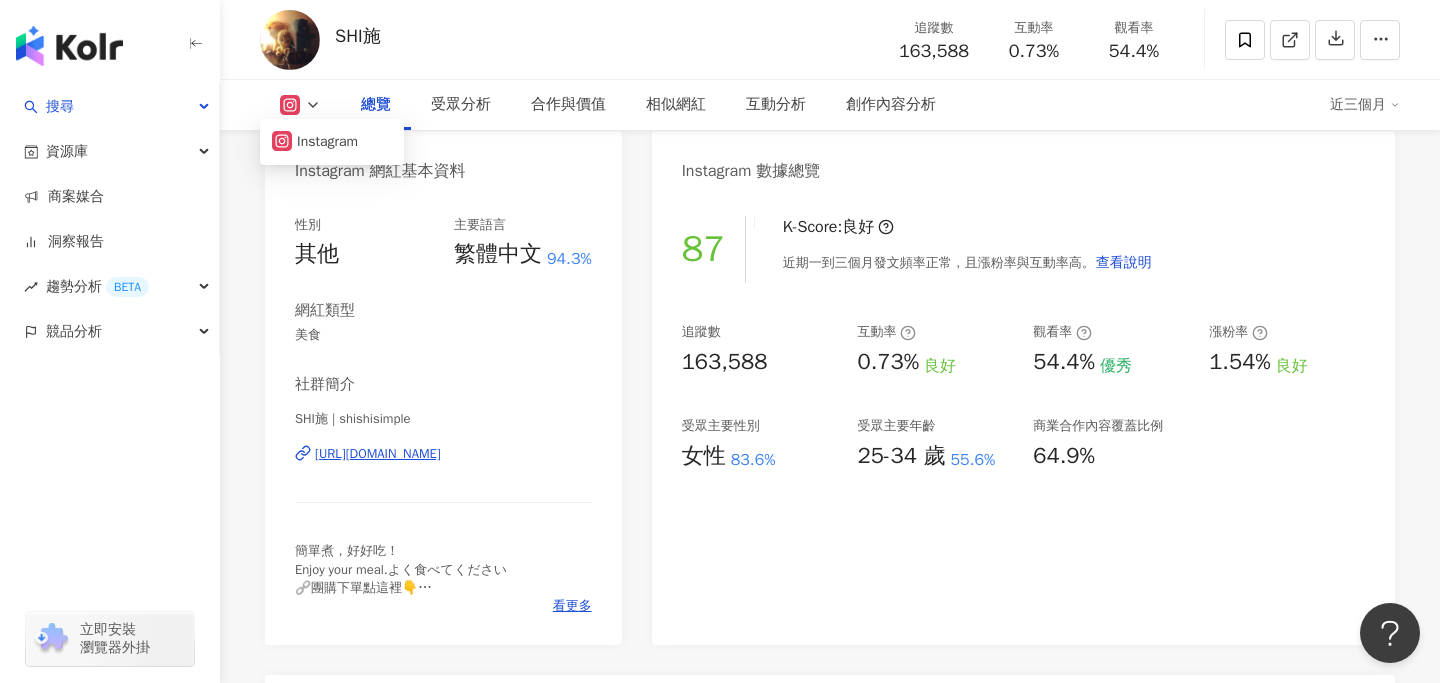 click on "社群簡介 SHI施 | shishisimple https://www.instagram.com/shishisimple/ 簡單煮，好好吃！
Enjoy your meal.よく食べてください
🔗團購下單點這裡👇
📧shishisimple@gmail.com 看更多" at bounding box center (443, 494) 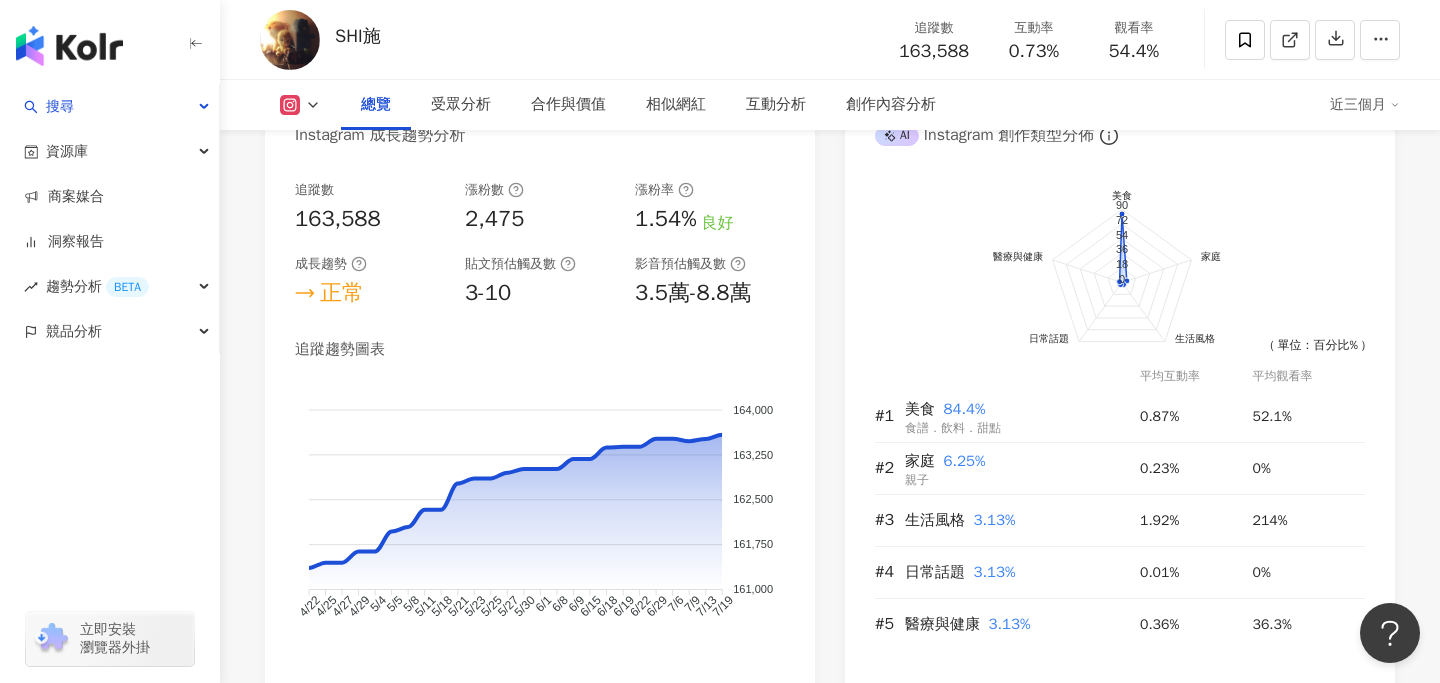 scroll, scrollTop: 1144, scrollLeft: 0, axis: vertical 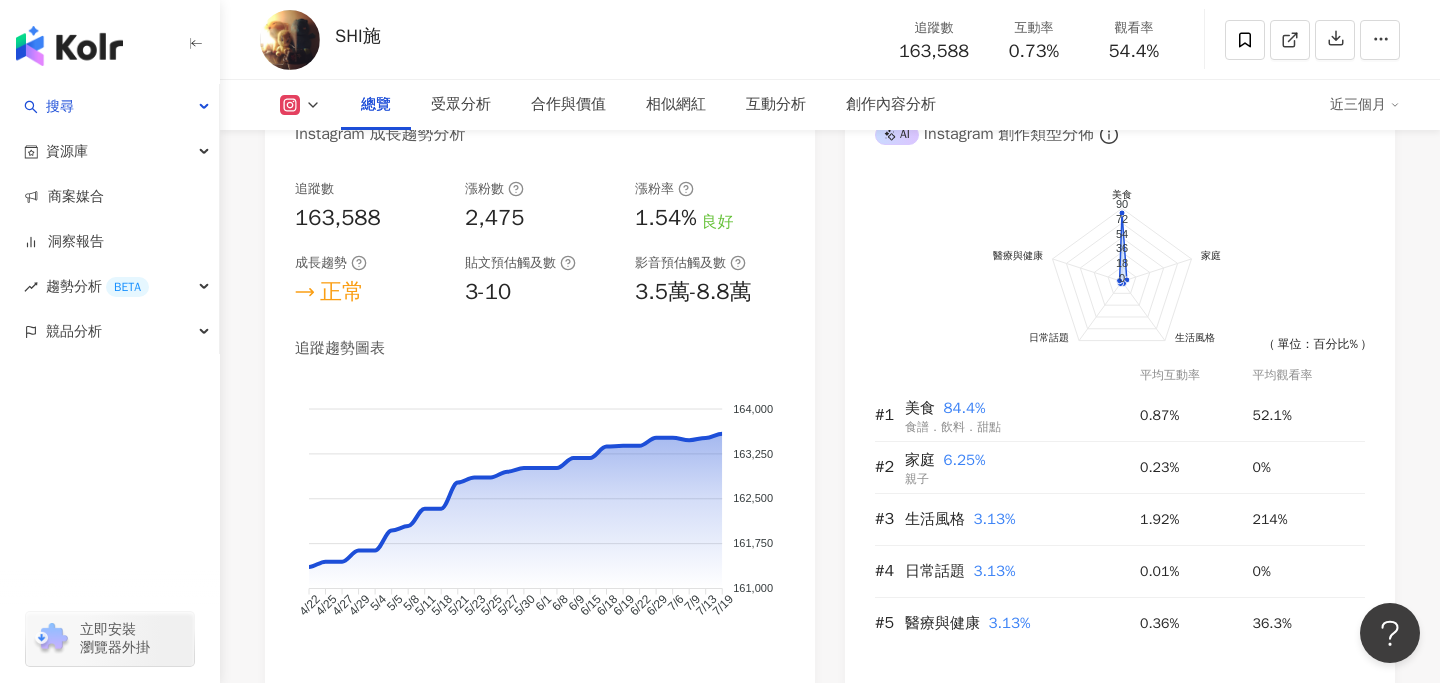click at bounding box center [300, 105] 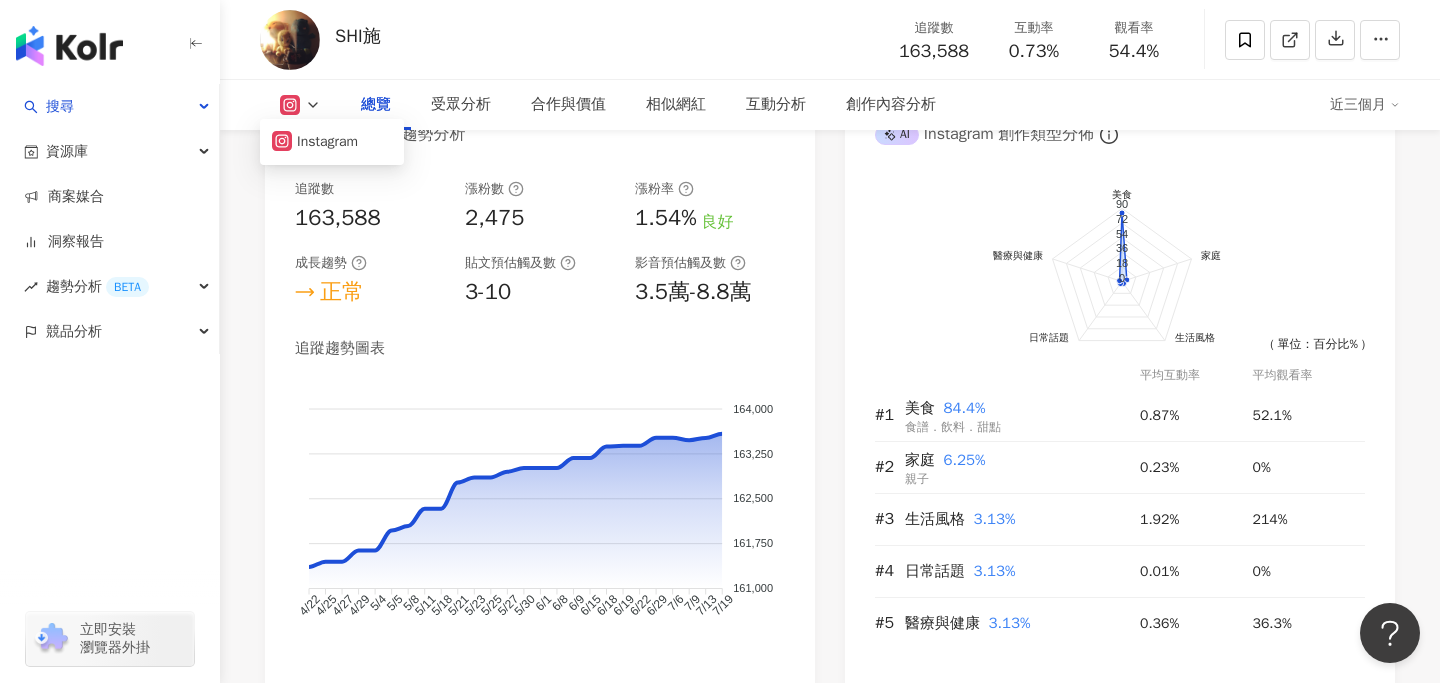 click on "追蹤數   163,588 漲粉數   2,475 漲粉率   1.54% 良好 成長趨勢   正常 貼文預估觸及數   3-10 影音預估觸及數   3.5萬-8.8萬 追蹤趨勢圖表 164,000 164,000 163,250 163,250 162,500 162,500 161,750 161,750 161,000 161,000 4/22 4/22 4/25 4/25 4/27 4/27 4/29 4/29 5/4 5/4 5/5 5/5 5/8 5/8 5/11 5/11 5/18 5/18 5/21 5/21 5/23 5/23 5/25 5/25 5/27 5/27 5/30 5/30 6/1 6/1 6/8 6/8 6/9 6/9 6/15 6/15 6/18 6/18 6/19 6/19 6/22 6/22 6/29 6/29 7/6 7/6 7/9 7/9 7/13 7/13 7/19 7/19" at bounding box center [540, 422] 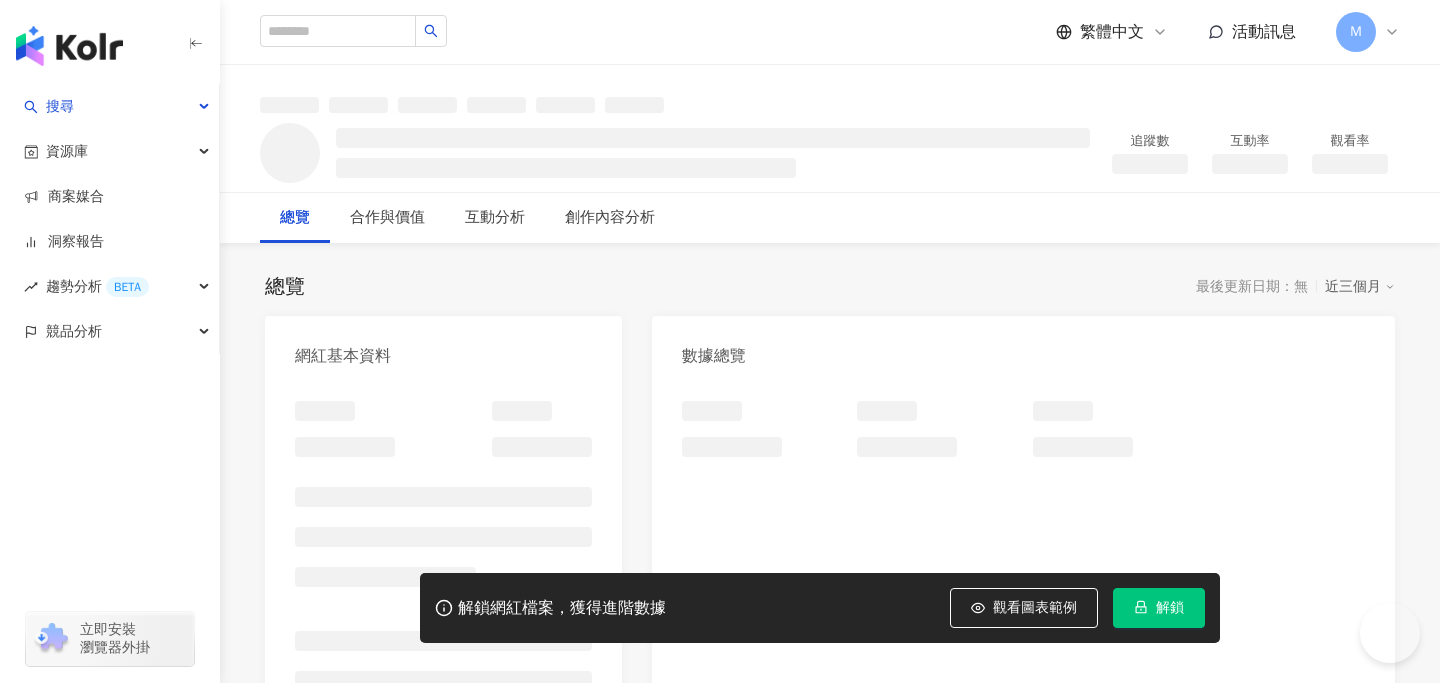 scroll, scrollTop: 0, scrollLeft: 0, axis: both 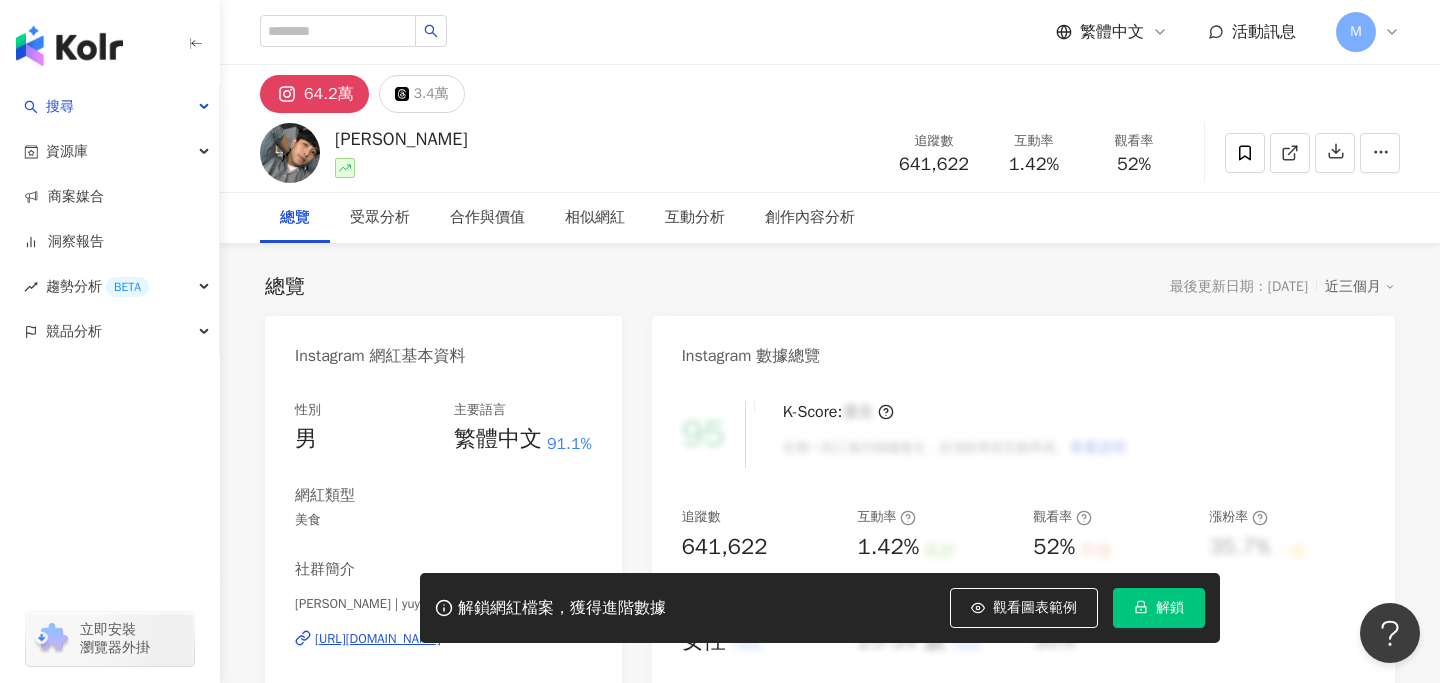 drag, startPoint x: 346, startPoint y: 139, endPoint x: 418, endPoint y: 139, distance: 72 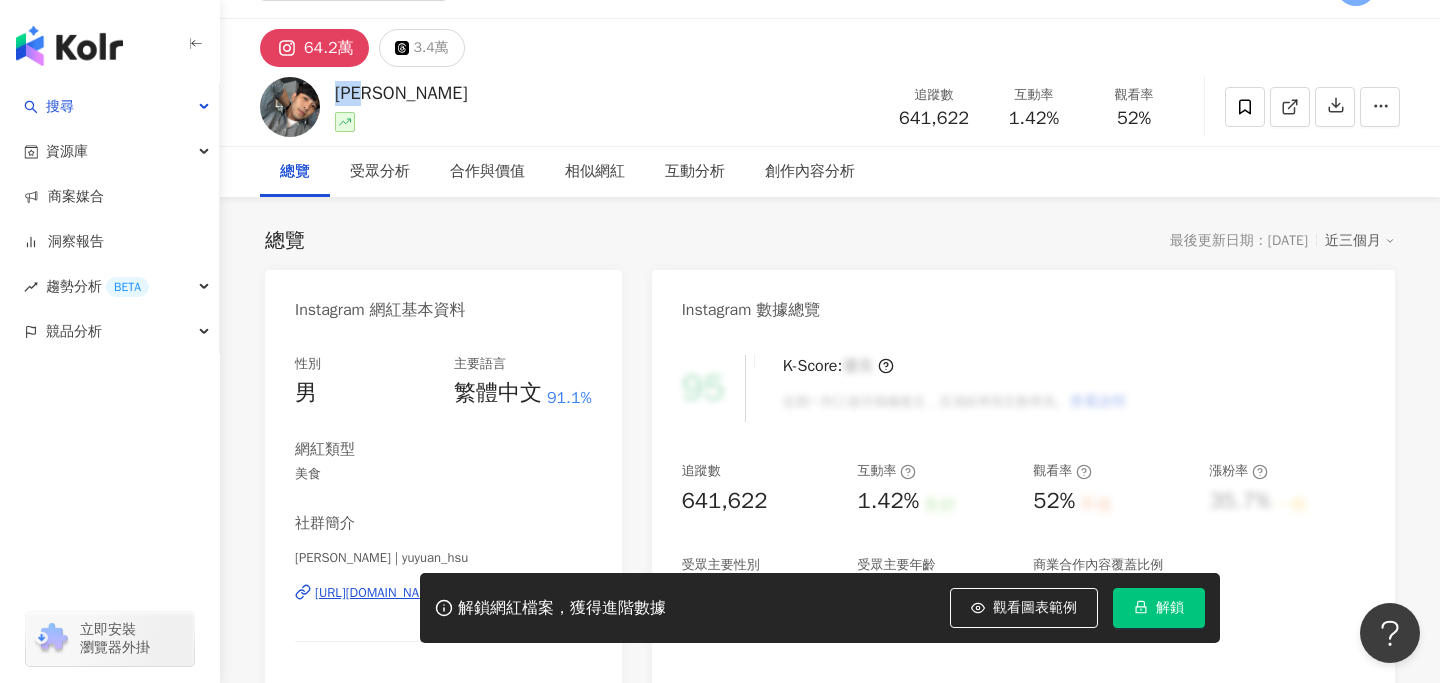 scroll, scrollTop: 65, scrollLeft: 0, axis: vertical 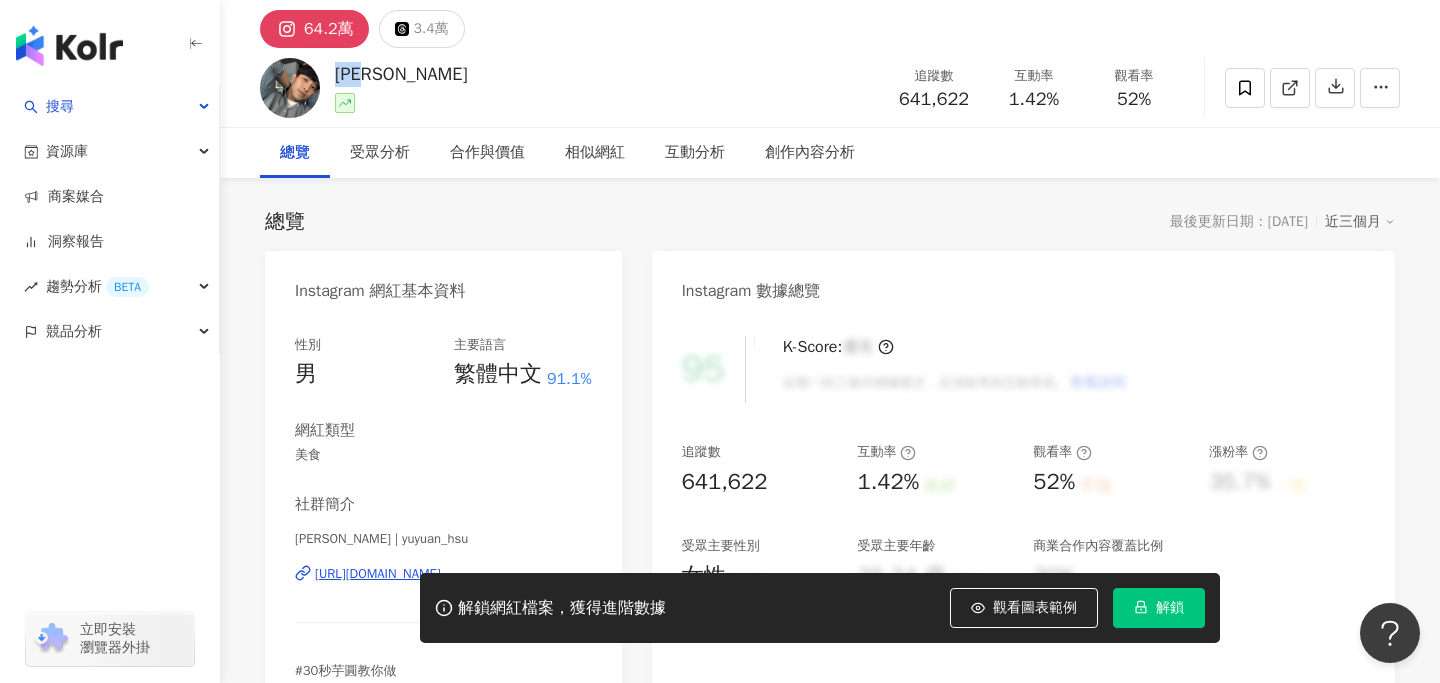 click on "解鎖" at bounding box center (1170, 608) 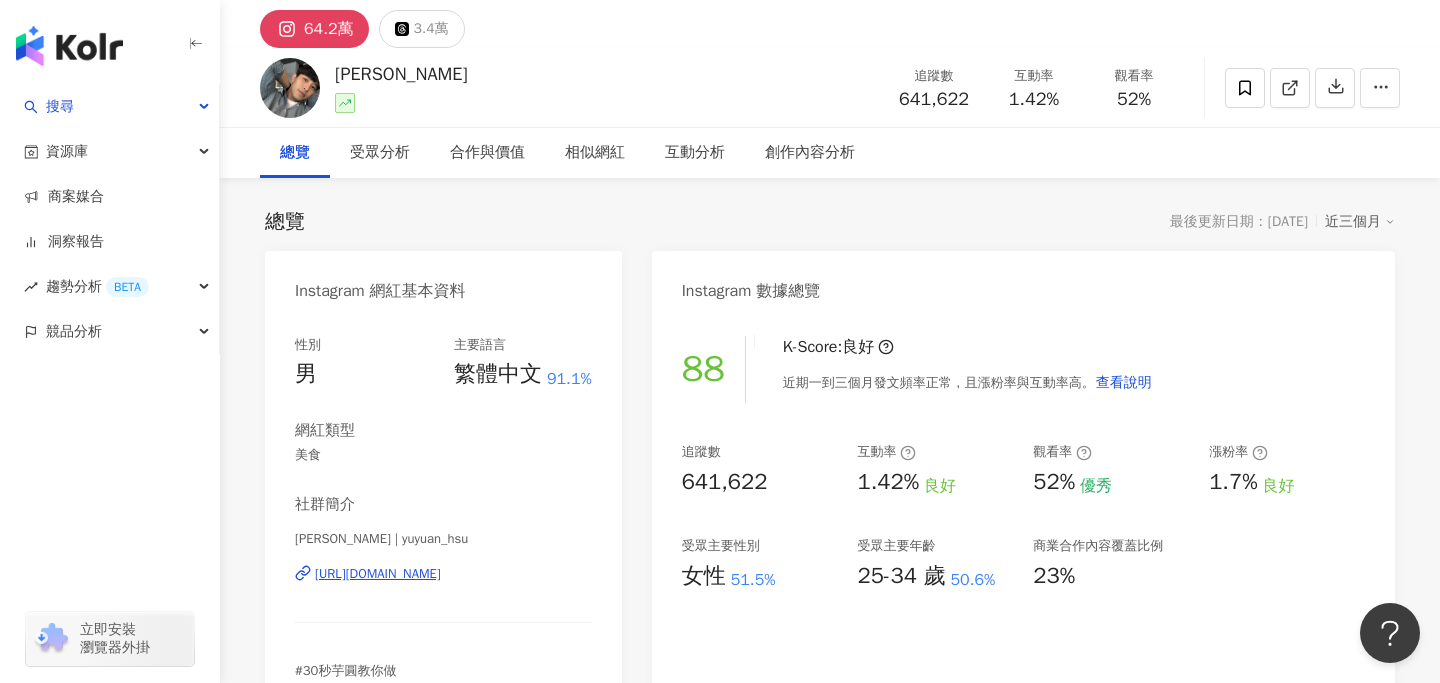 click on "性別   男 主要語言   繁體中文 91.1% 網紅類型 美食 社群簡介 芋圓 | yuyuan_hsu https://www.instagram.com/yuyuan_hsu/ #30秒芋圓教你做
📪：yuyuan30cook@gmail.com" at bounding box center [443, 517] 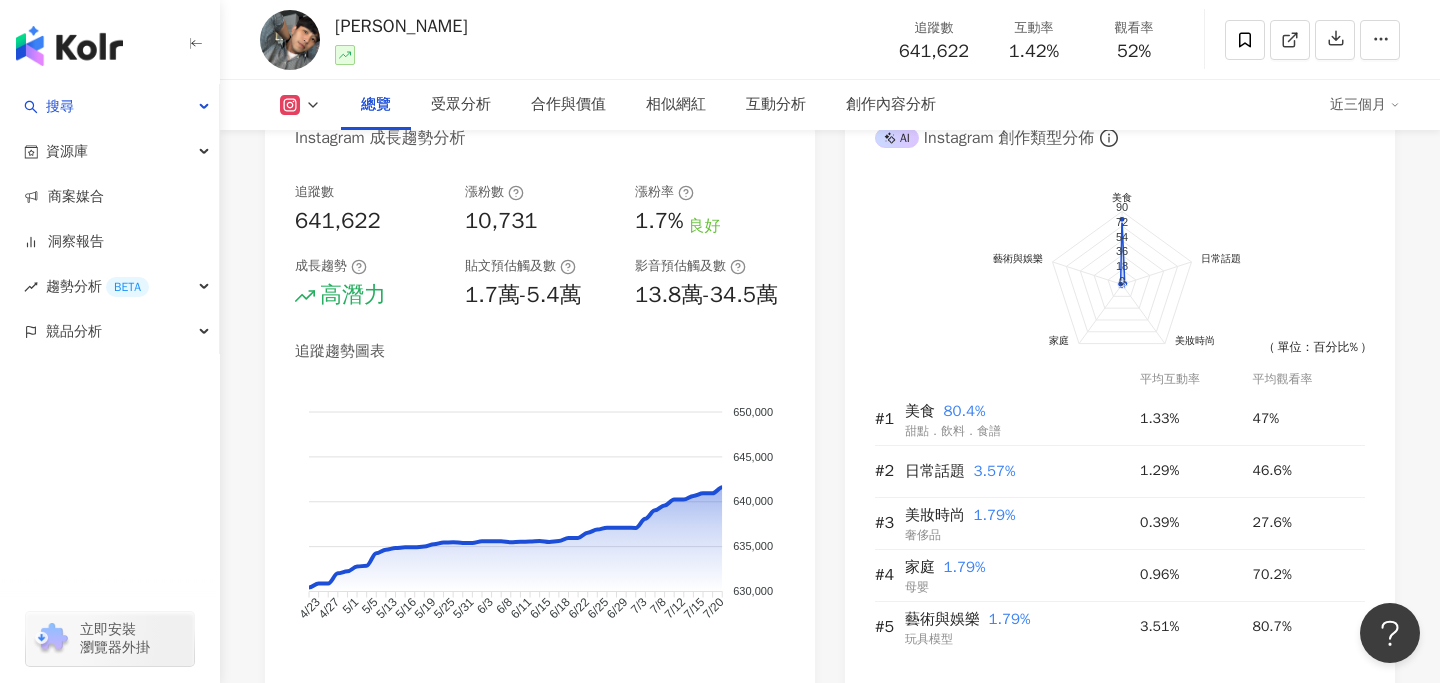 scroll, scrollTop: 1157, scrollLeft: 0, axis: vertical 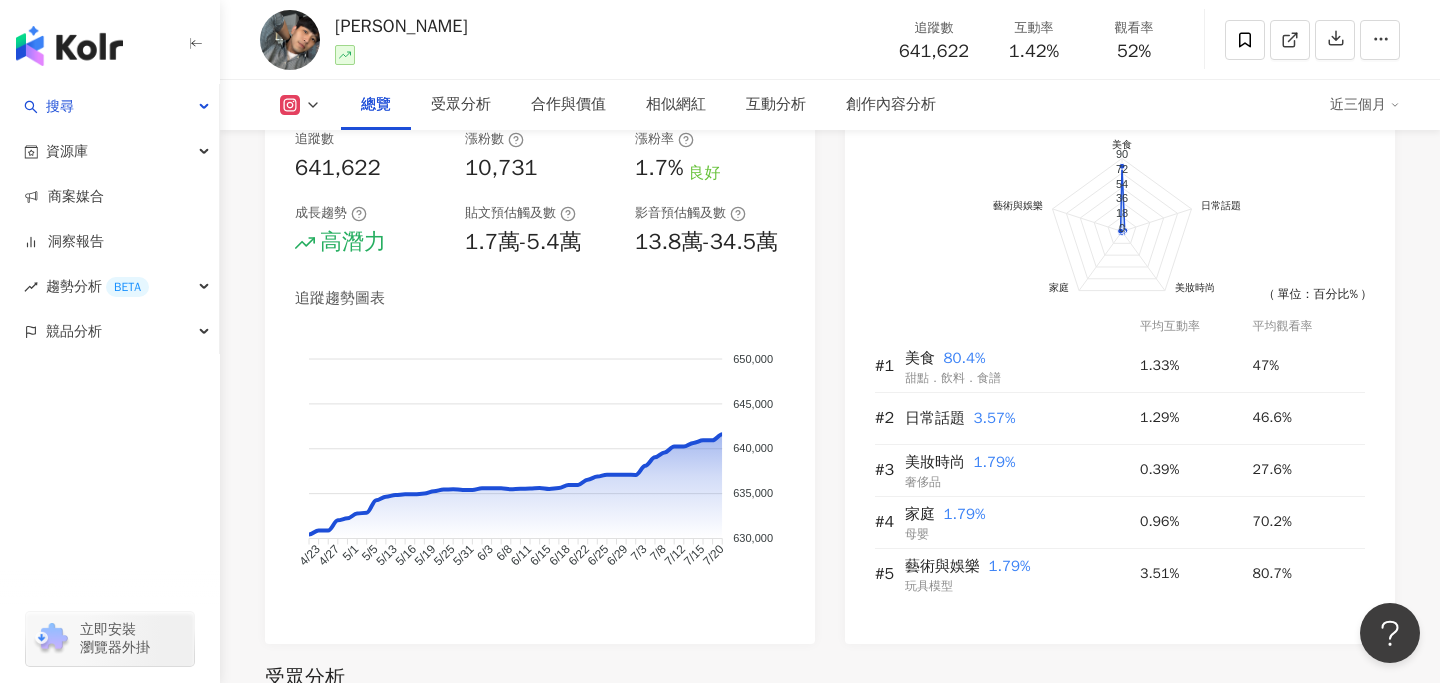 click 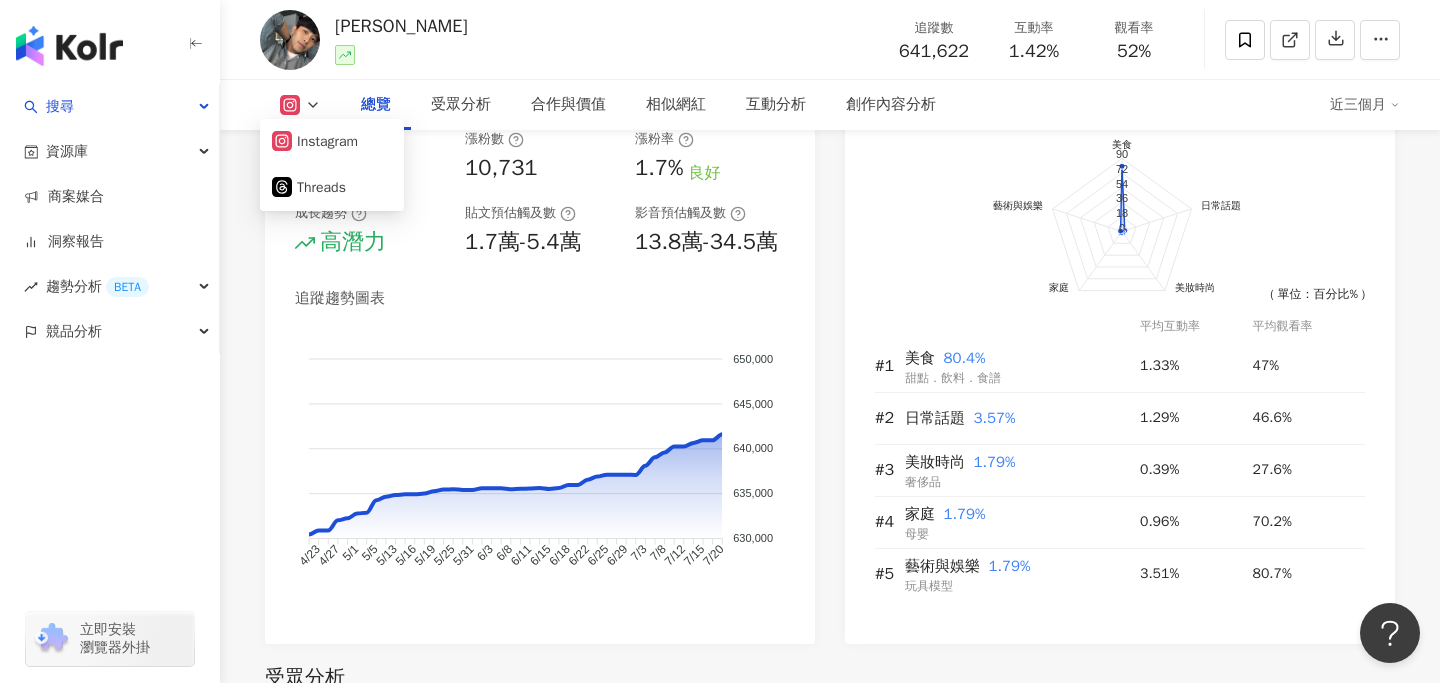 click 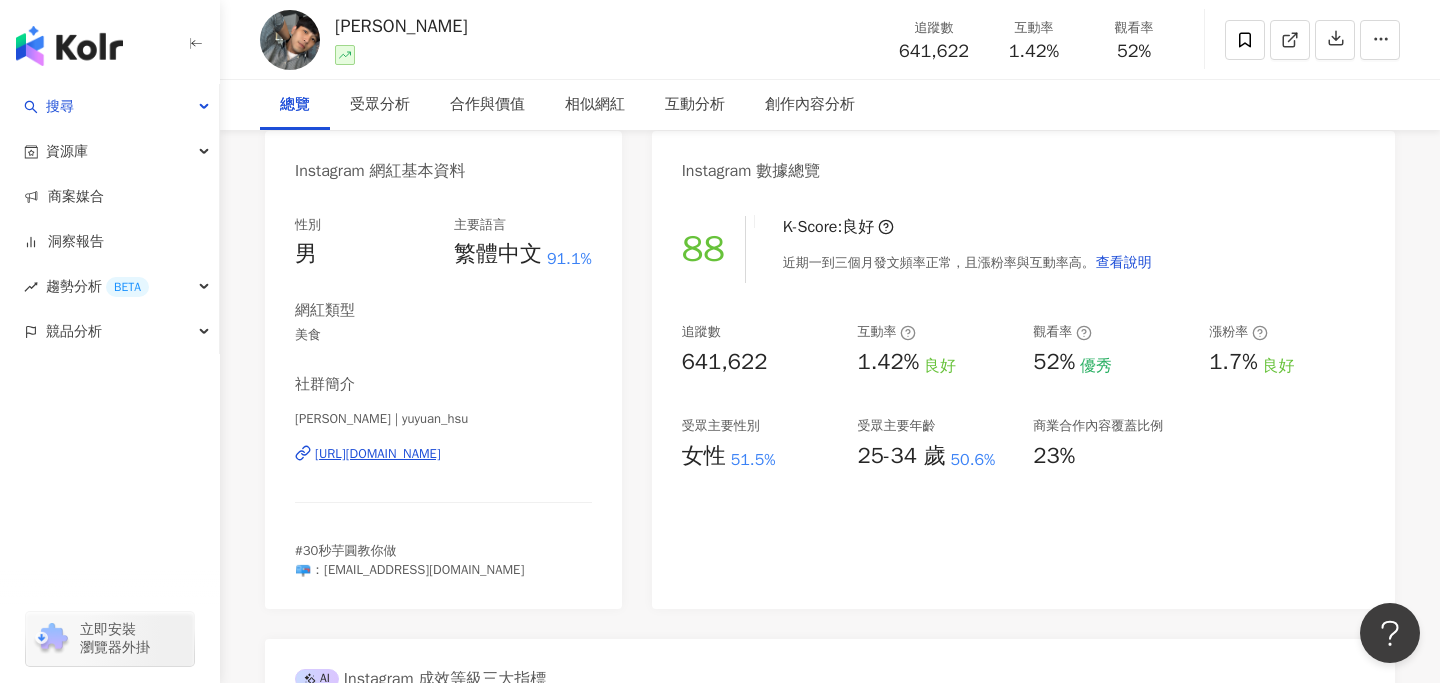 scroll, scrollTop: 0, scrollLeft: 0, axis: both 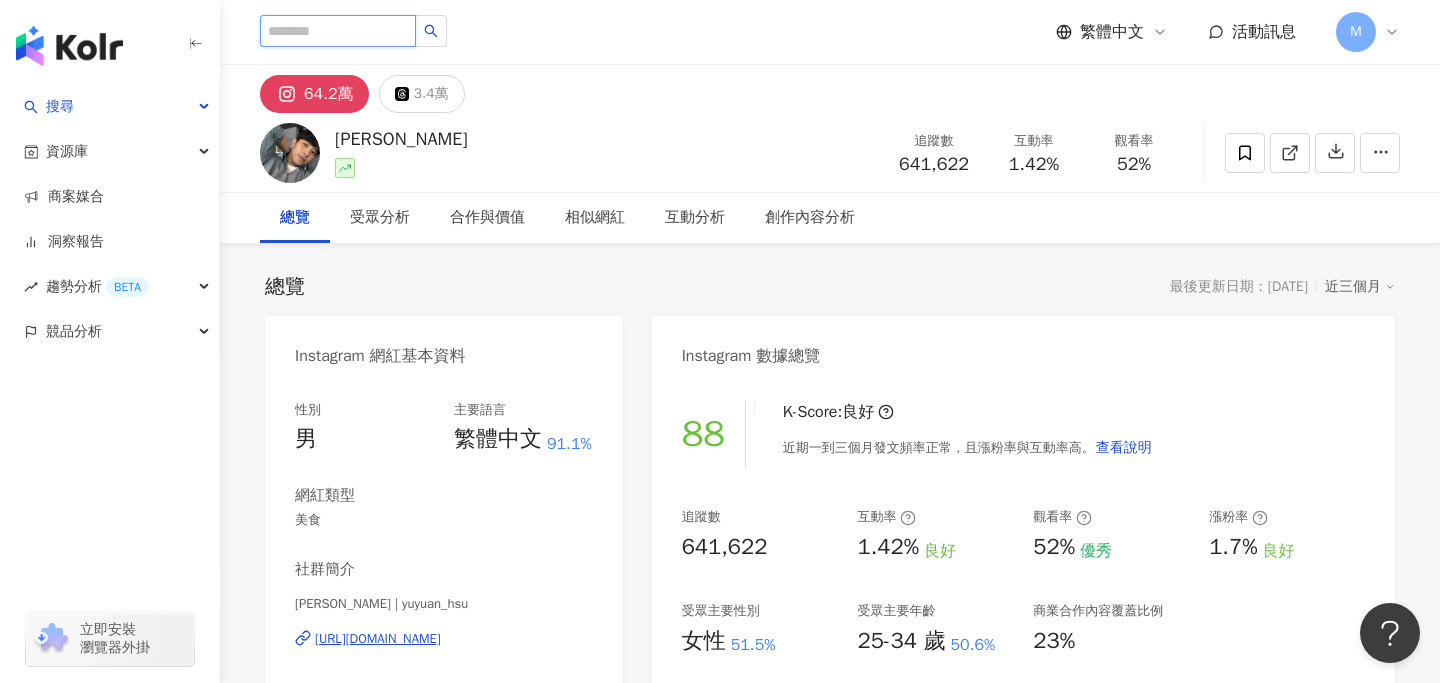click at bounding box center [338, 31] 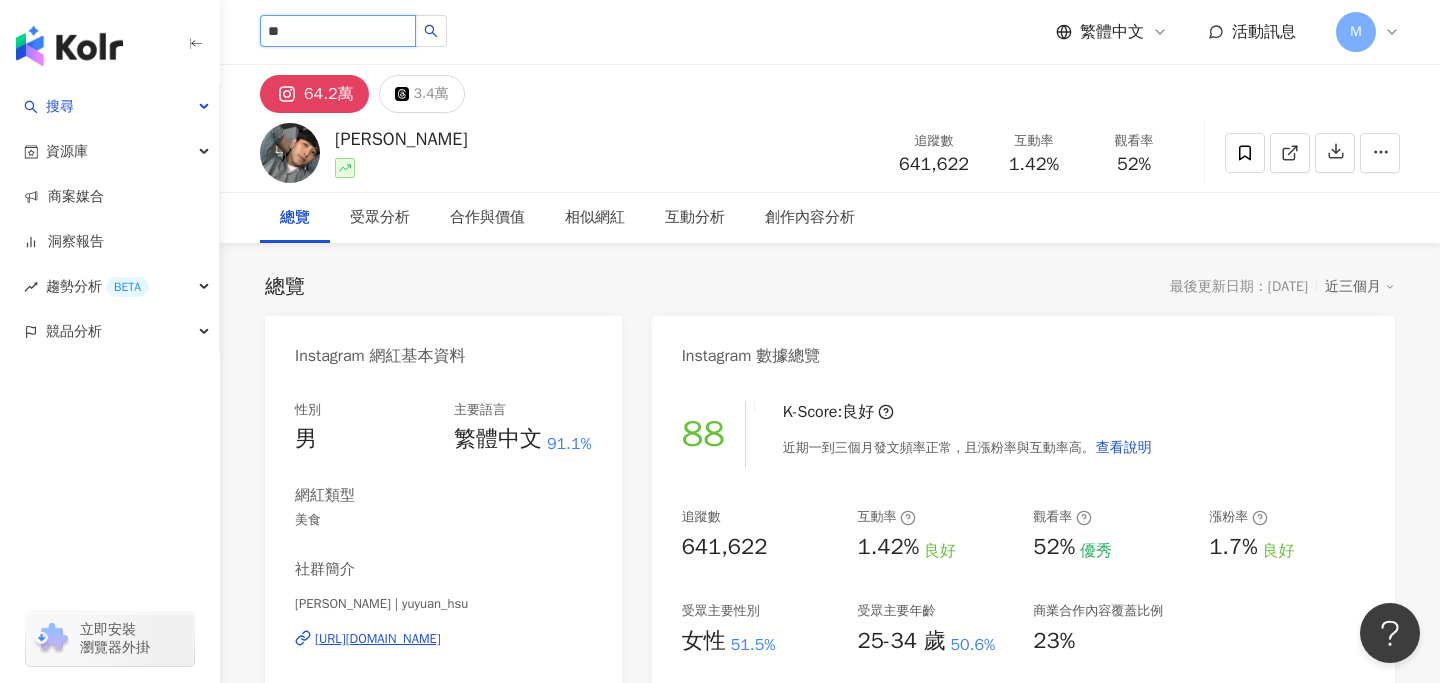 type on "**" 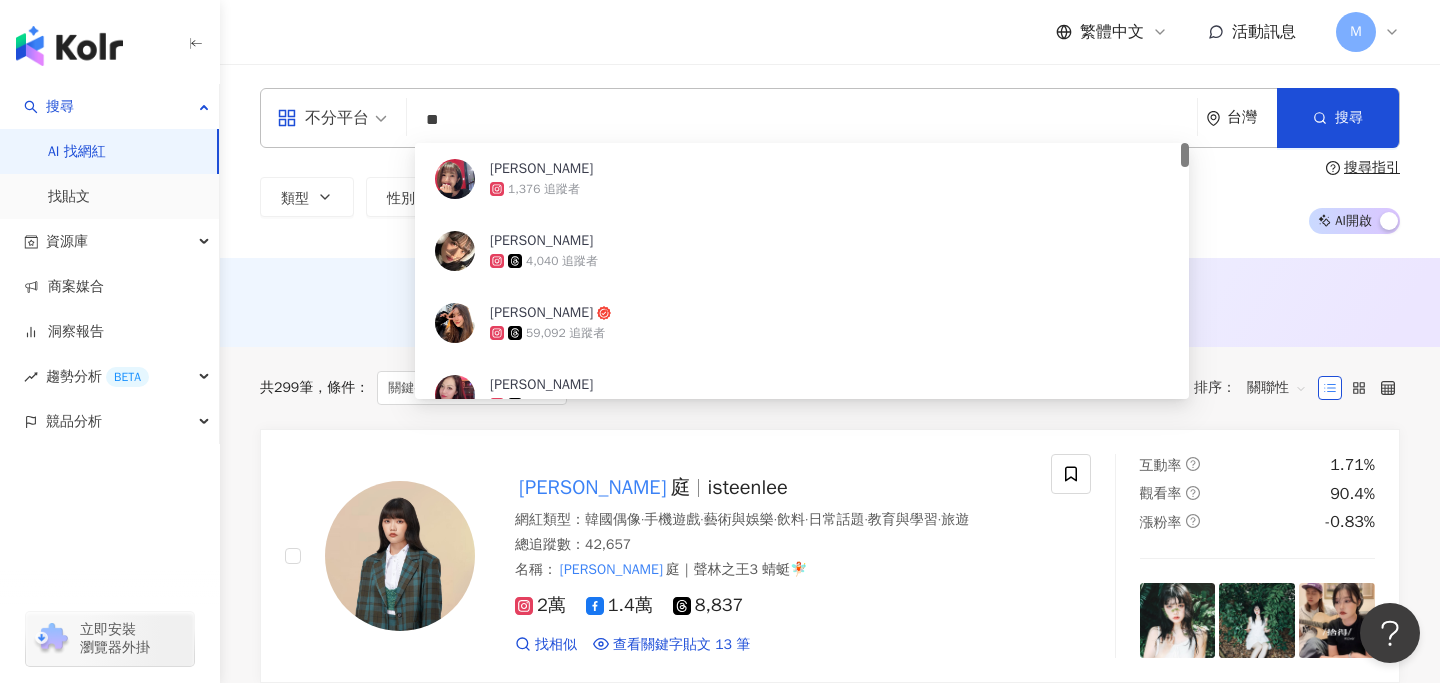 click on "繁體中文 活動訊息 M" at bounding box center [830, 32] 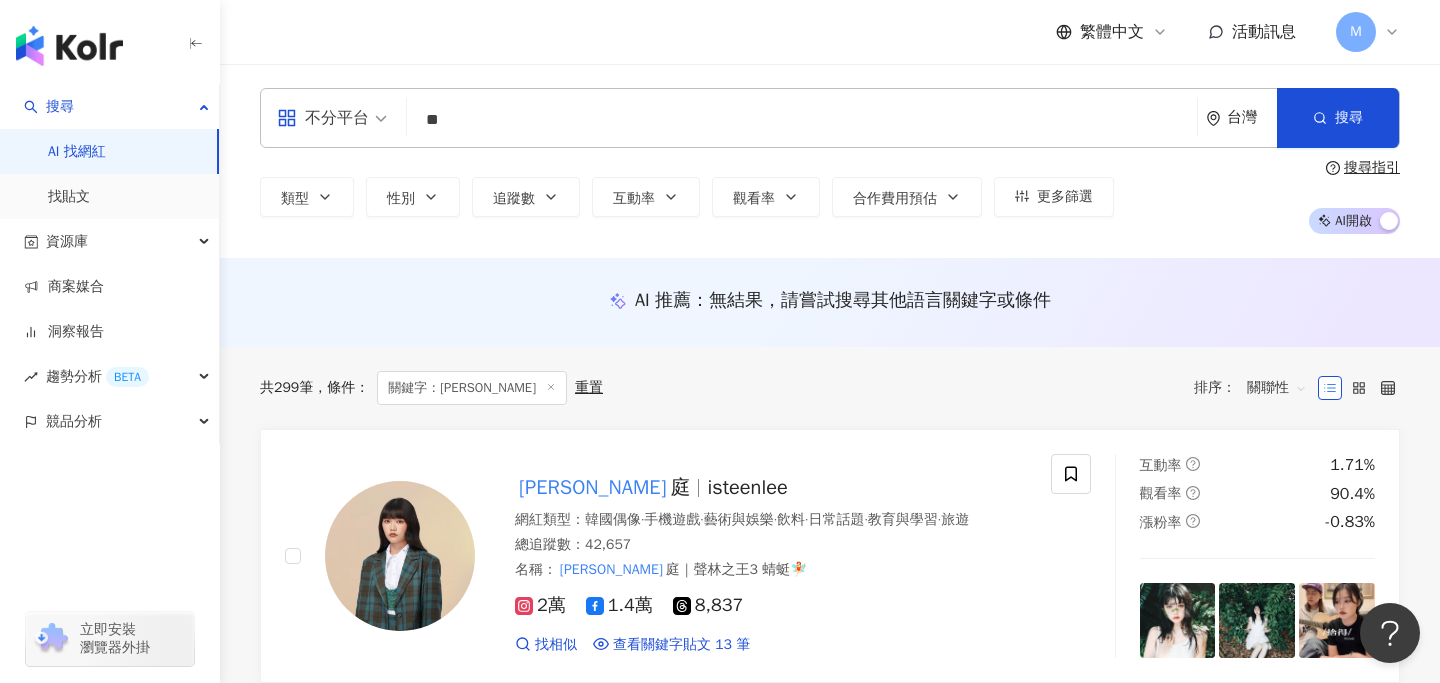 click on "**" at bounding box center (802, 120) 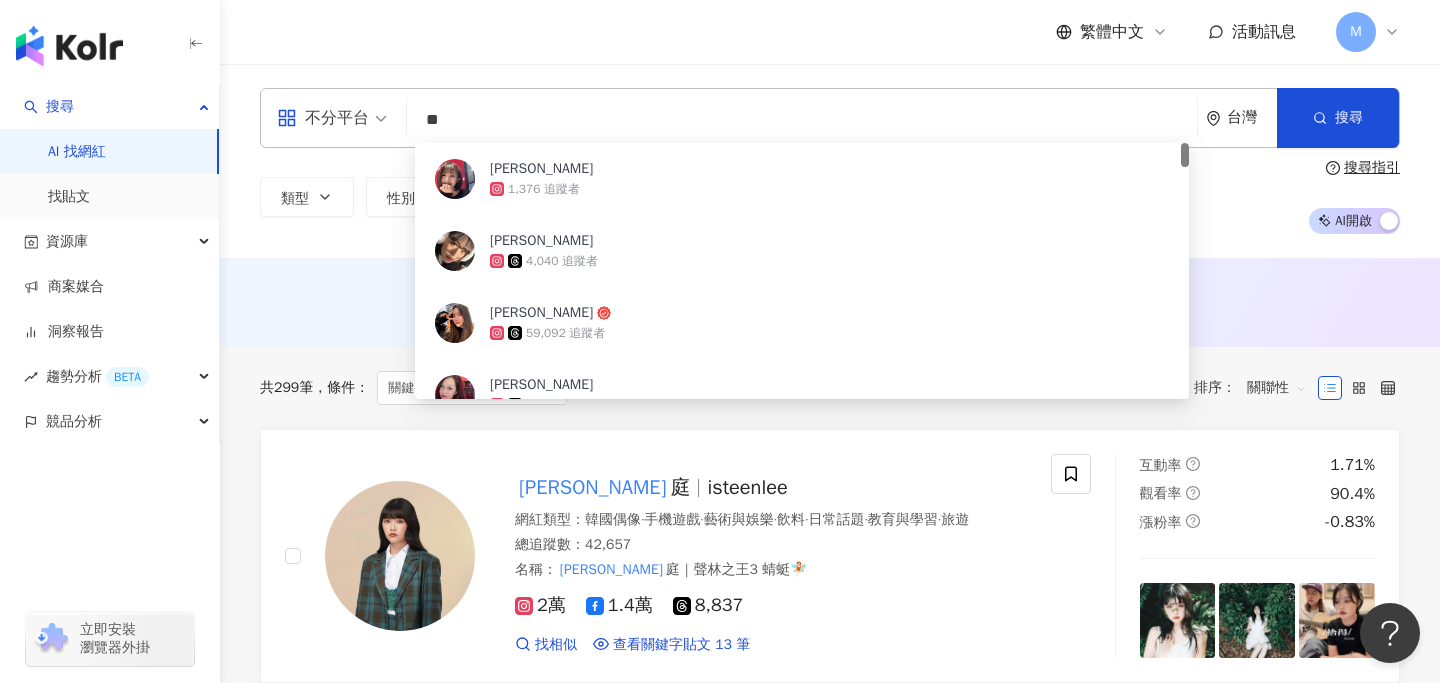 type on "*" 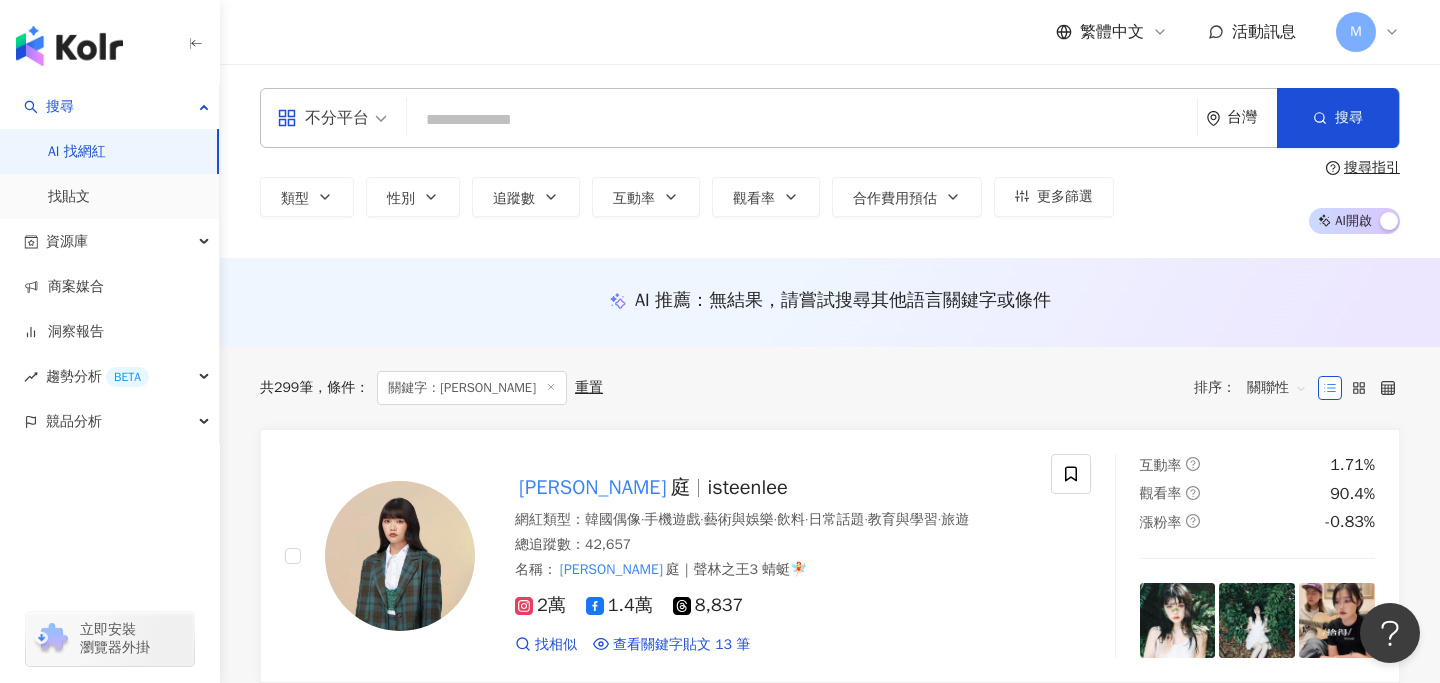 paste on "**********" 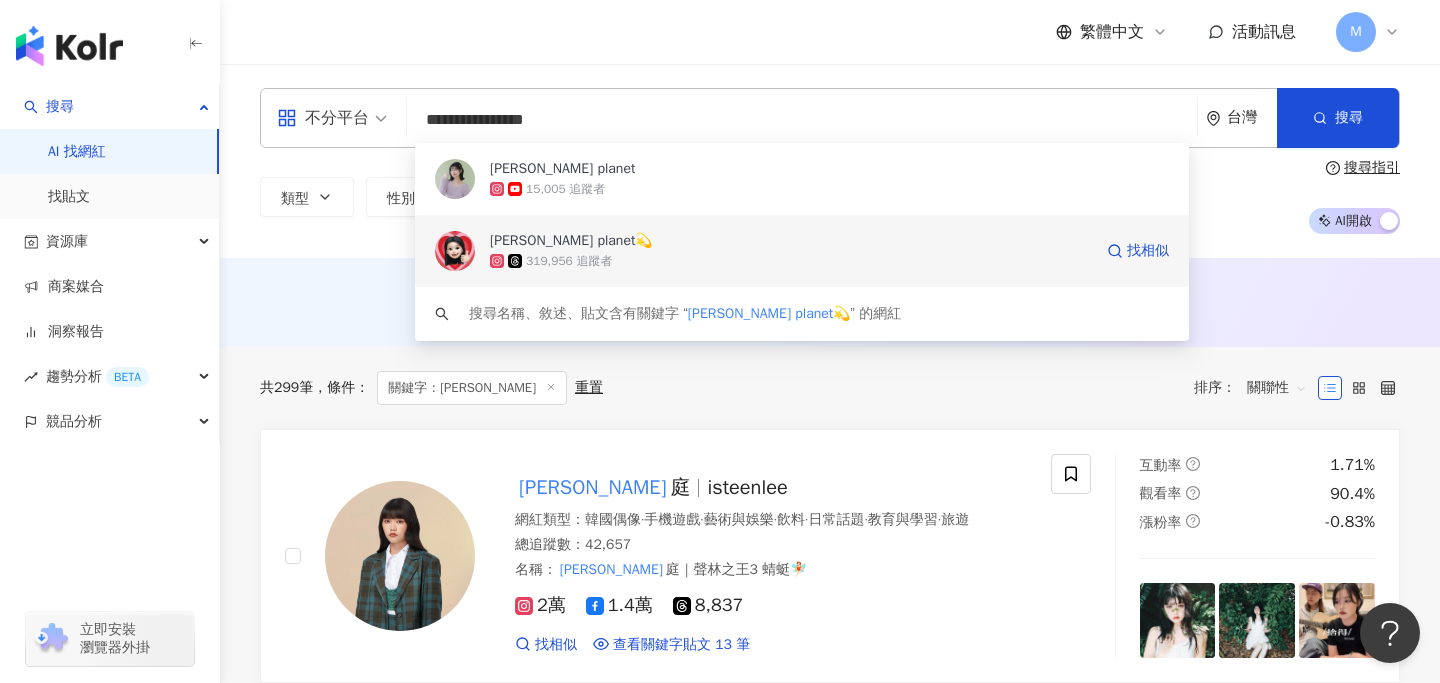 click on "李欣Lee’s planet💫" at bounding box center [791, 241] 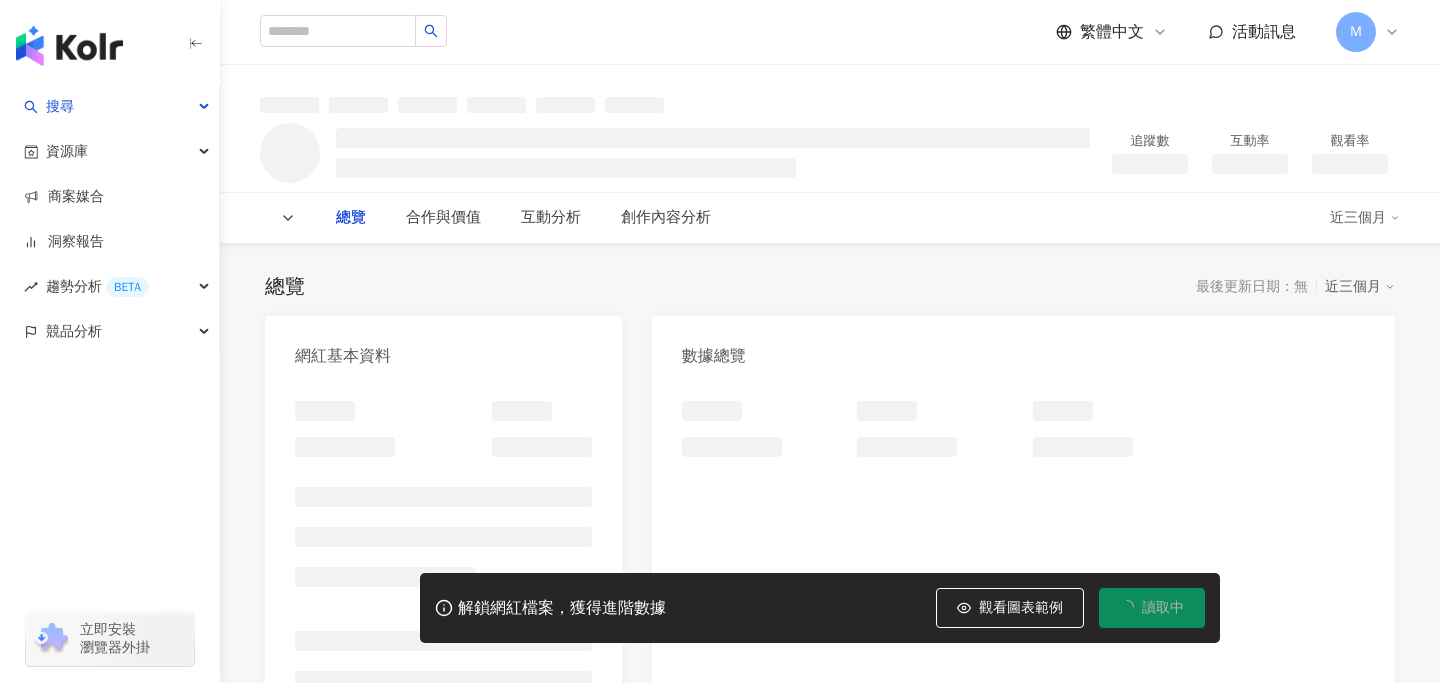 scroll, scrollTop: 0, scrollLeft: 0, axis: both 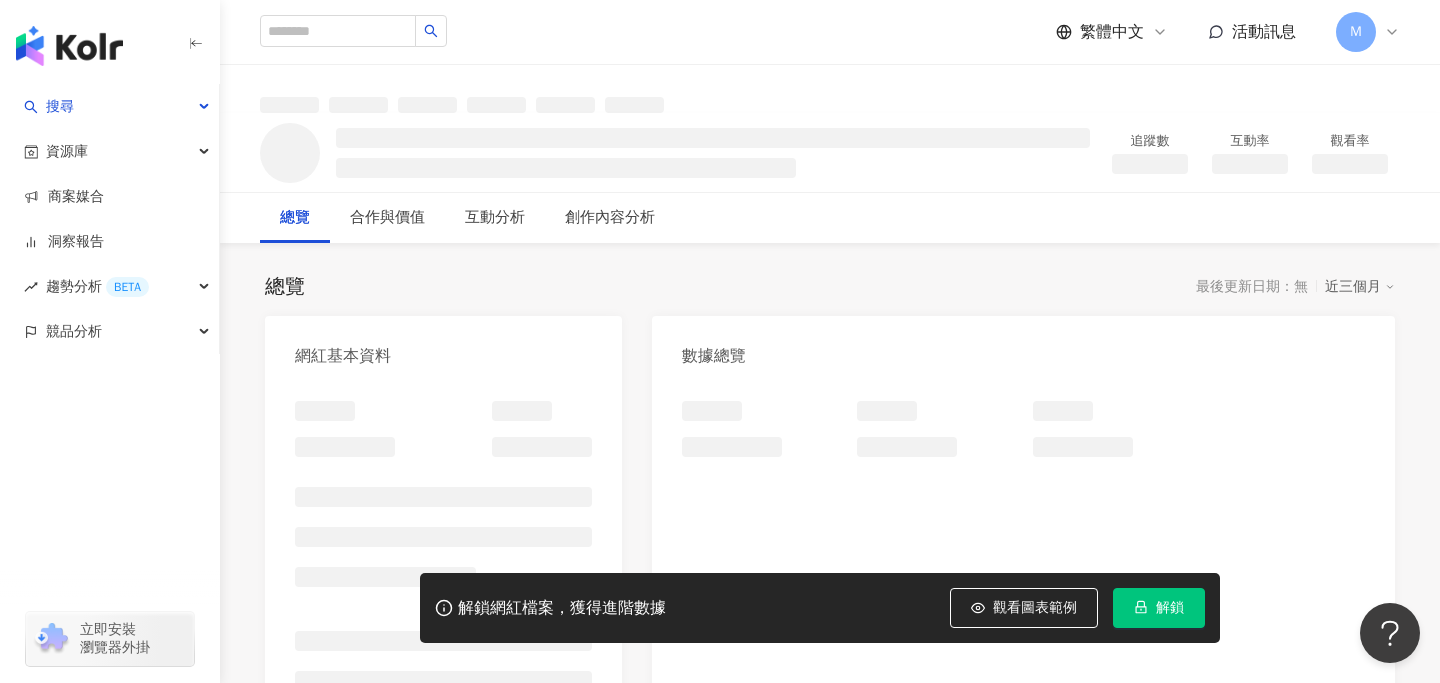 click on "解鎖" at bounding box center (1170, 608) 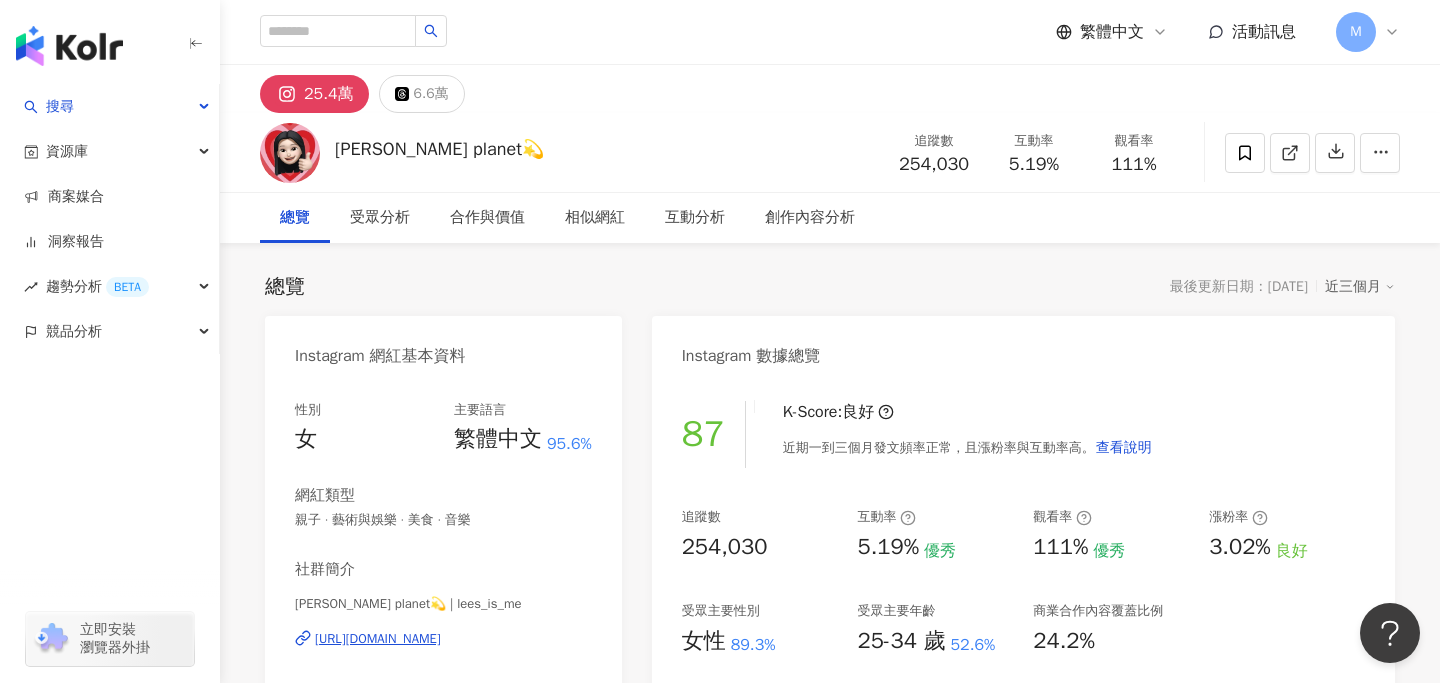drag, startPoint x: 461, startPoint y: 645, endPoint x: 715, endPoint y: 2, distance: 691.35016 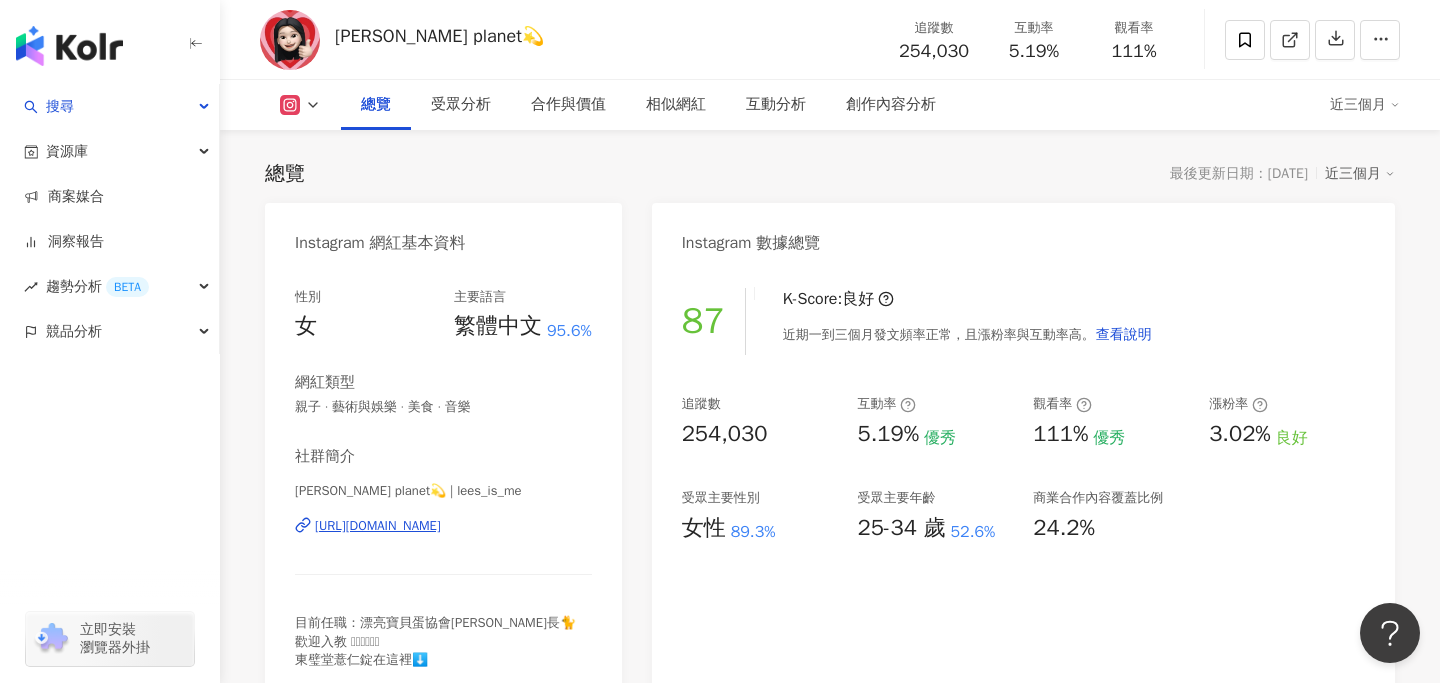 scroll, scrollTop: 115, scrollLeft: 0, axis: vertical 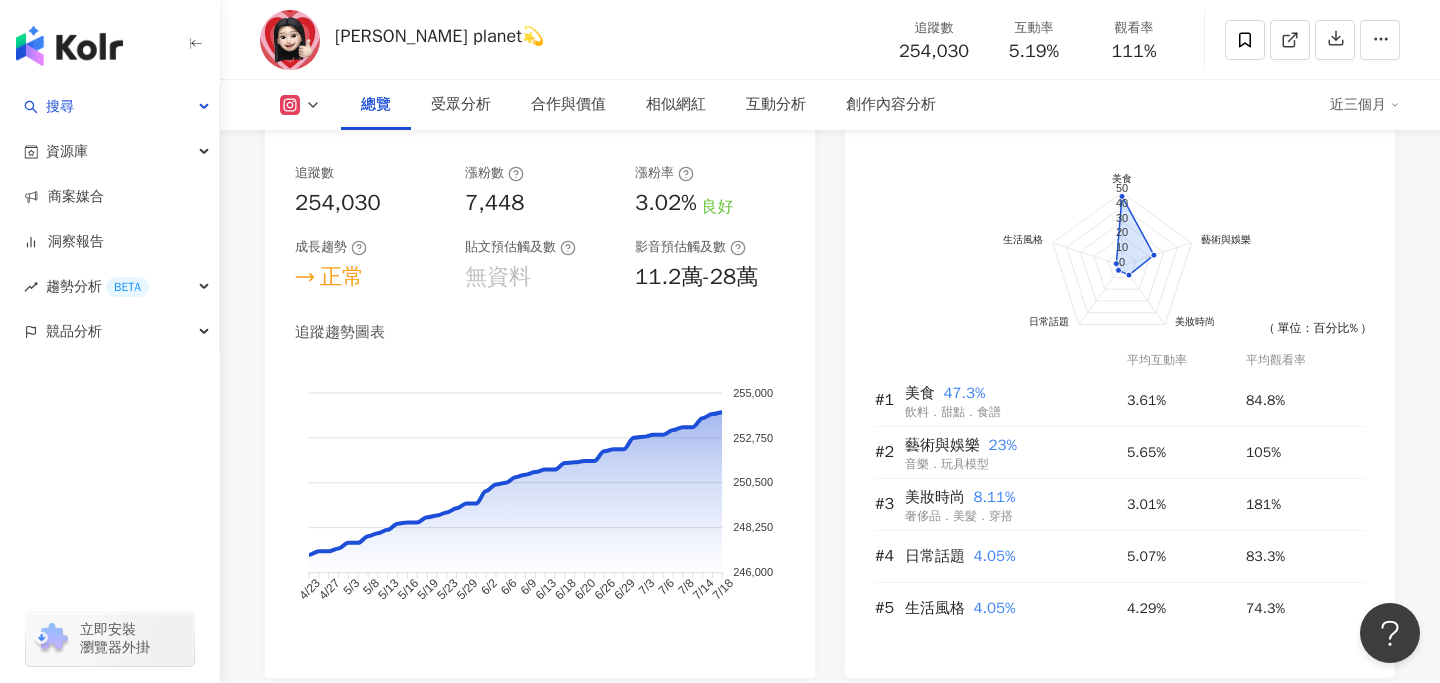 click at bounding box center [300, 105] 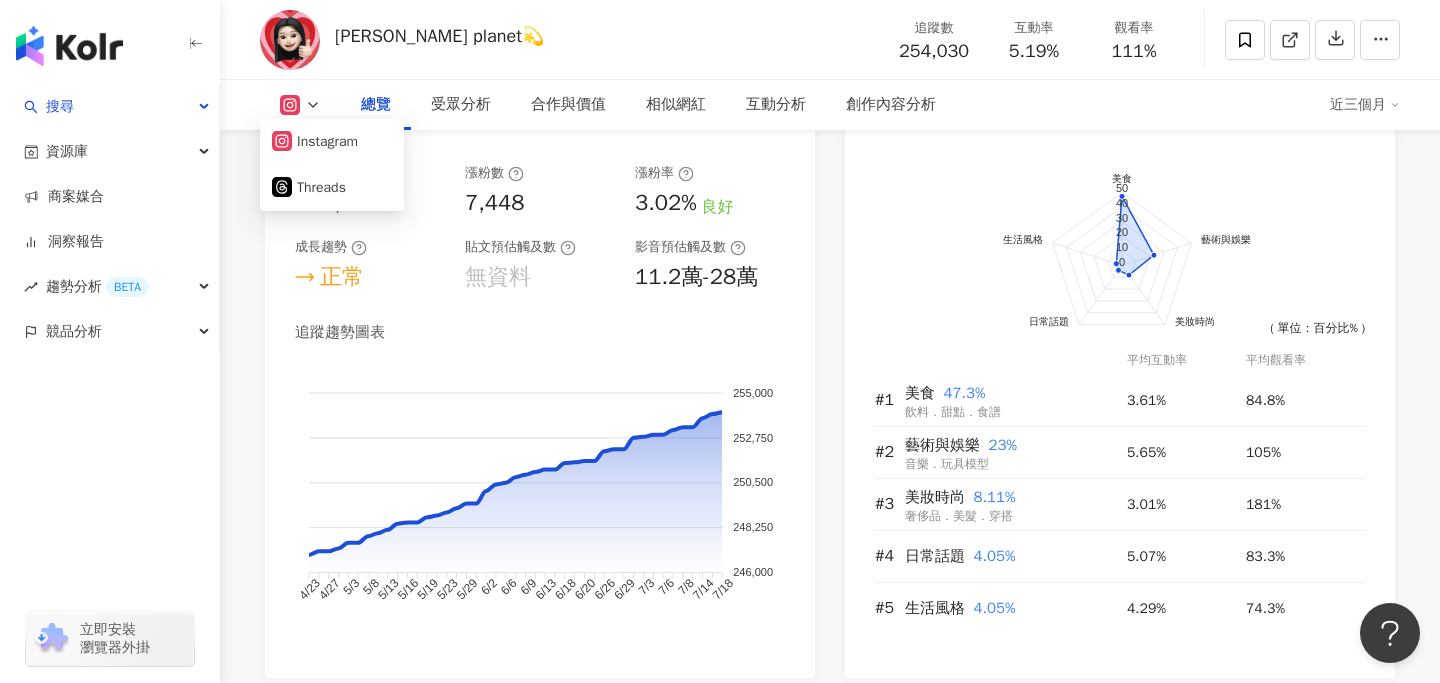 click on "追蹤數   254,030 漲粉數   7,448 漲粉率   3.02% 良好 成長趨勢   正常 貼文預估觸及數   無資料 影音預估觸及數   11.2萬-28萬" at bounding box center [540, 228] 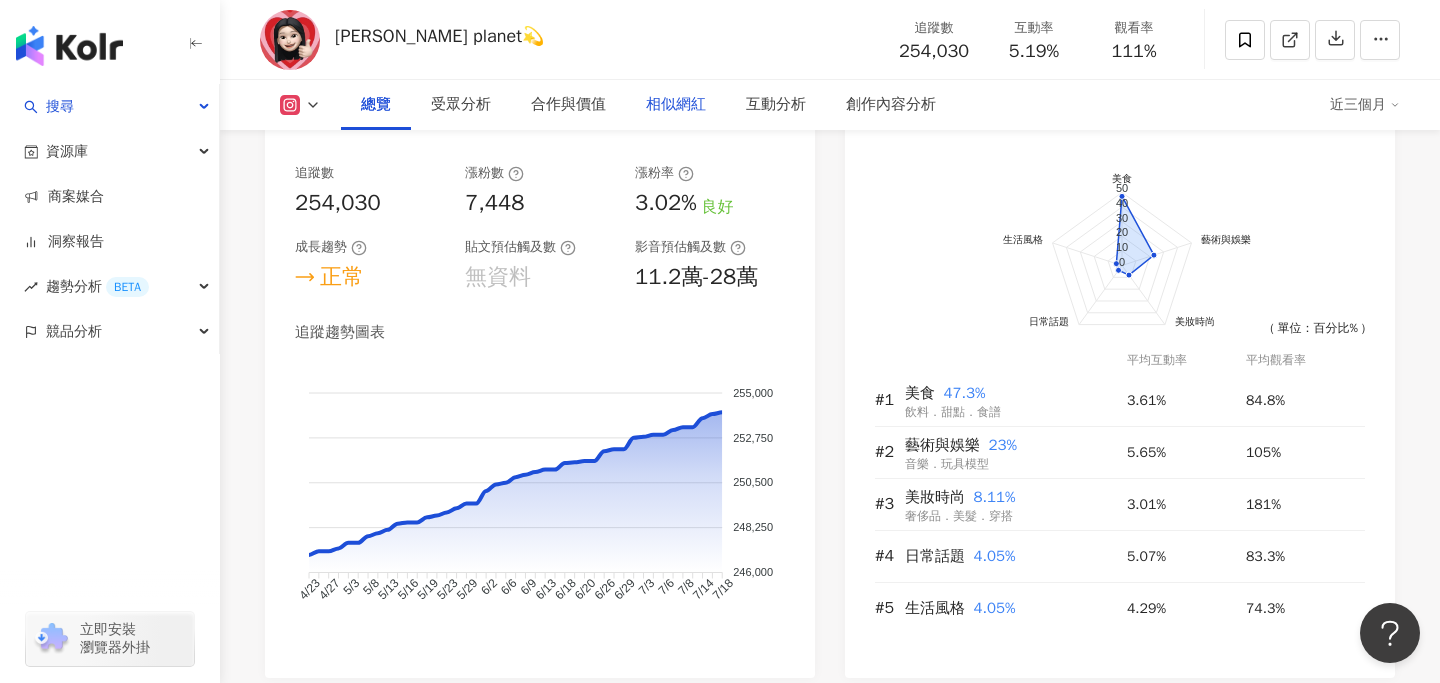 scroll, scrollTop: 0, scrollLeft: 0, axis: both 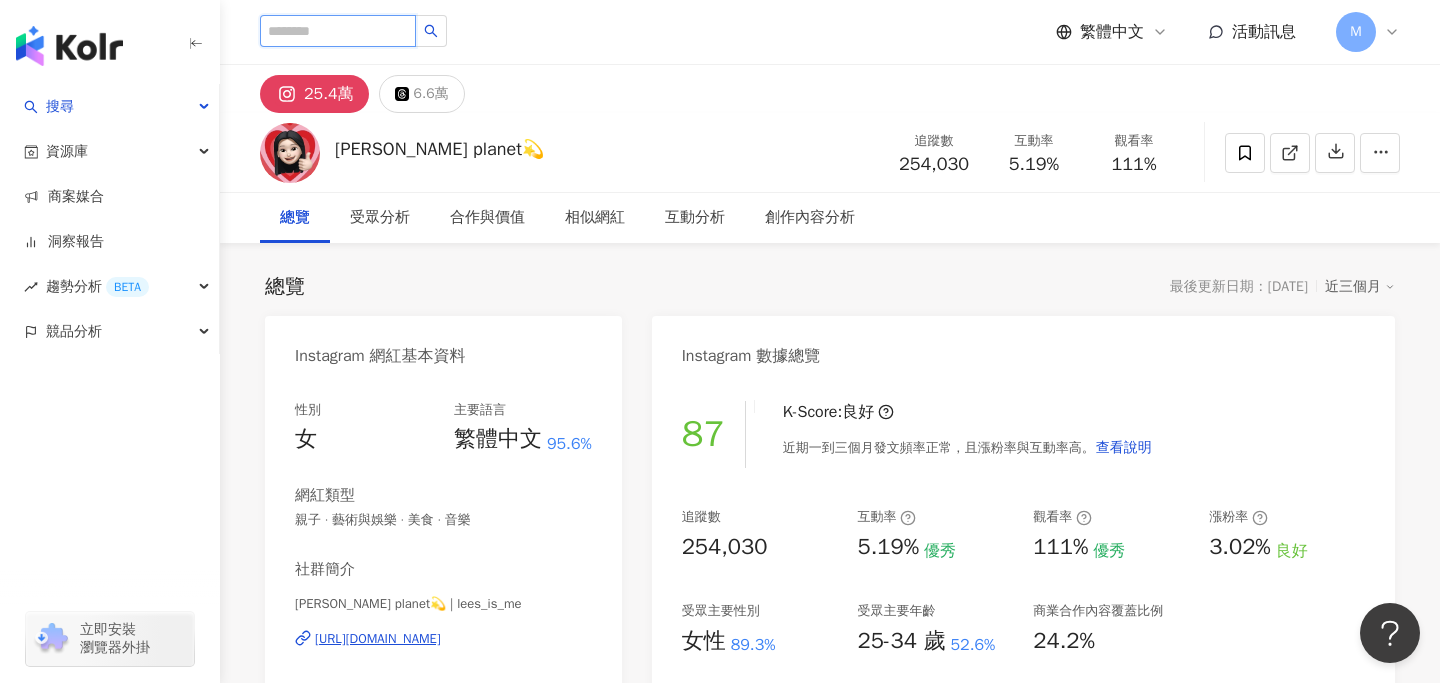 click at bounding box center (338, 31) 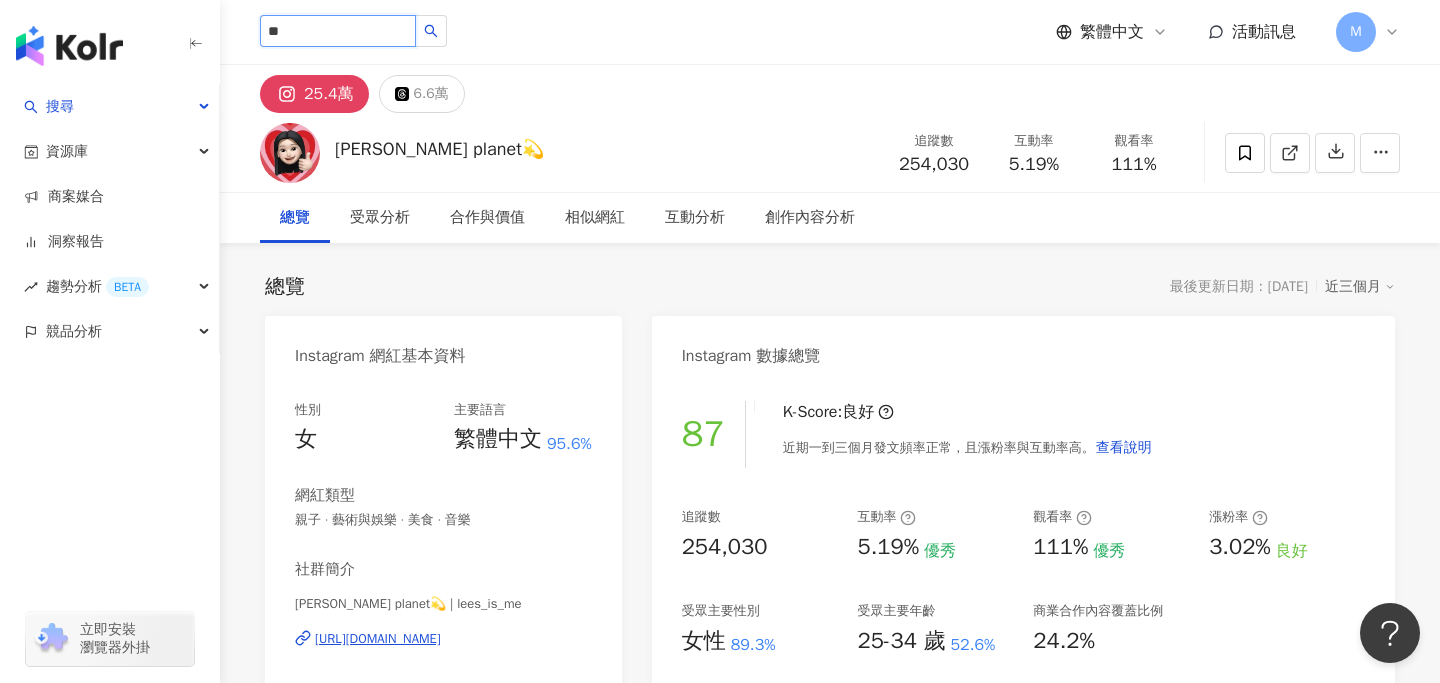 type on "**" 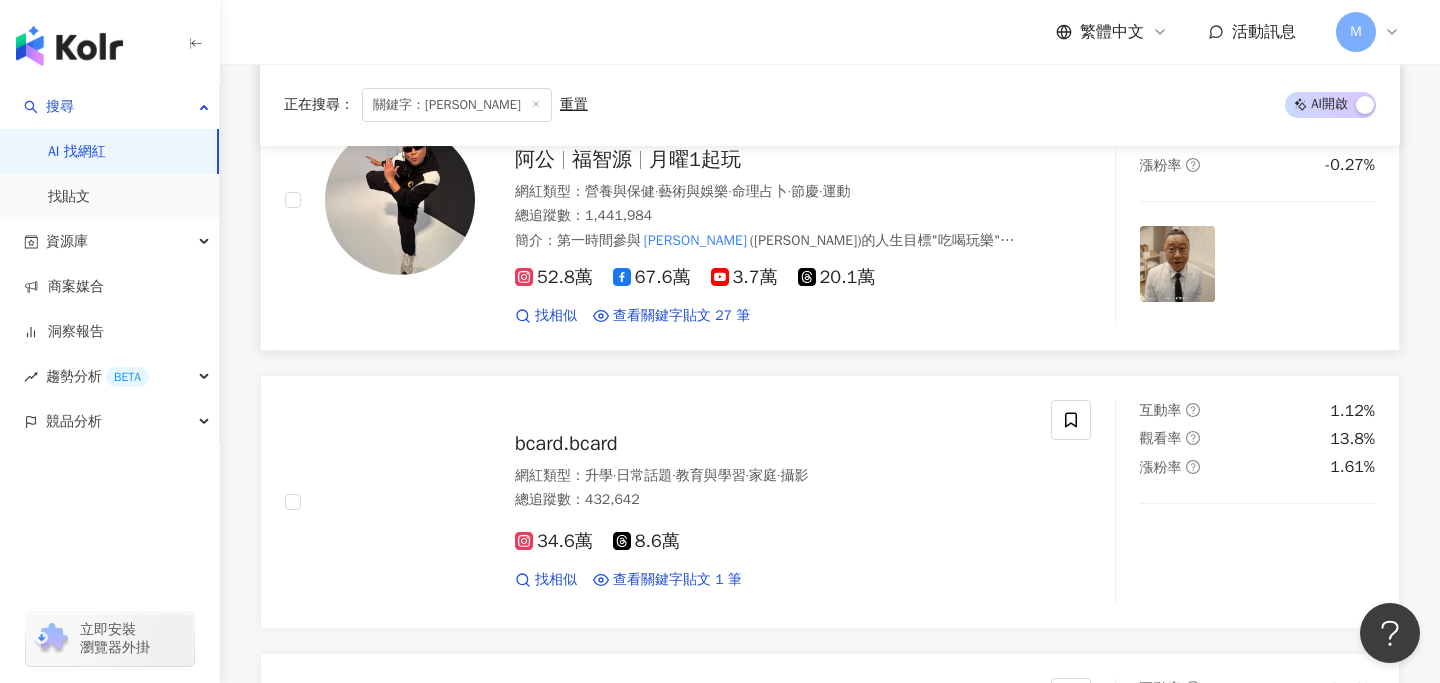 scroll, scrollTop: 242, scrollLeft: 0, axis: vertical 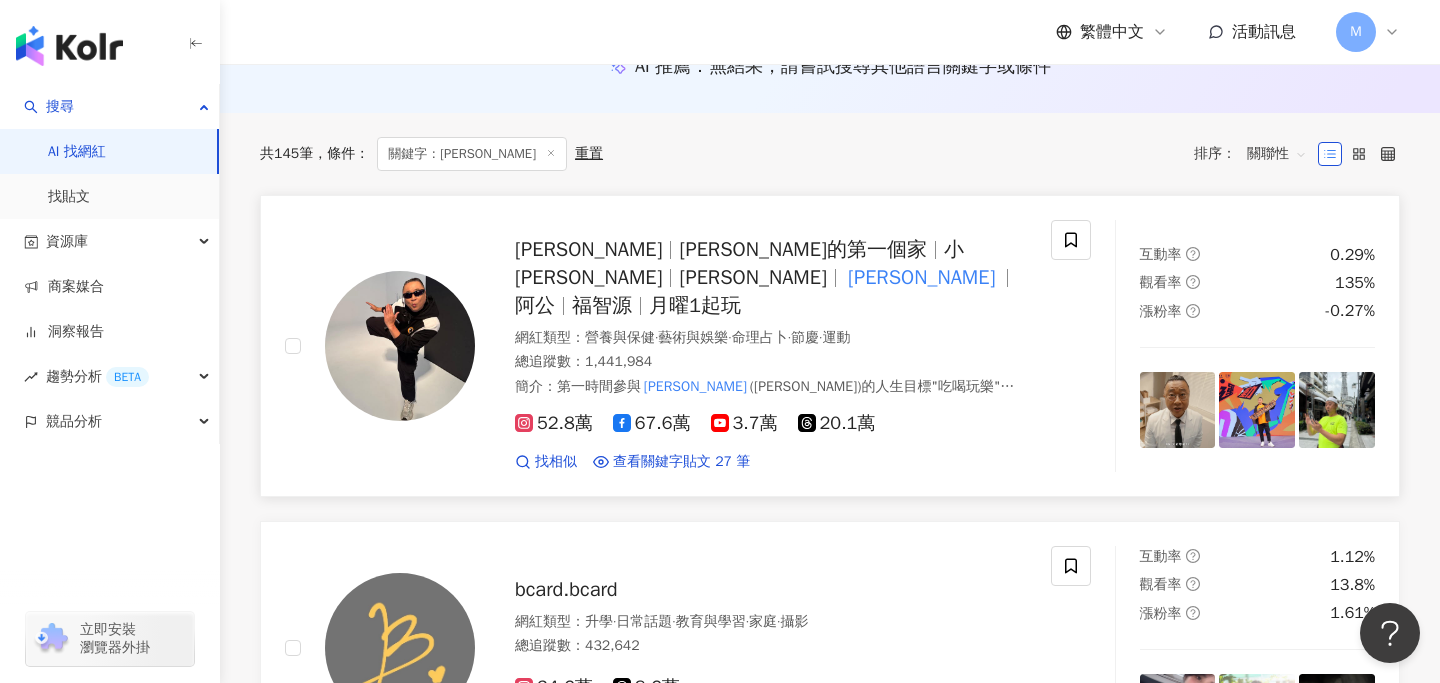 click on "邰智源 邰邰的第一個家" at bounding box center (802, 249) 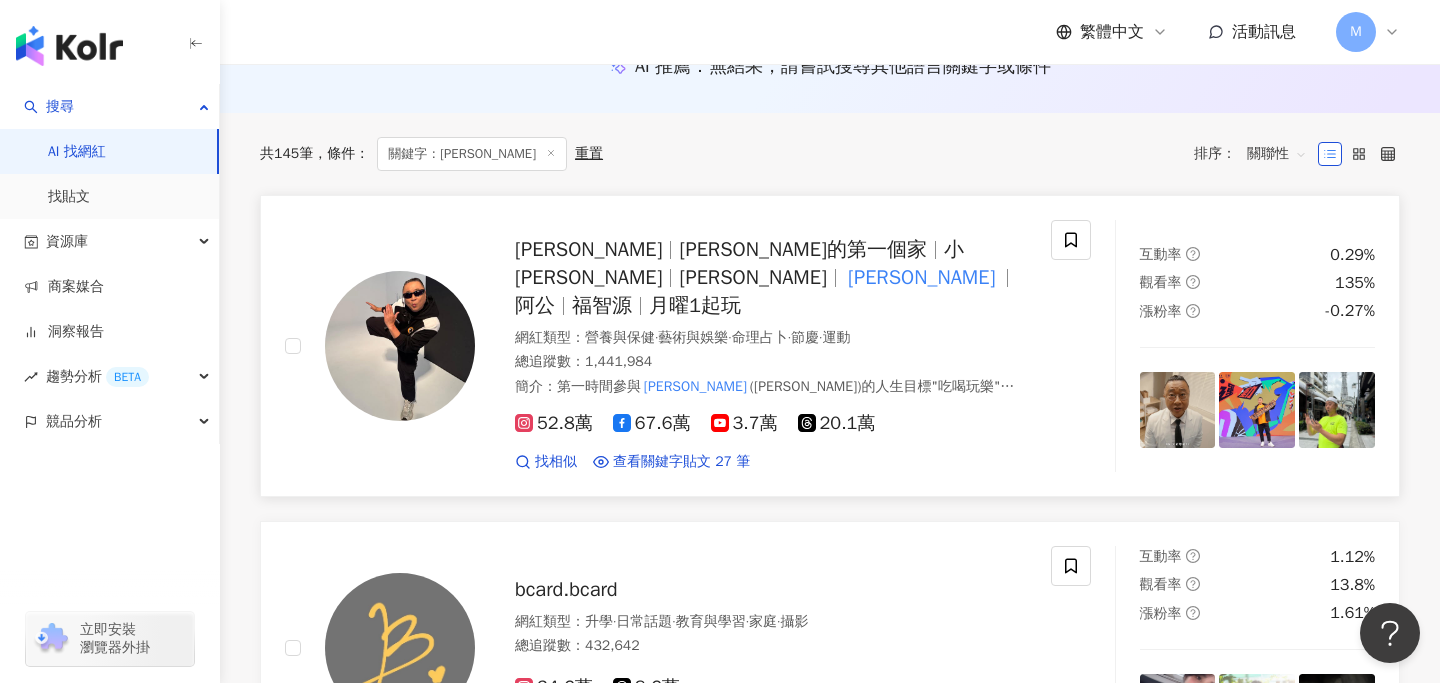 scroll, scrollTop: 0, scrollLeft: 0, axis: both 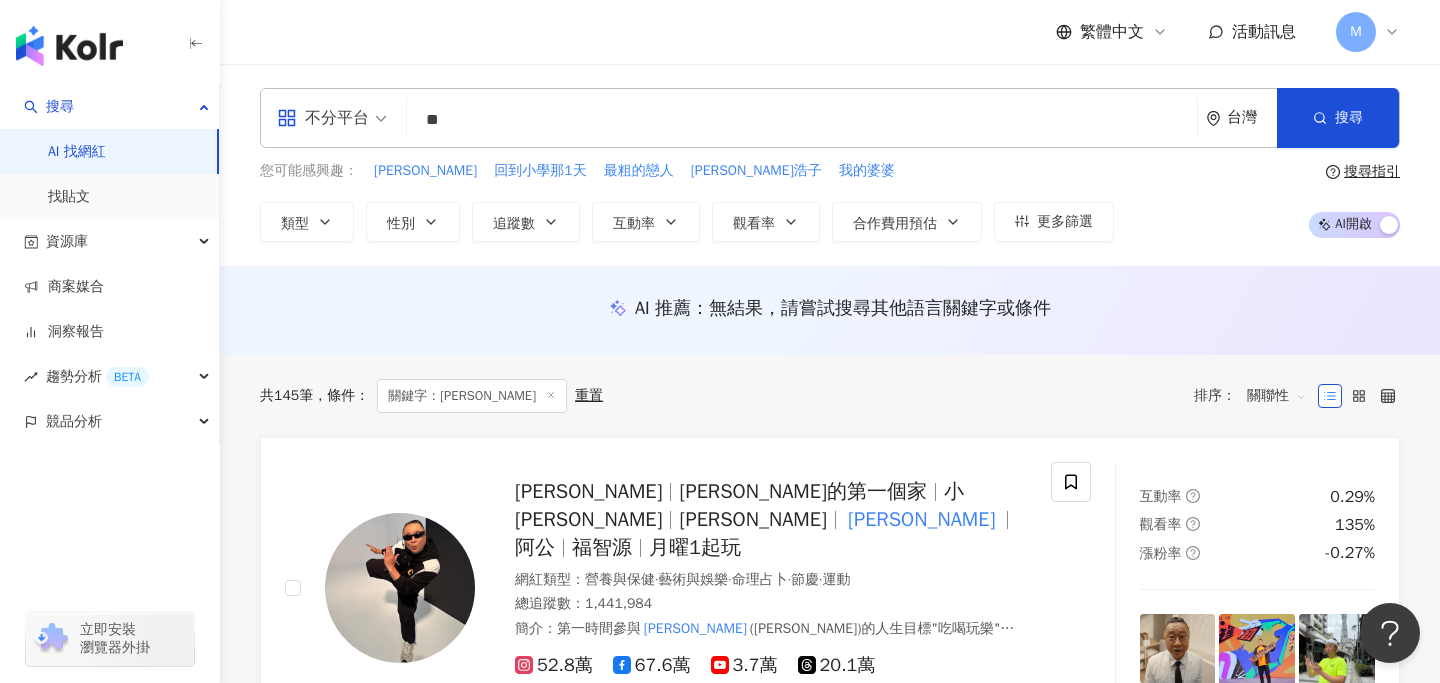 click on "不分平台 ** 台灣 搜尋" at bounding box center (830, 118) 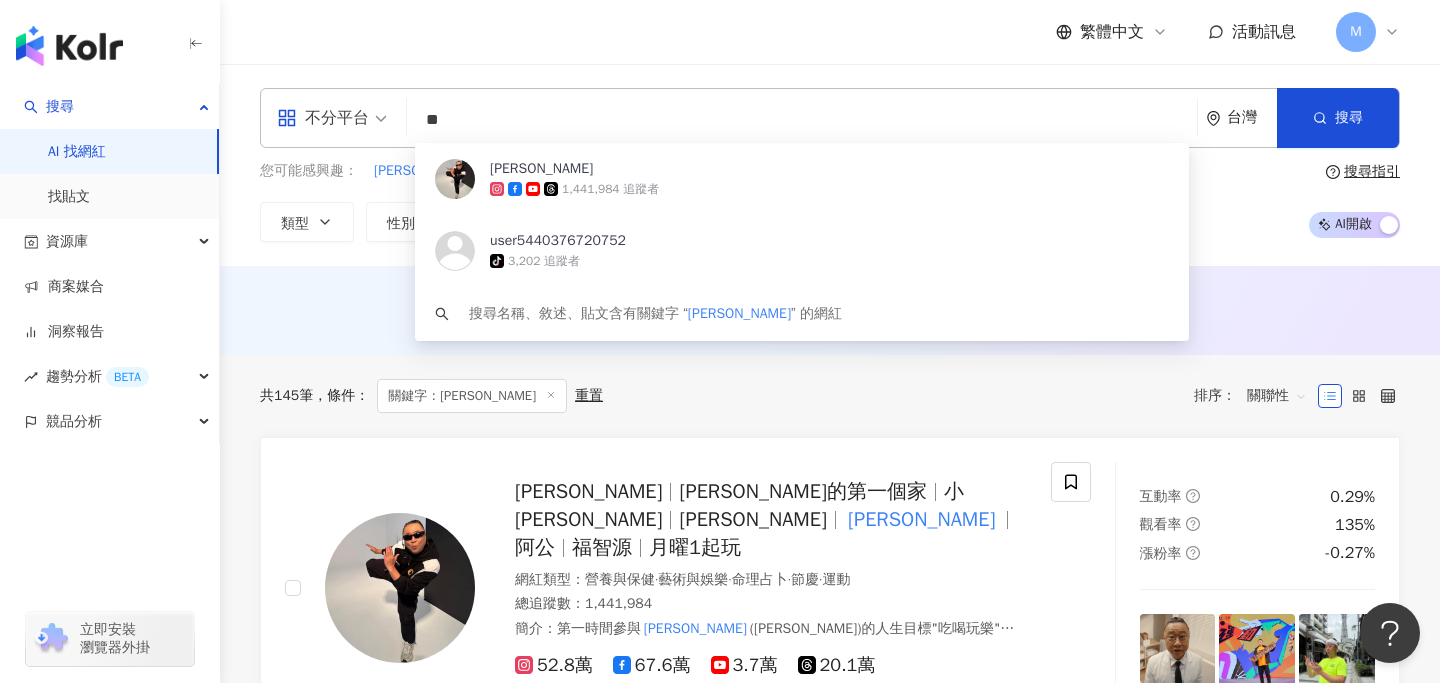 type on "*" 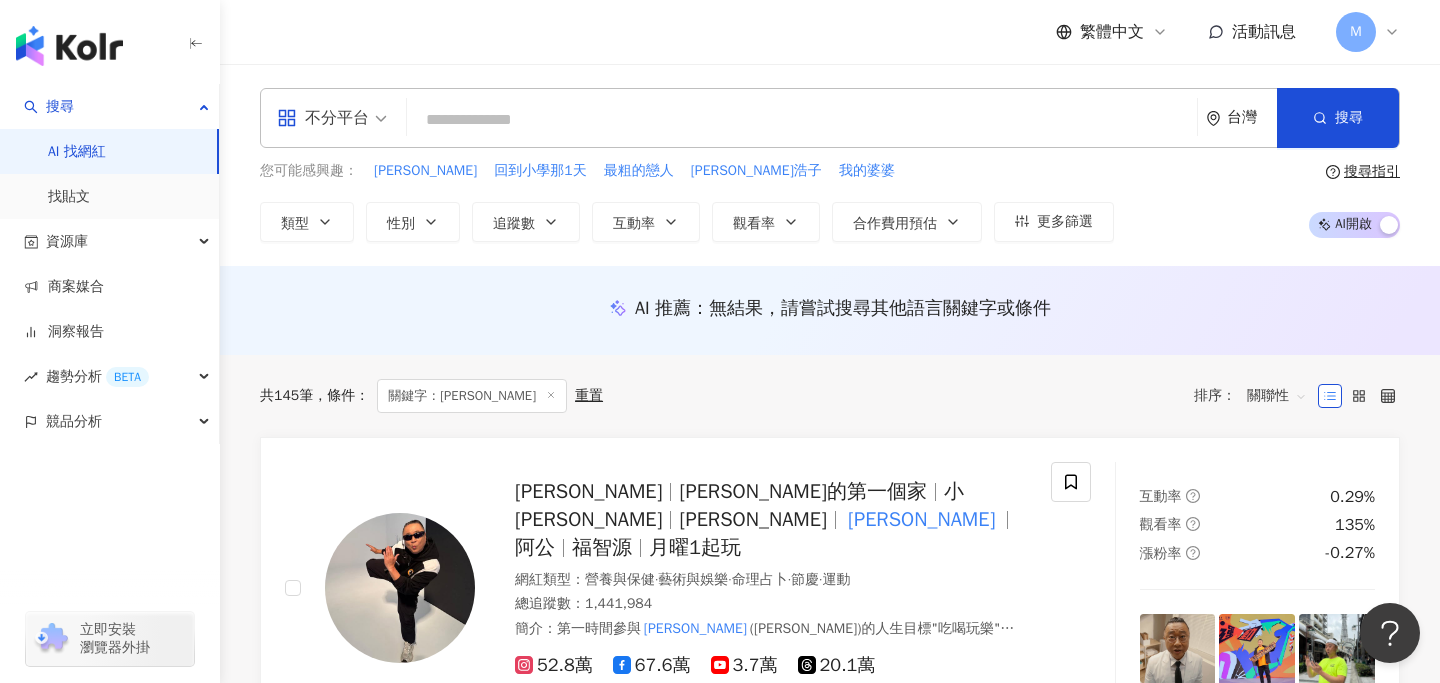 type on "*" 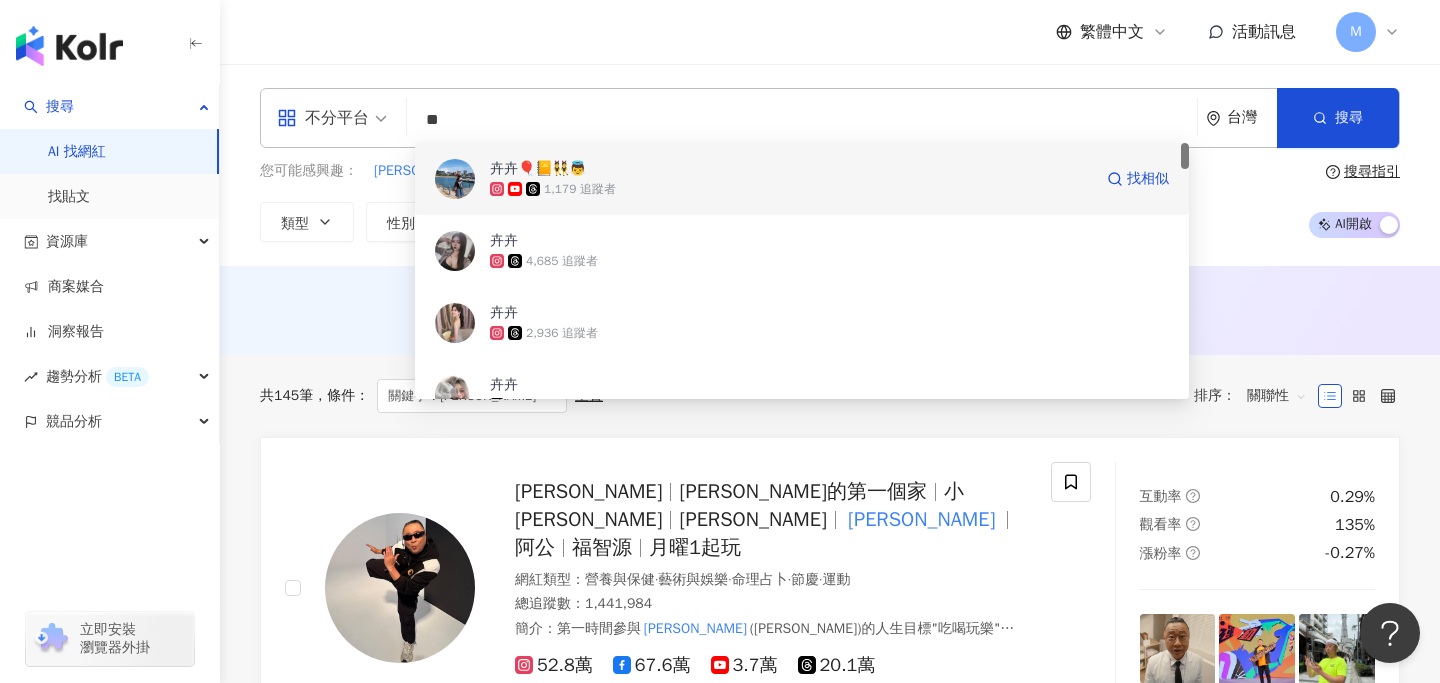 click on "卉卉🎈📒👯👼" at bounding box center (791, 169) 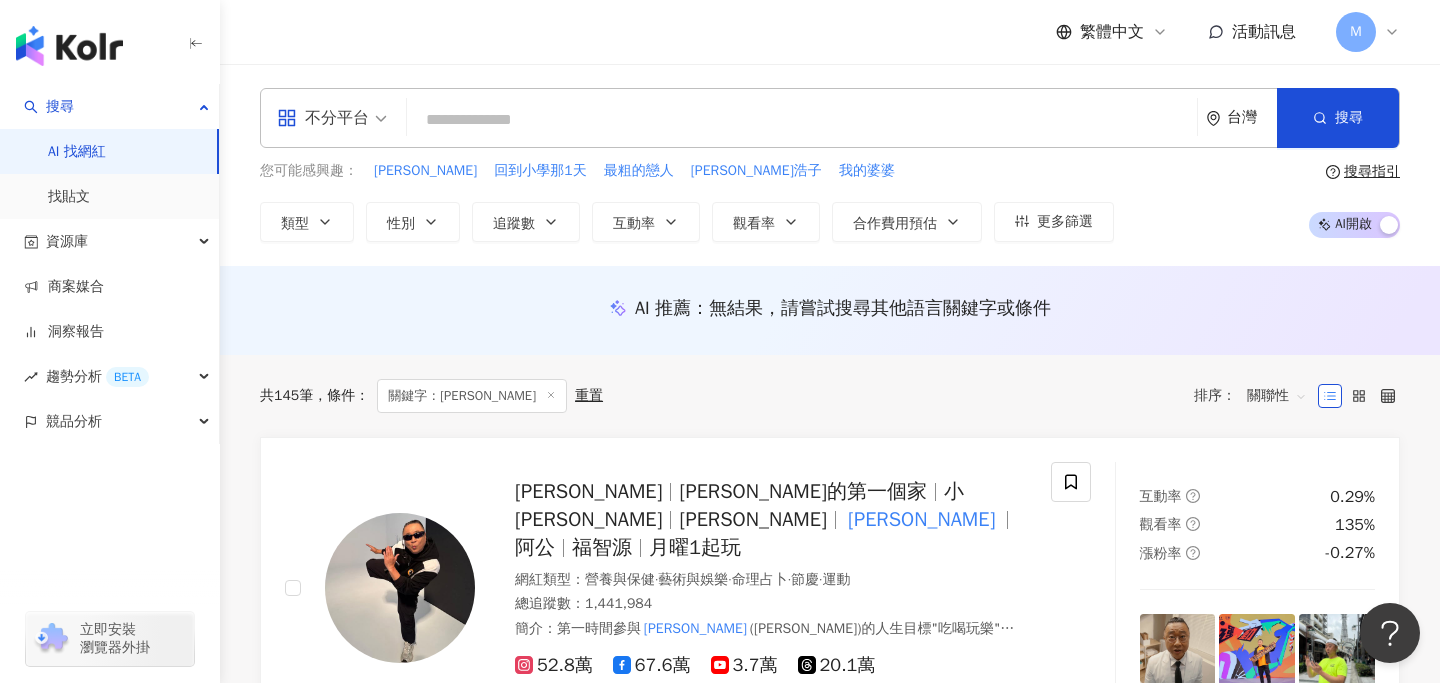 click at bounding box center (802, 120) 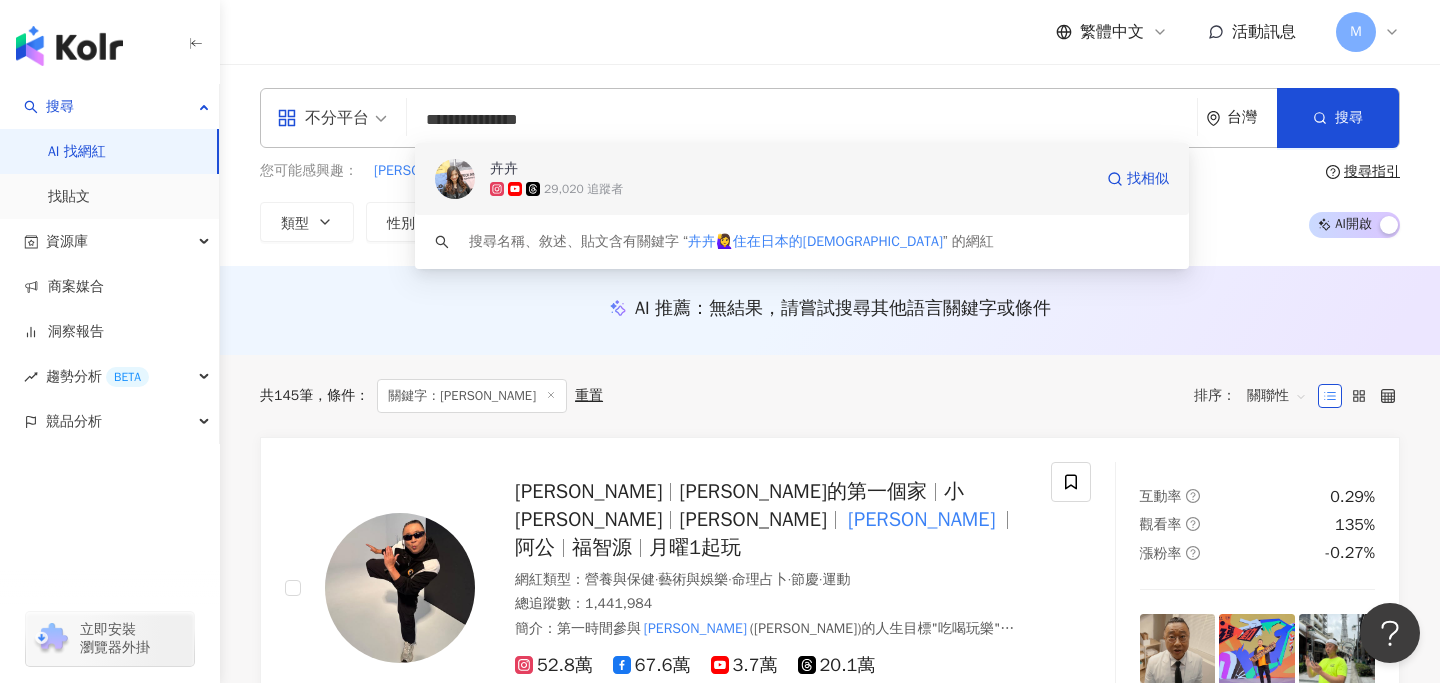 click on "卉卉 29,020   追蹤者 找相似" at bounding box center [802, 179] 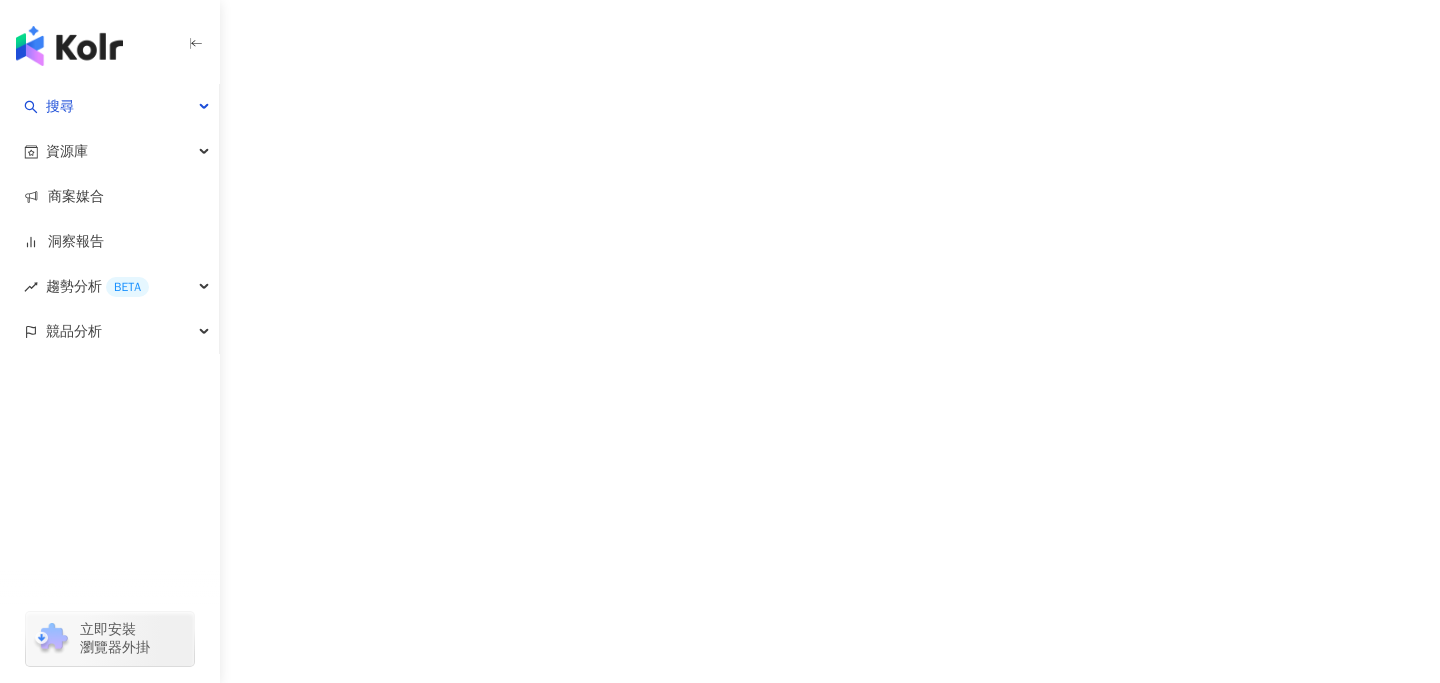 scroll, scrollTop: 0, scrollLeft: 0, axis: both 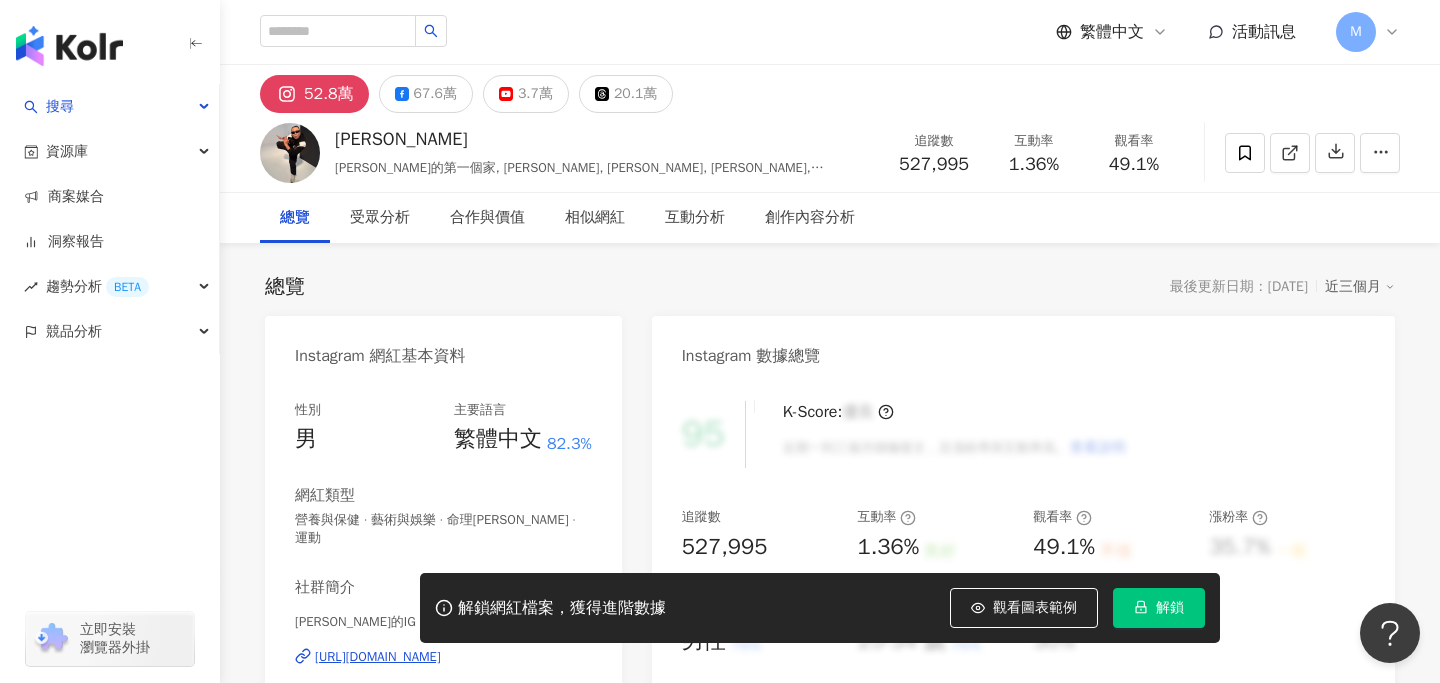 click on "解鎖" at bounding box center [1170, 608] 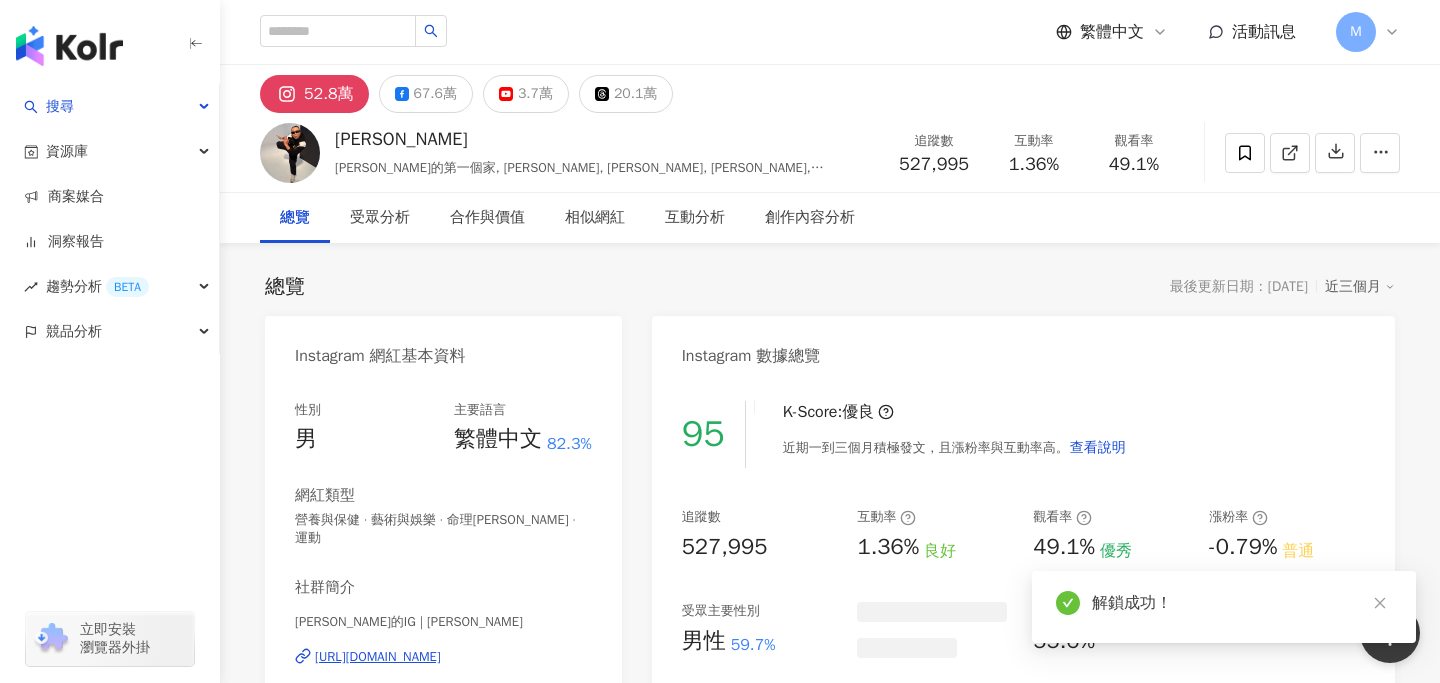 scroll, scrollTop: 155, scrollLeft: 0, axis: vertical 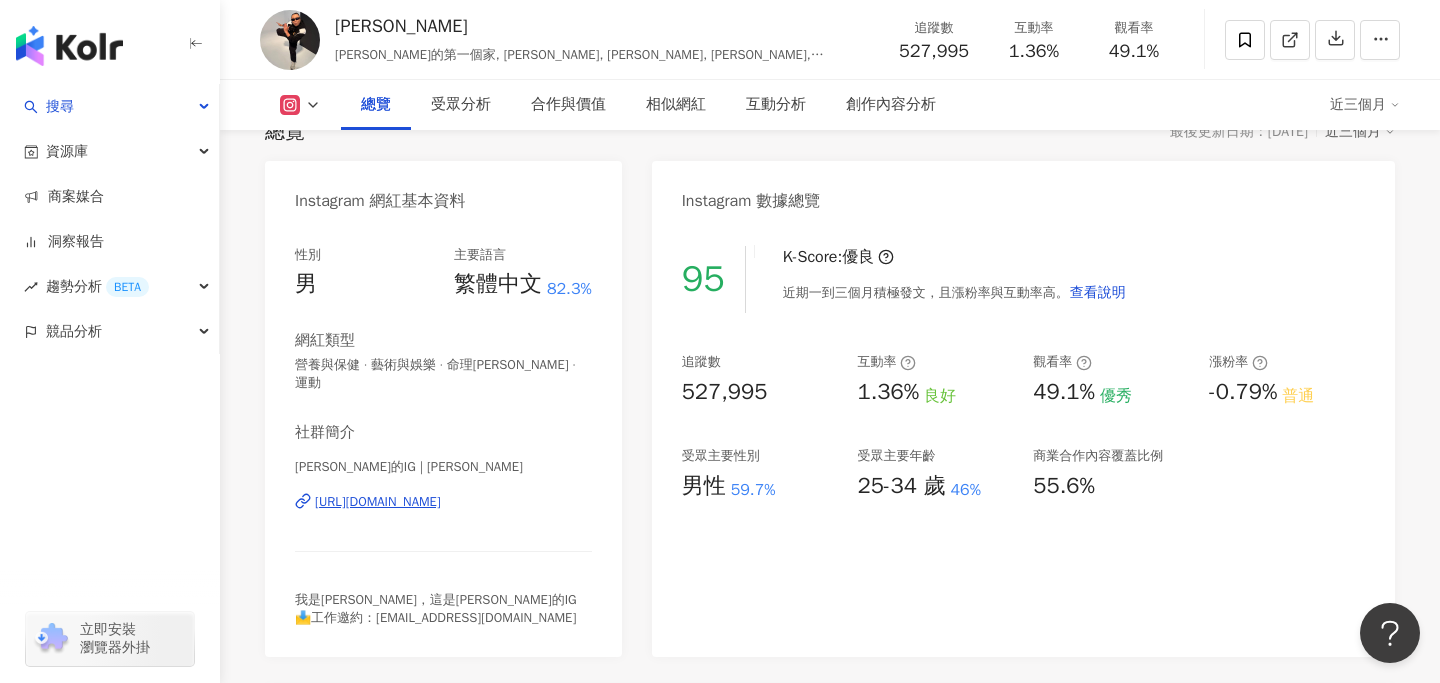 drag, startPoint x: 490, startPoint y: 490, endPoint x: 594, endPoint y: 2, distance: 498.95892 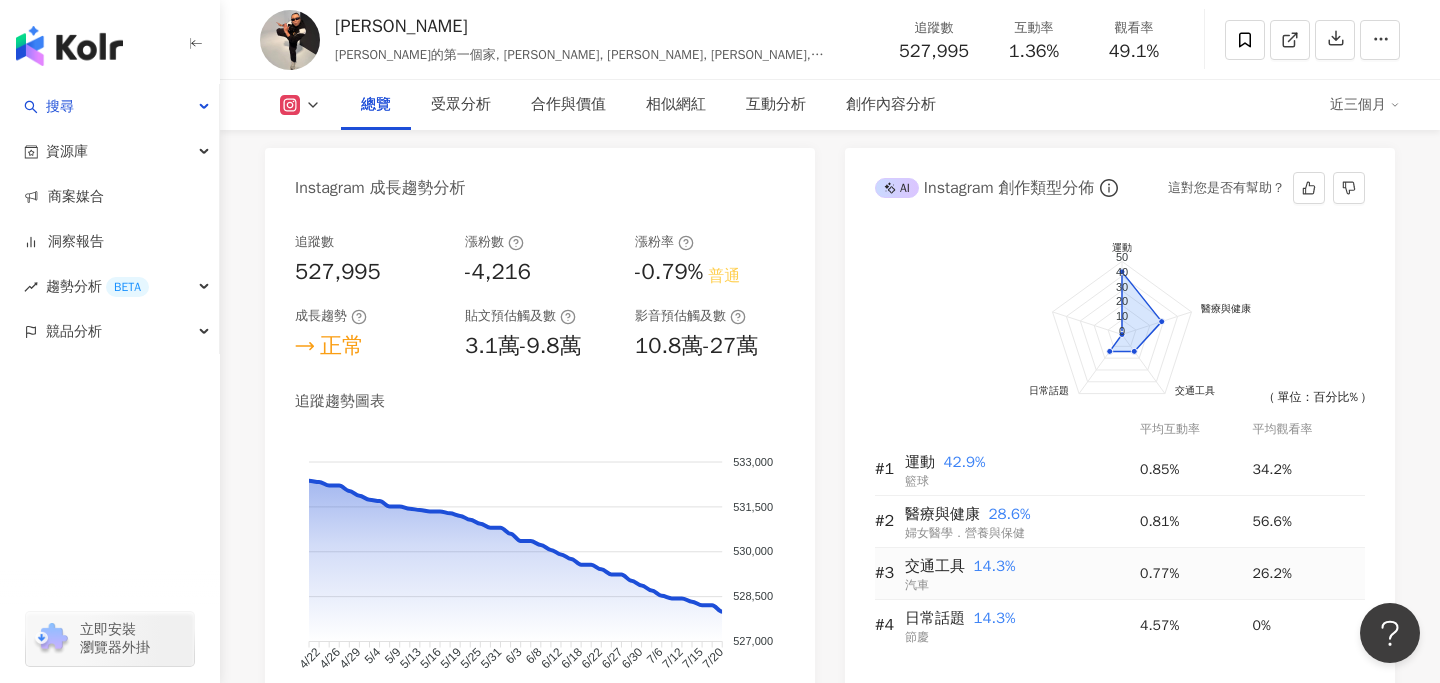 scroll, scrollTop: 1282, scrollLeft: 0, axis: vertical 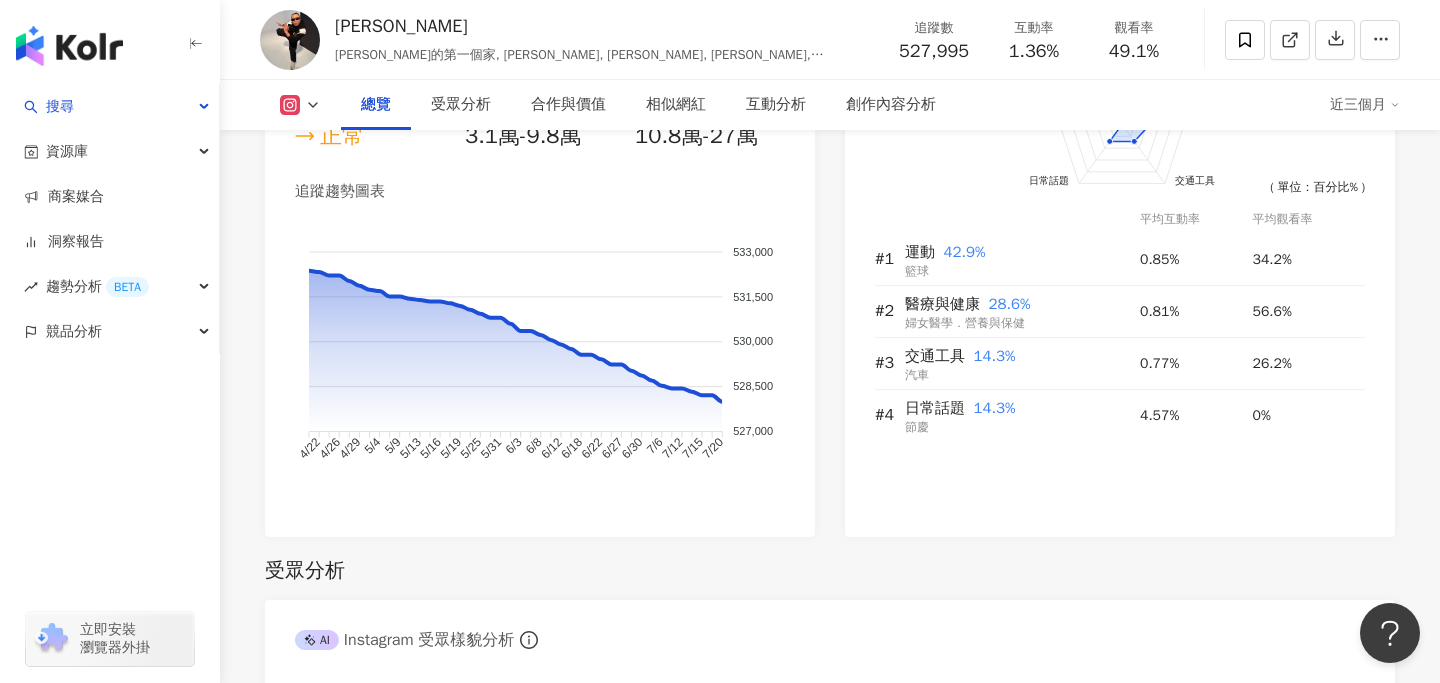 click at bounding box center [300, 105] 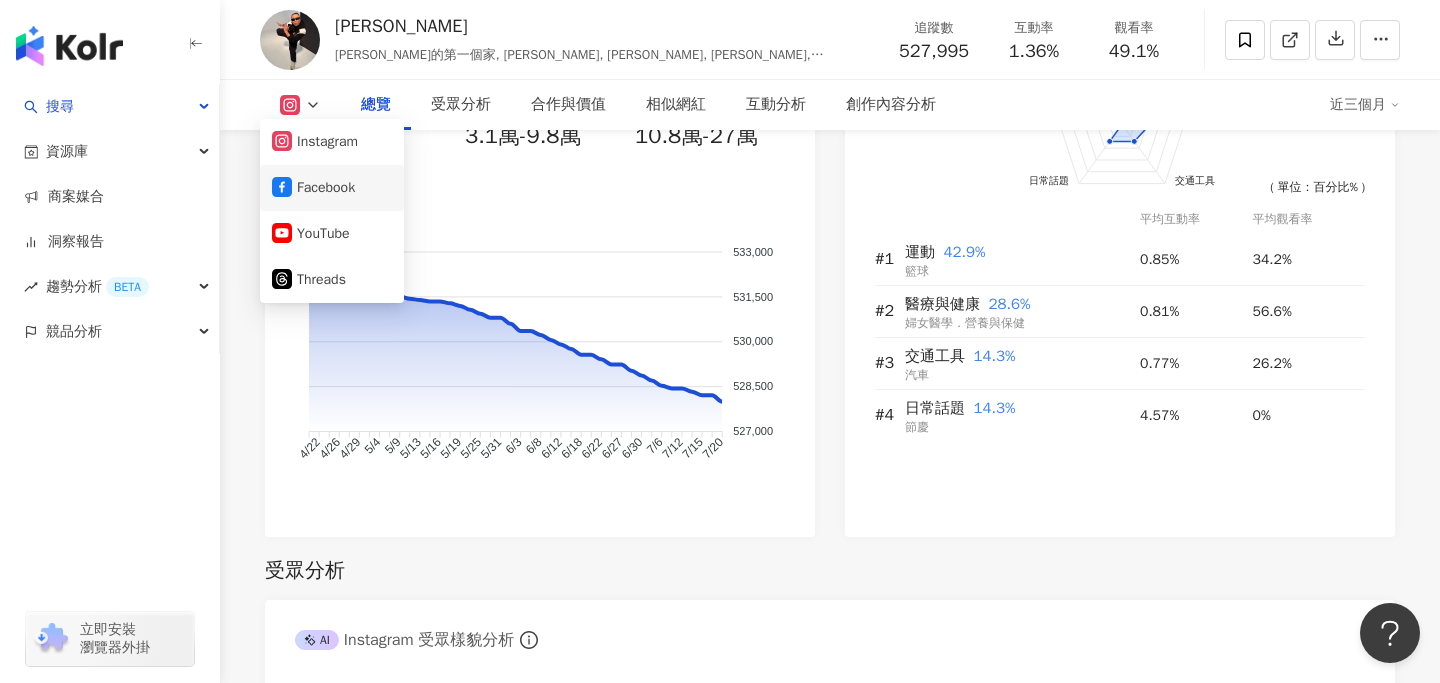 click on "Facebook" at bounding box center [332, 188] 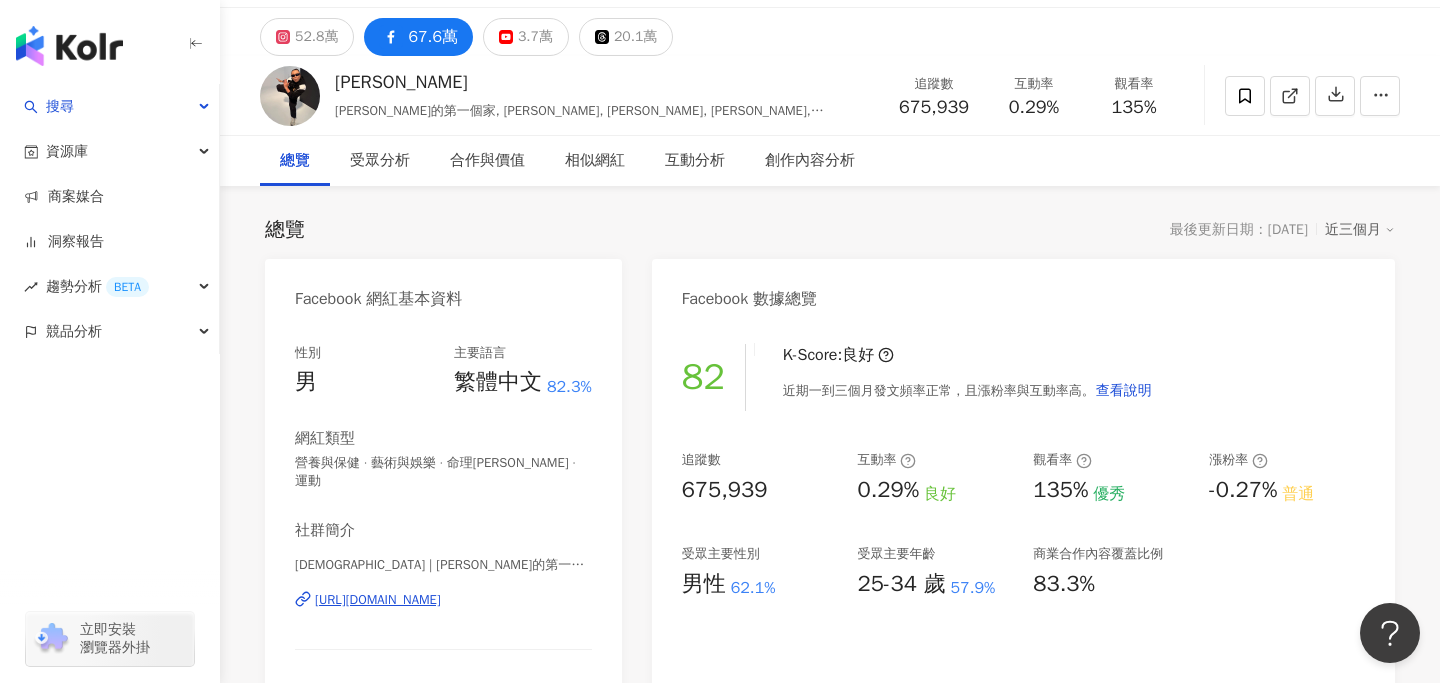 scroll, scrollTop: 131, scrollLeft: 0, axis: vertical 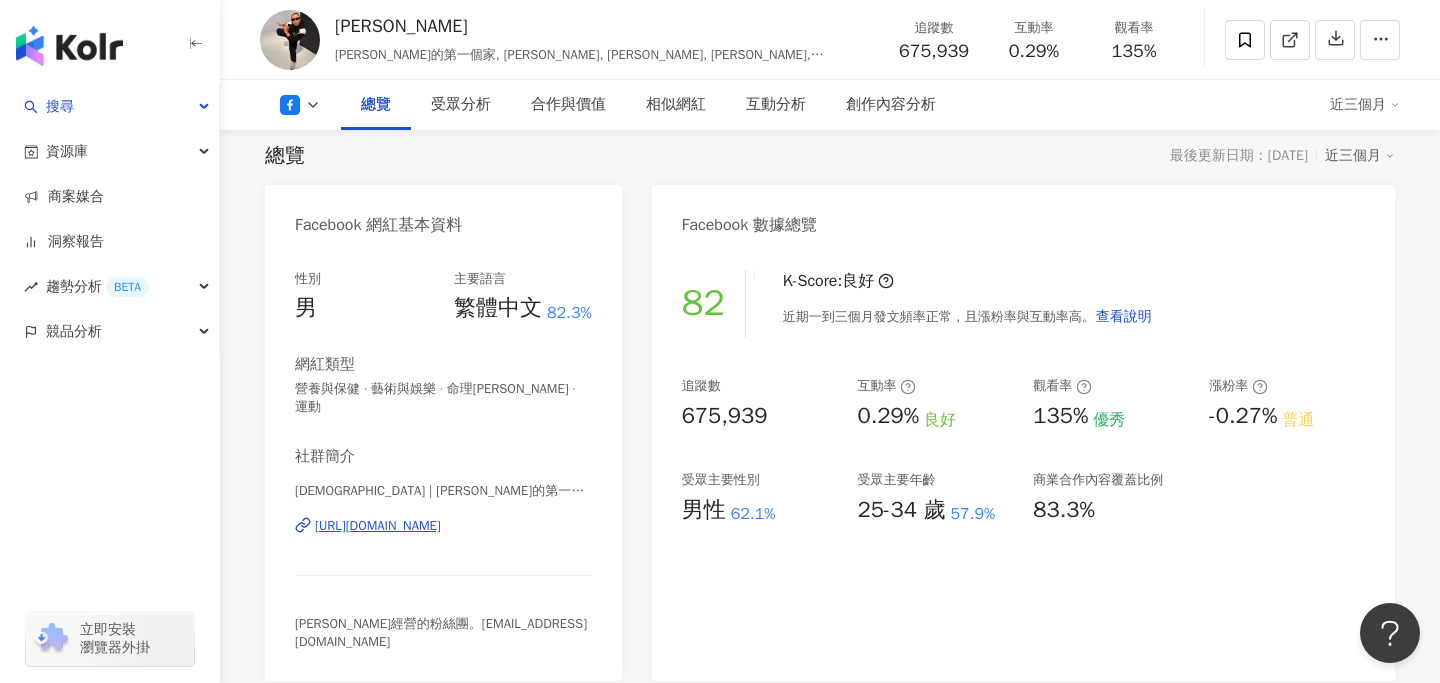 copy on "https://www.facebook.com/1594843010769591" 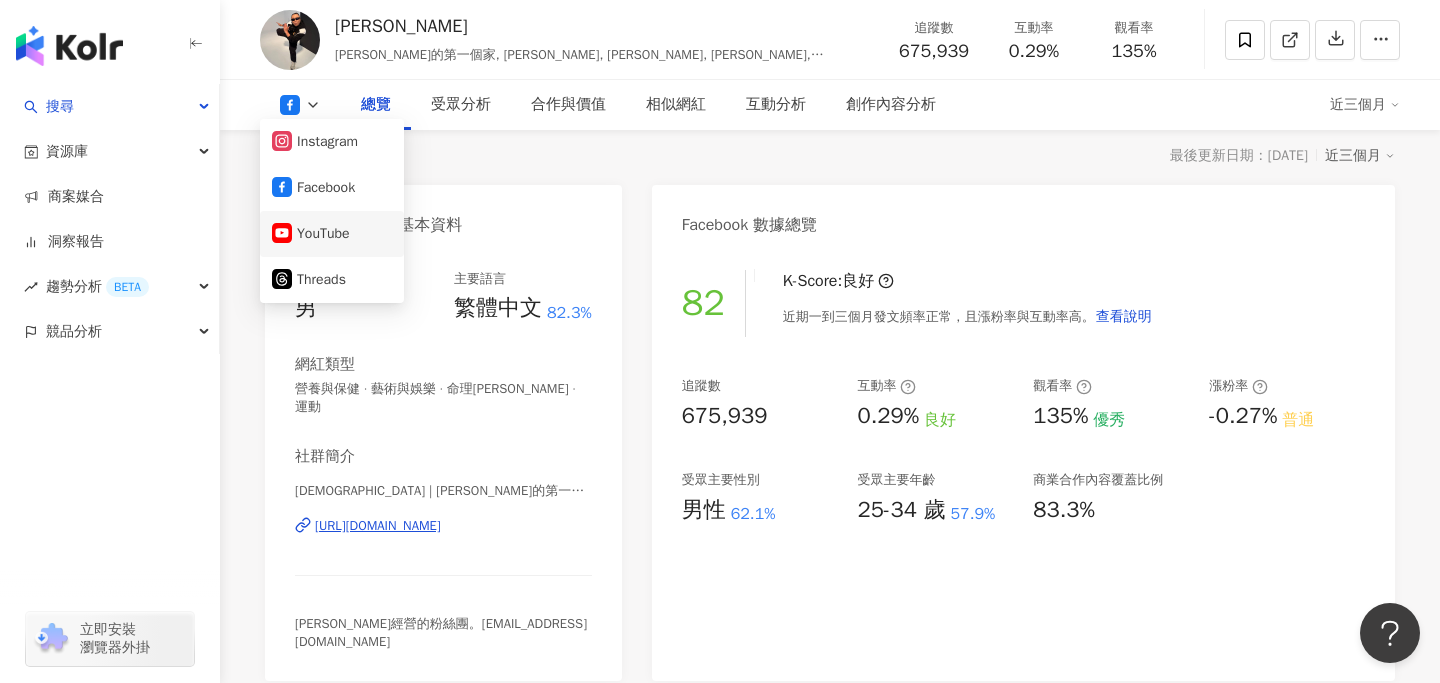 click on "YouTube" at bounding box center (332, 234) 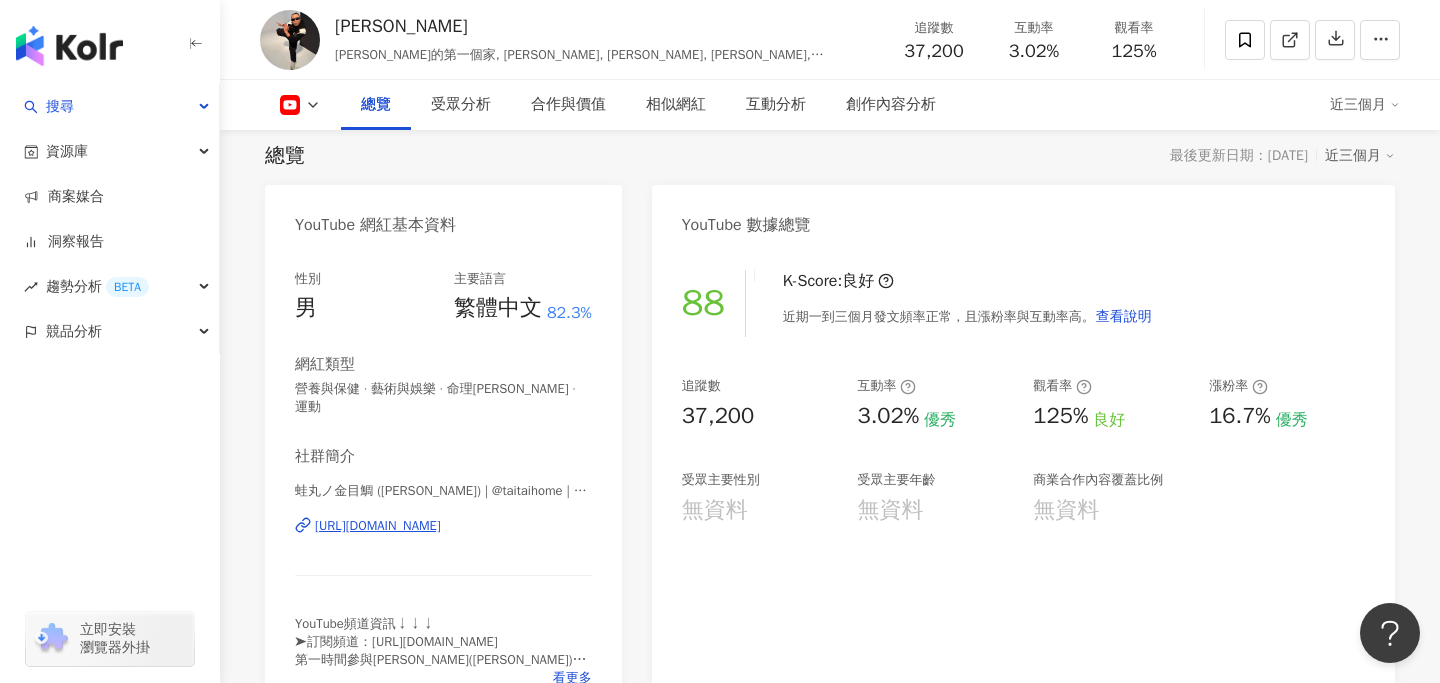 copy on "https://www.youtube.com/channel/UCX4qvNjfTcHi0jl4zTjJr3Q" 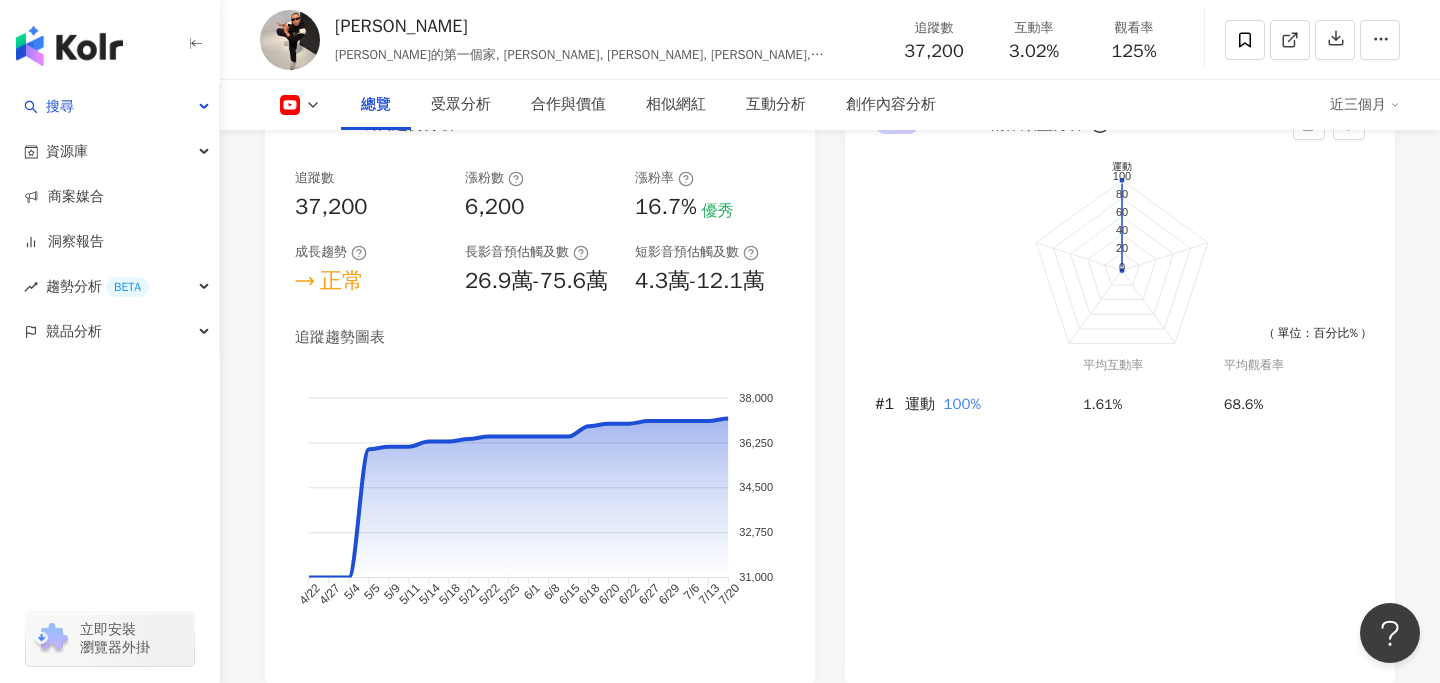 scroll, scrollTop: 1051, scrollLeft: 0, axis: vertical 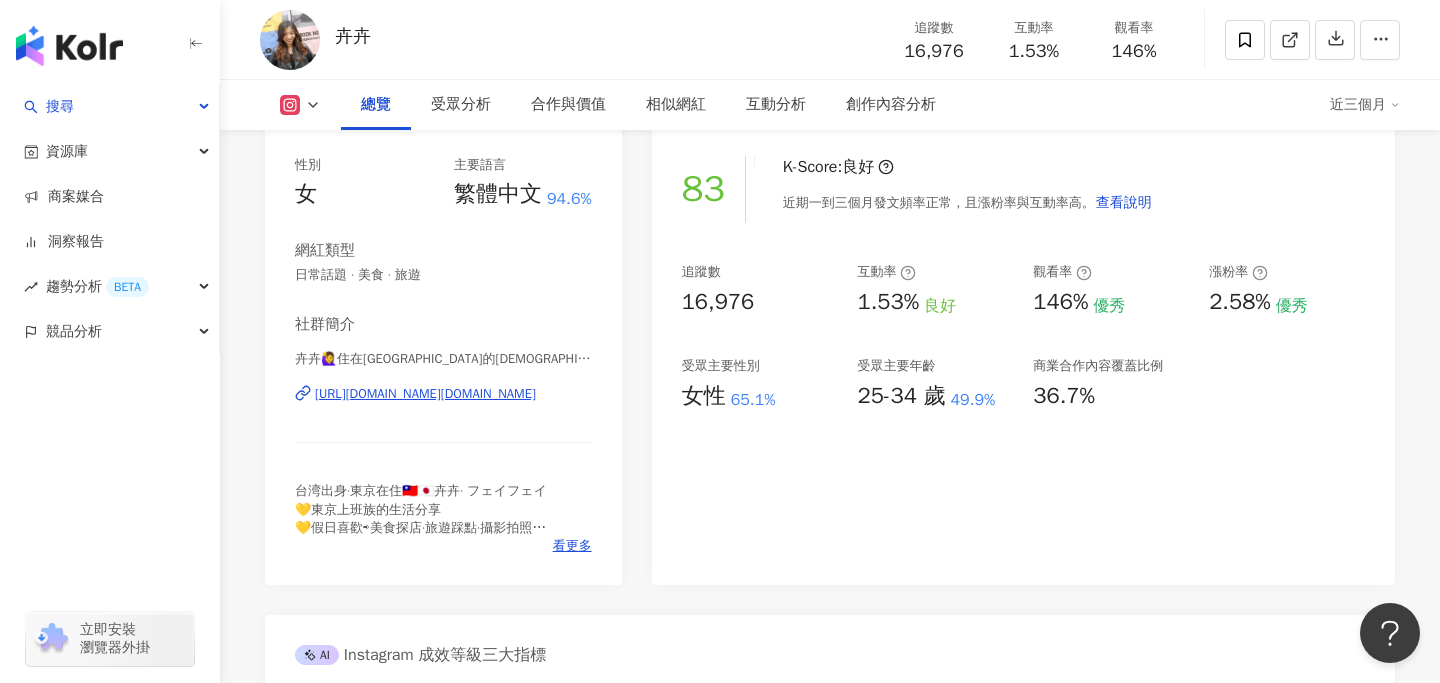 drag, startPoint x: 524, startPoint y: 395, endPoint x: 681, endPoint y: 14, distance: 412.08008 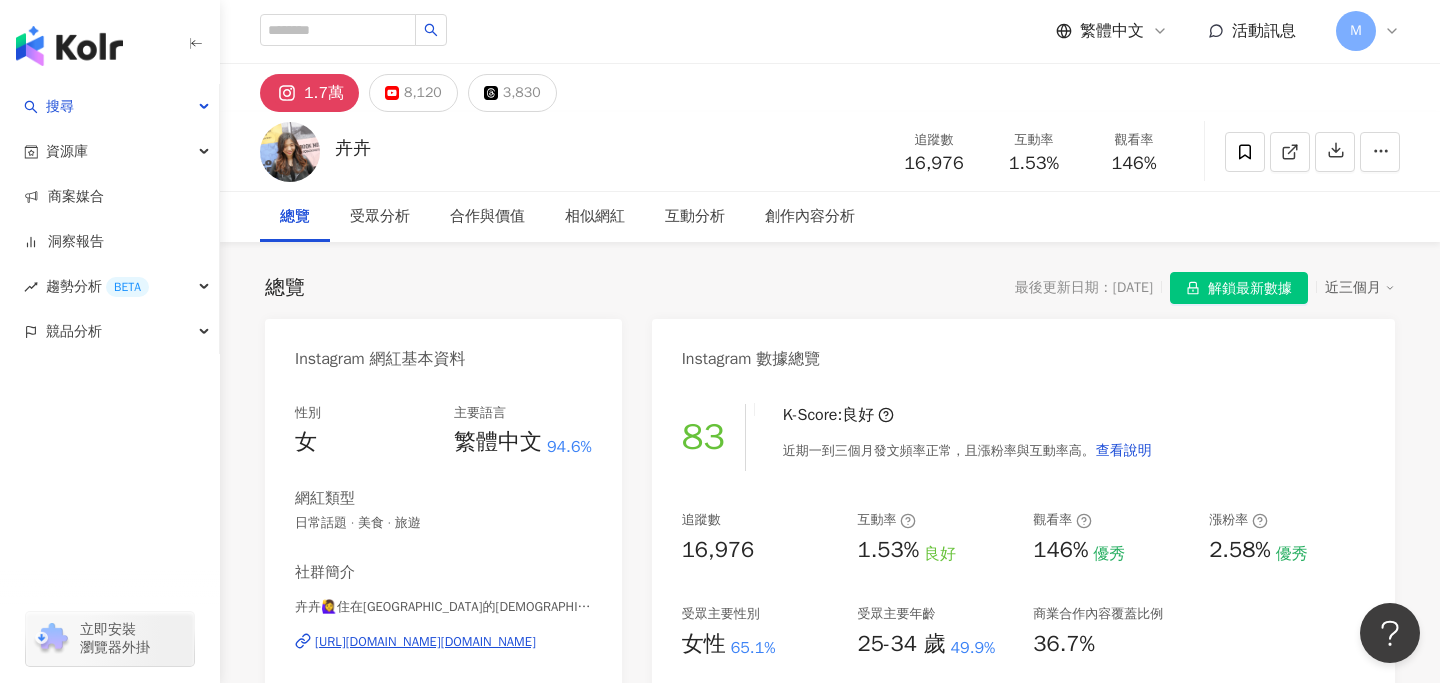 scroll, scrollTop: 0, scrollLeft: 0, axis: both 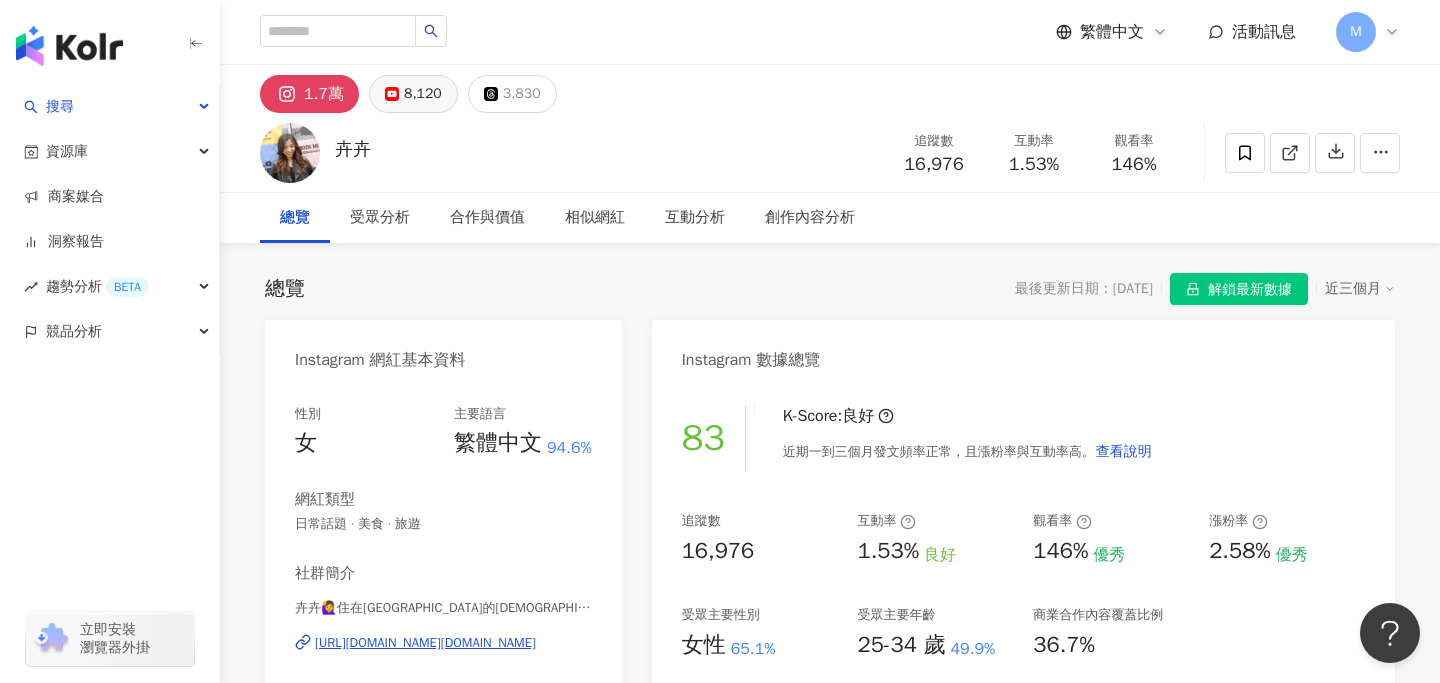 click on "8,120" at bounding box center [423, 94] 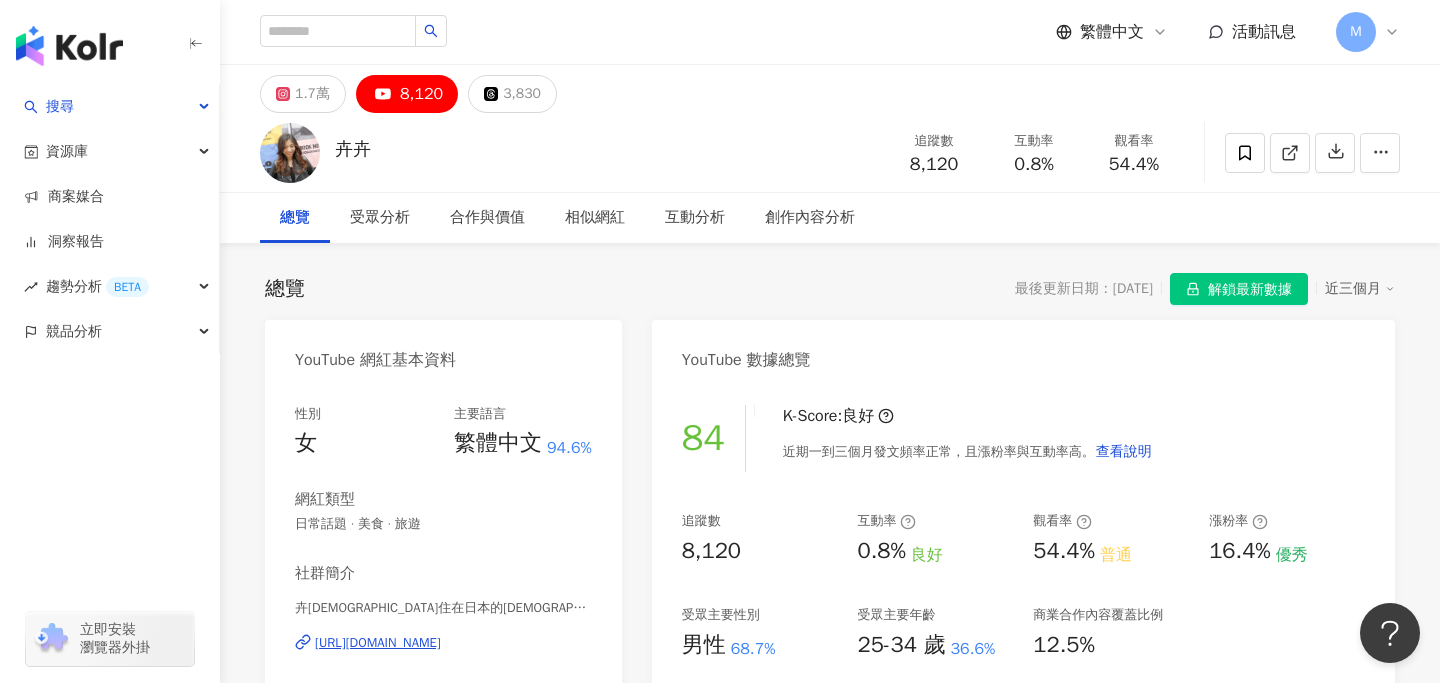 scroll, scrollTop: 300, scrollLeft: 0, axis: vertical 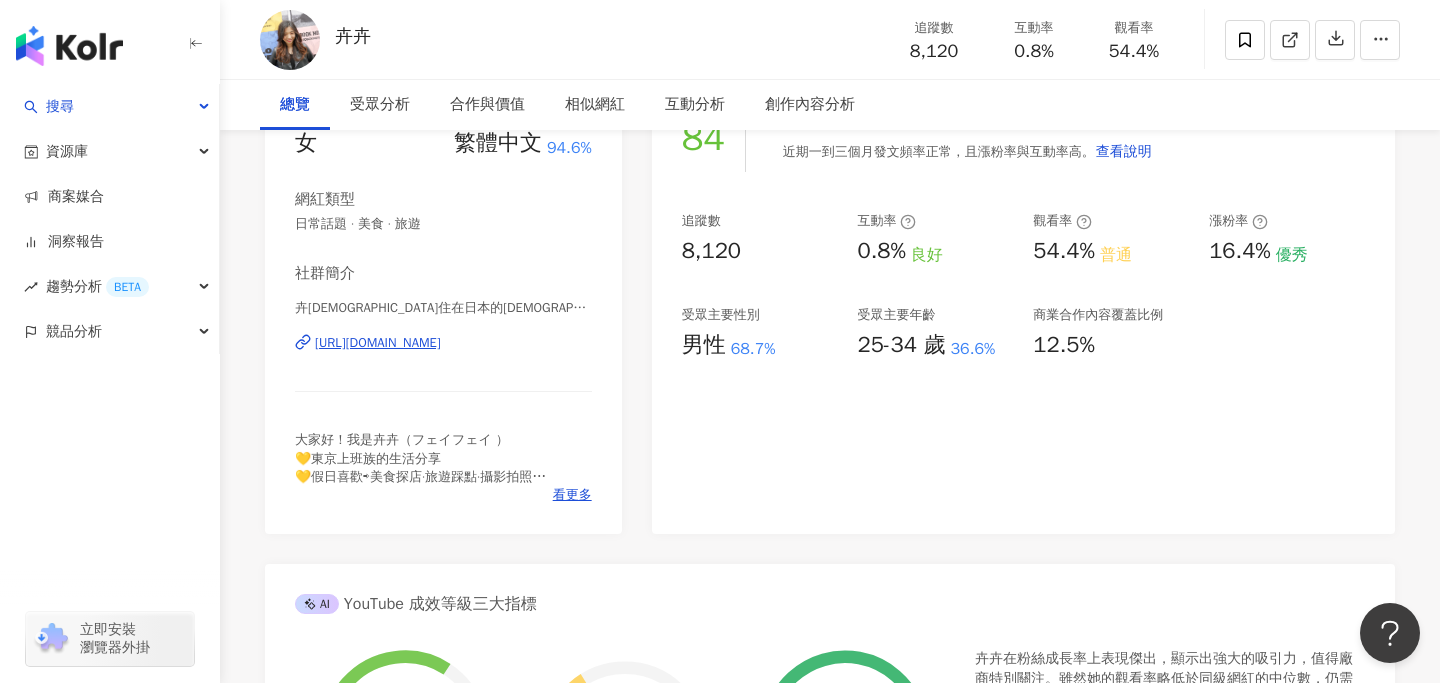 type 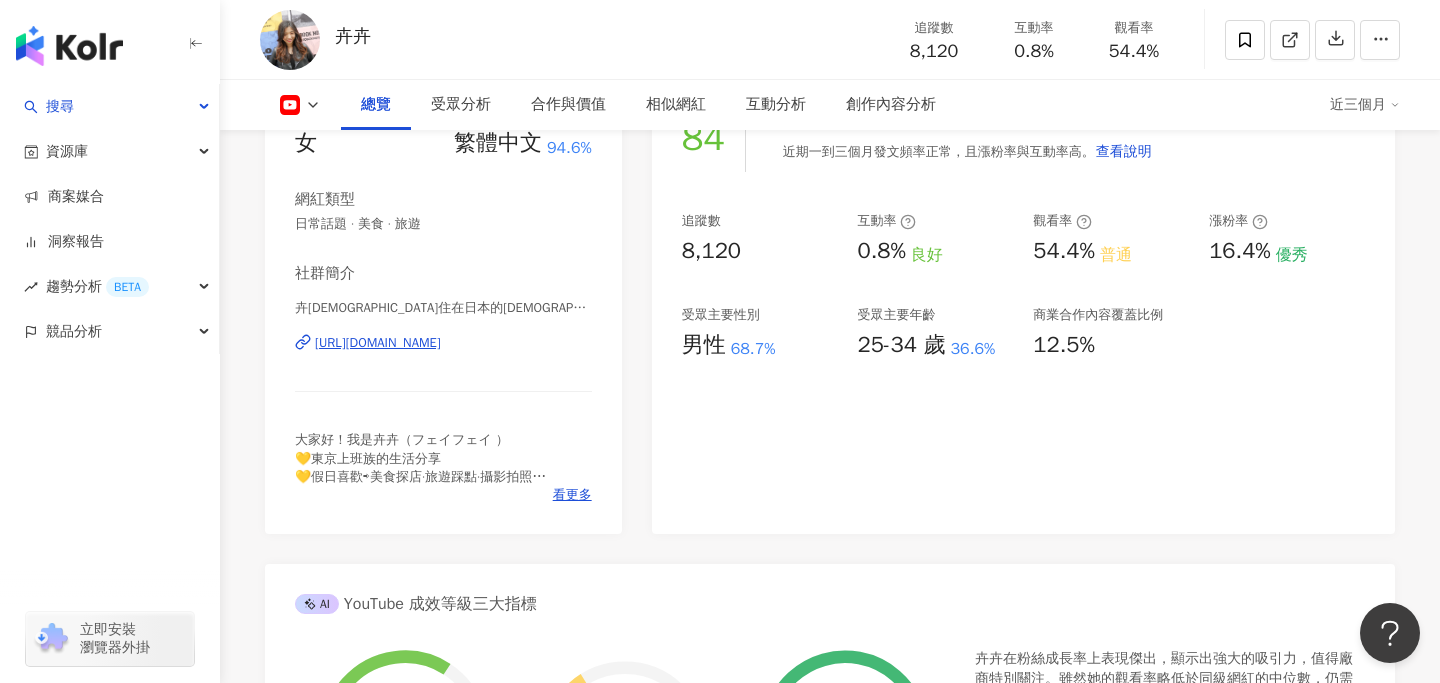 drag, startPoint x: 521, startPoint y: 345, endPoint x: 546, endPoint y: 297, distance: 54.120235 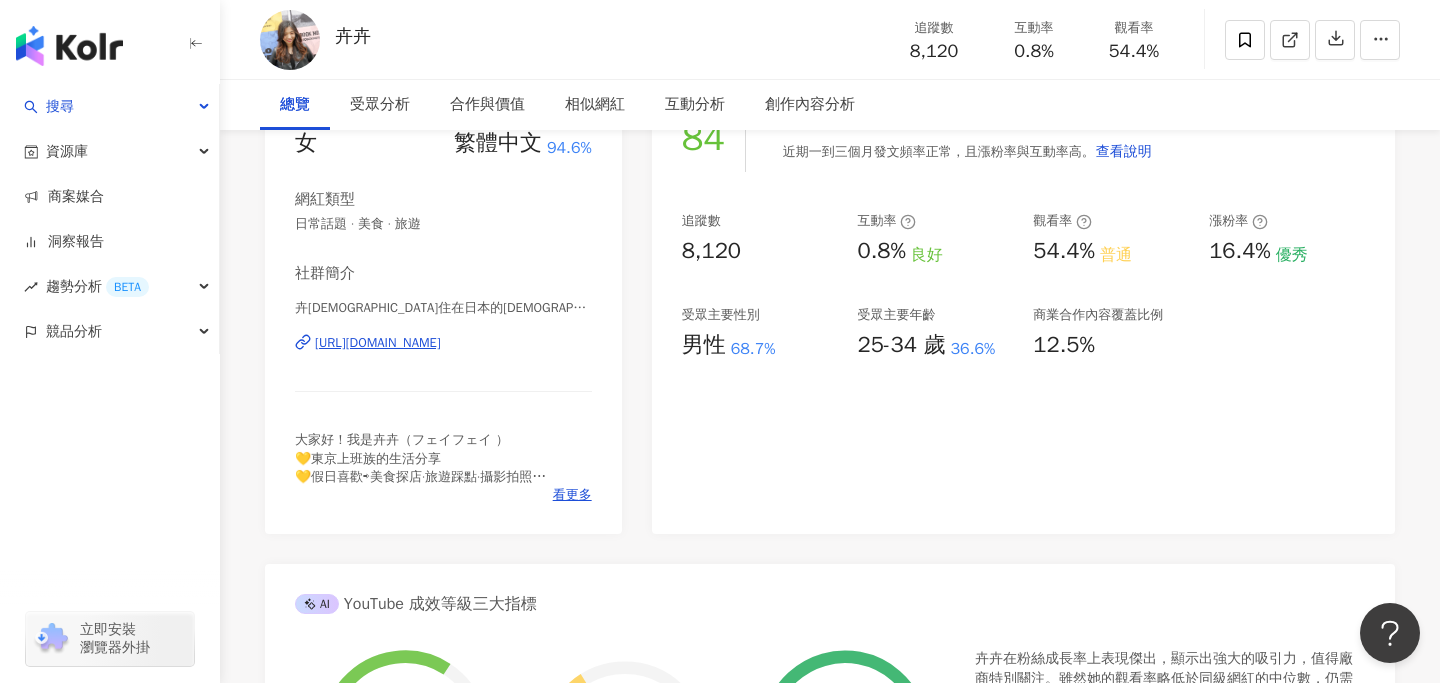 scroll, scrollTop: 0, scrollLeft: 0, axis: both 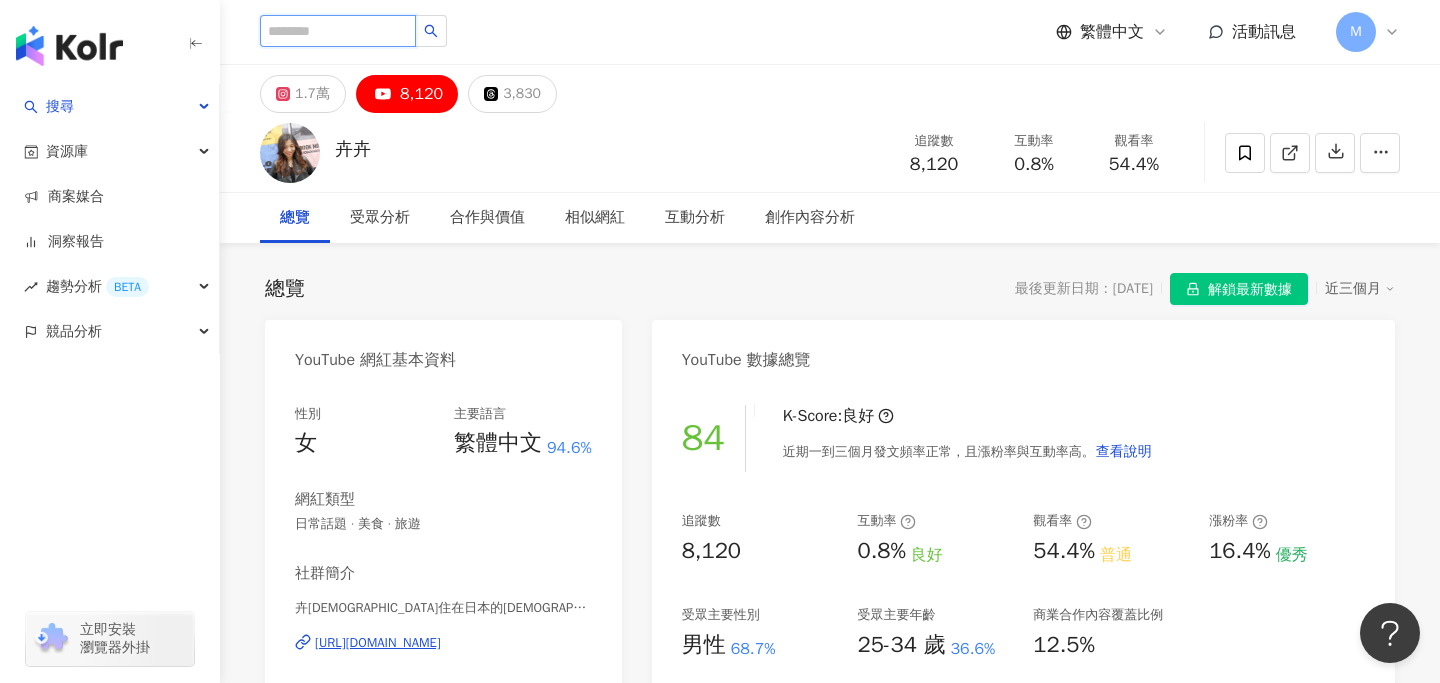 click at bounding box center (338, 31) 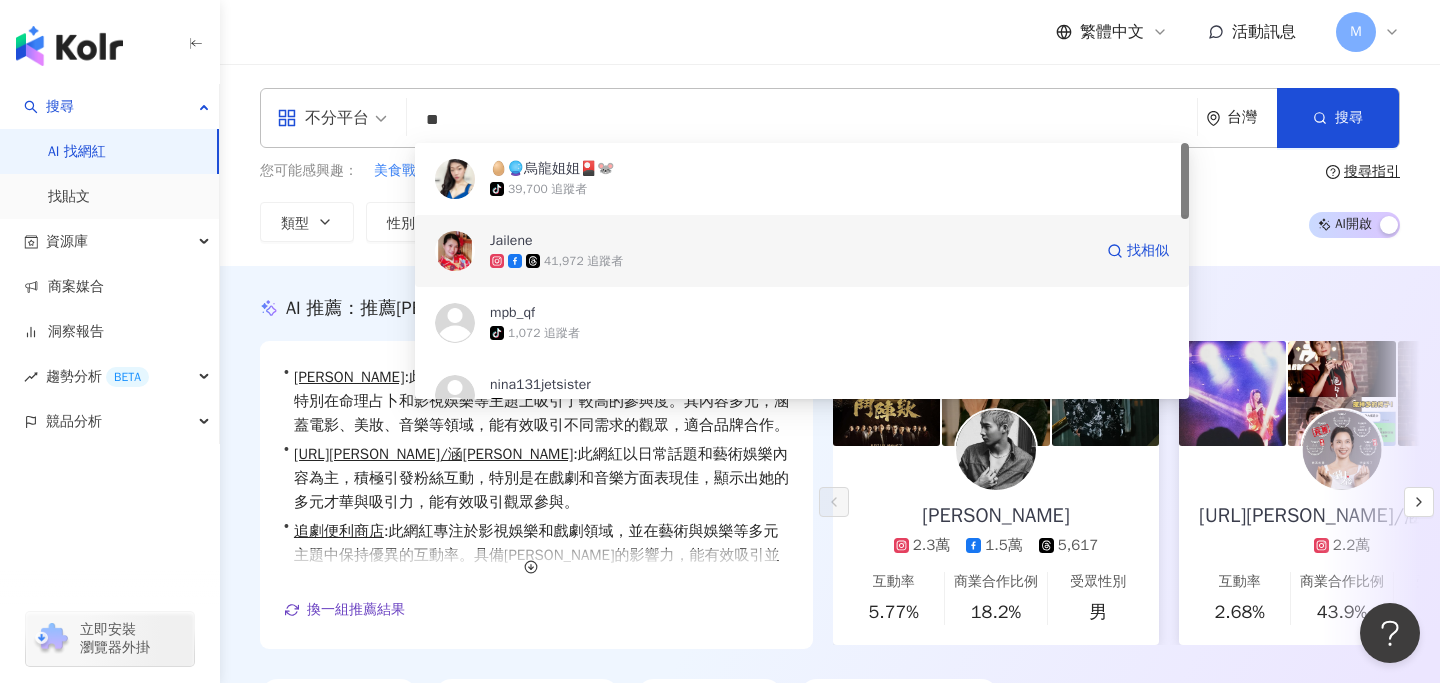click on "Jailene" at bounding box center [791, 241] 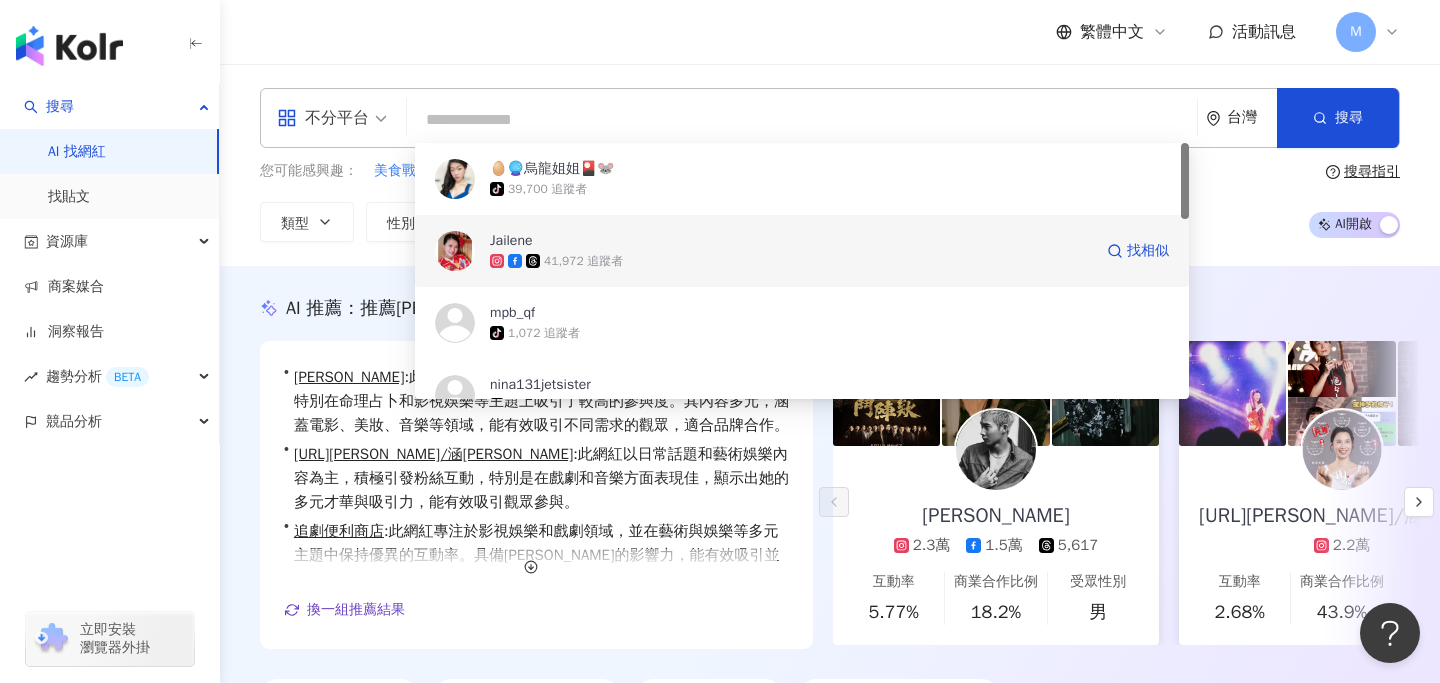 type 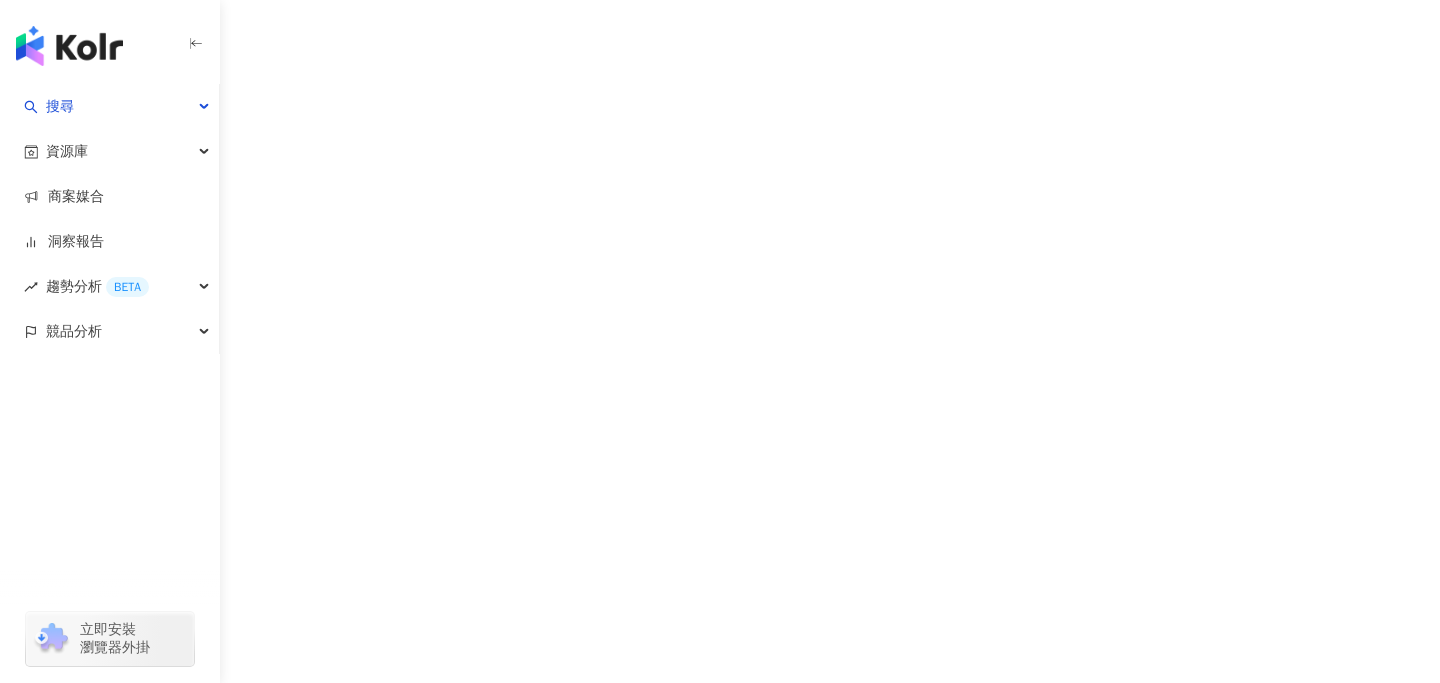 scroll, scrollTop: 0, scrollLeft: 0, axis: both 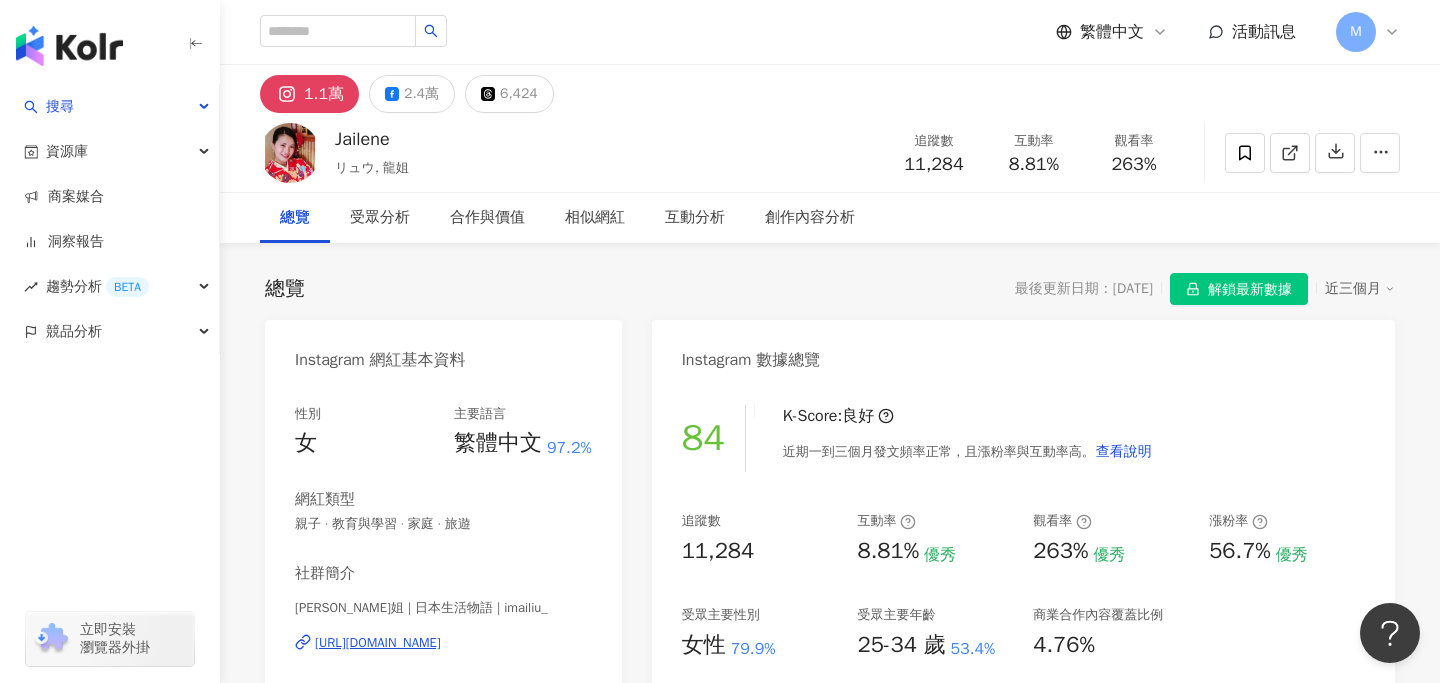 click on "https://www.instagram.com/imailiu_/" at bounding box center (378, 643) 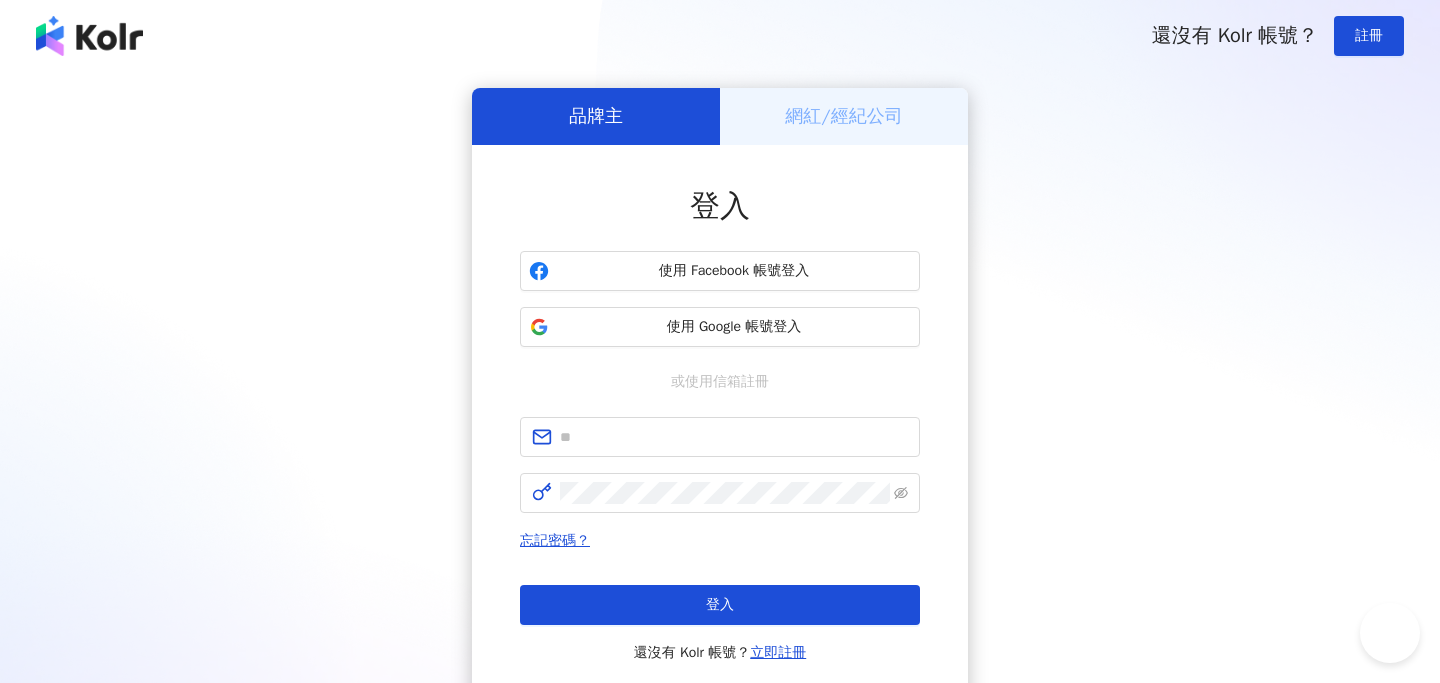 scroll, scrollTop: 0, scrollLeft: 0, axis: both 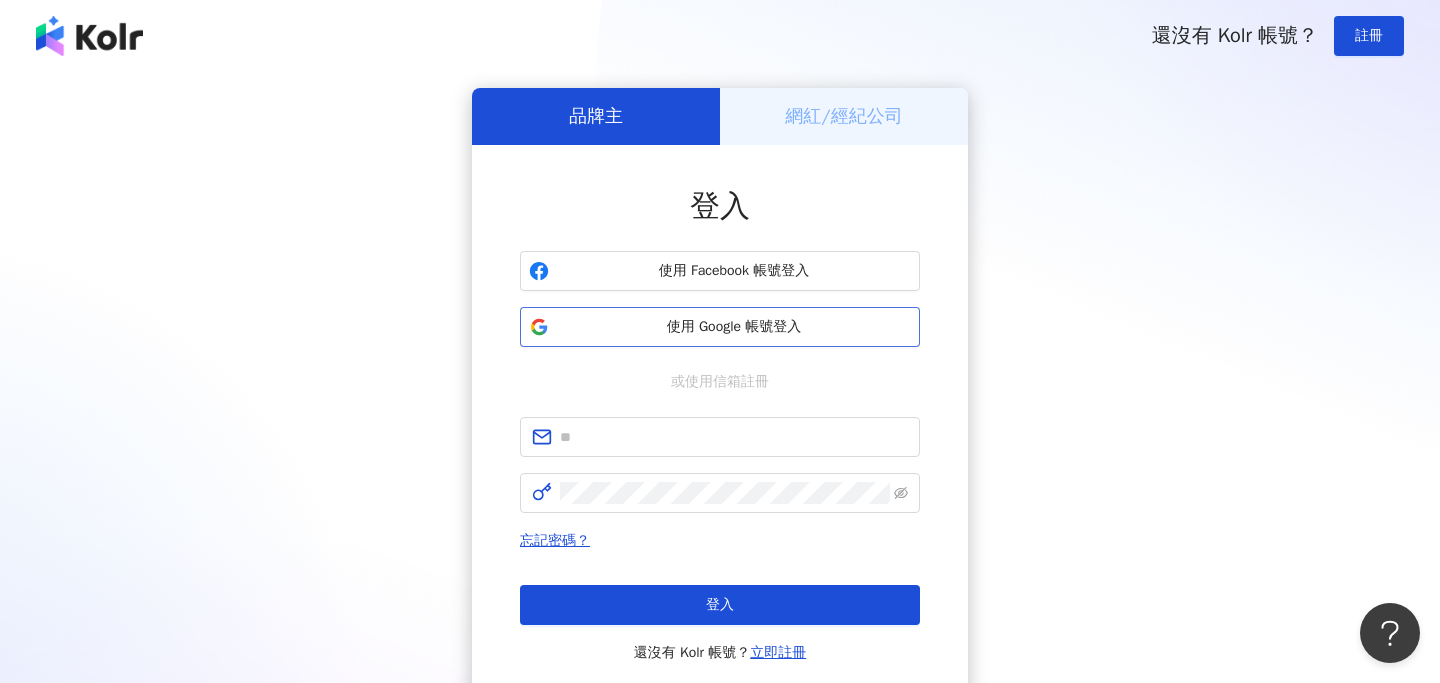 click on "使用 Google 帳號登入" at bounding box center [734, 327] 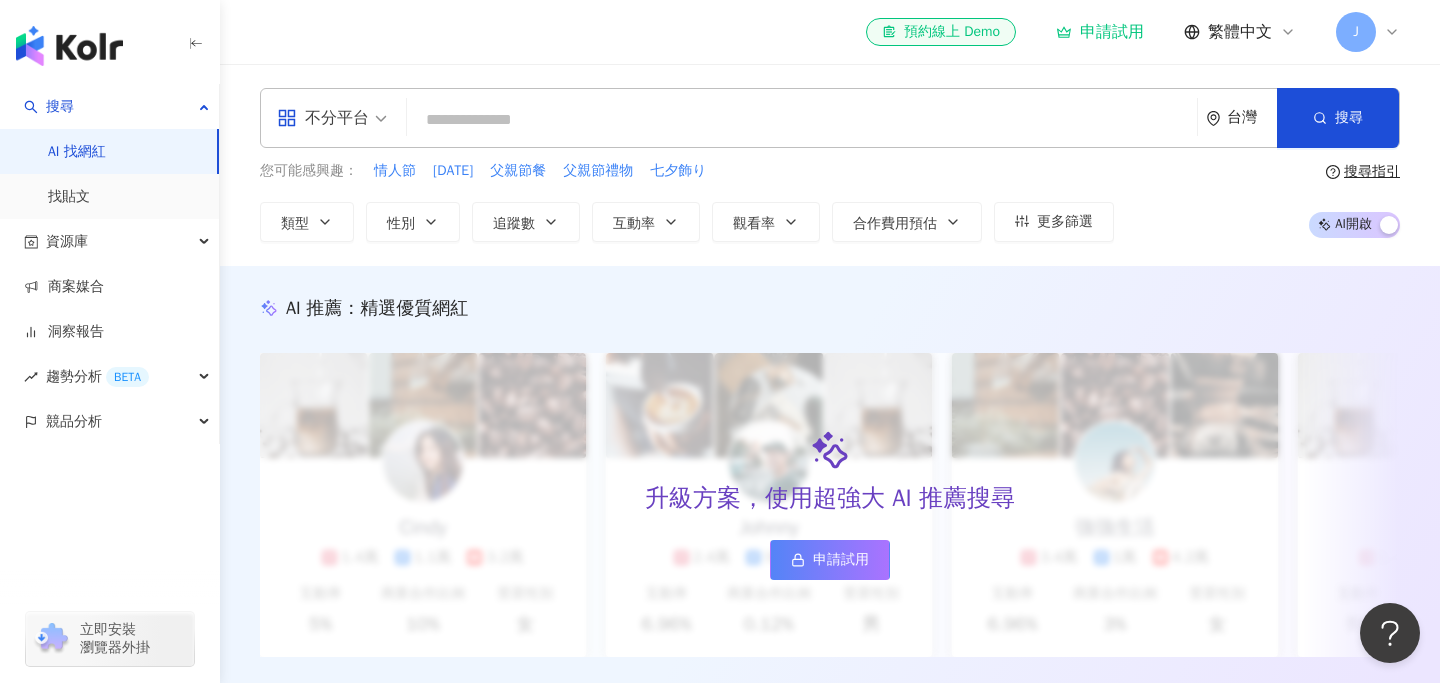 click at bounding box center [802, 120] 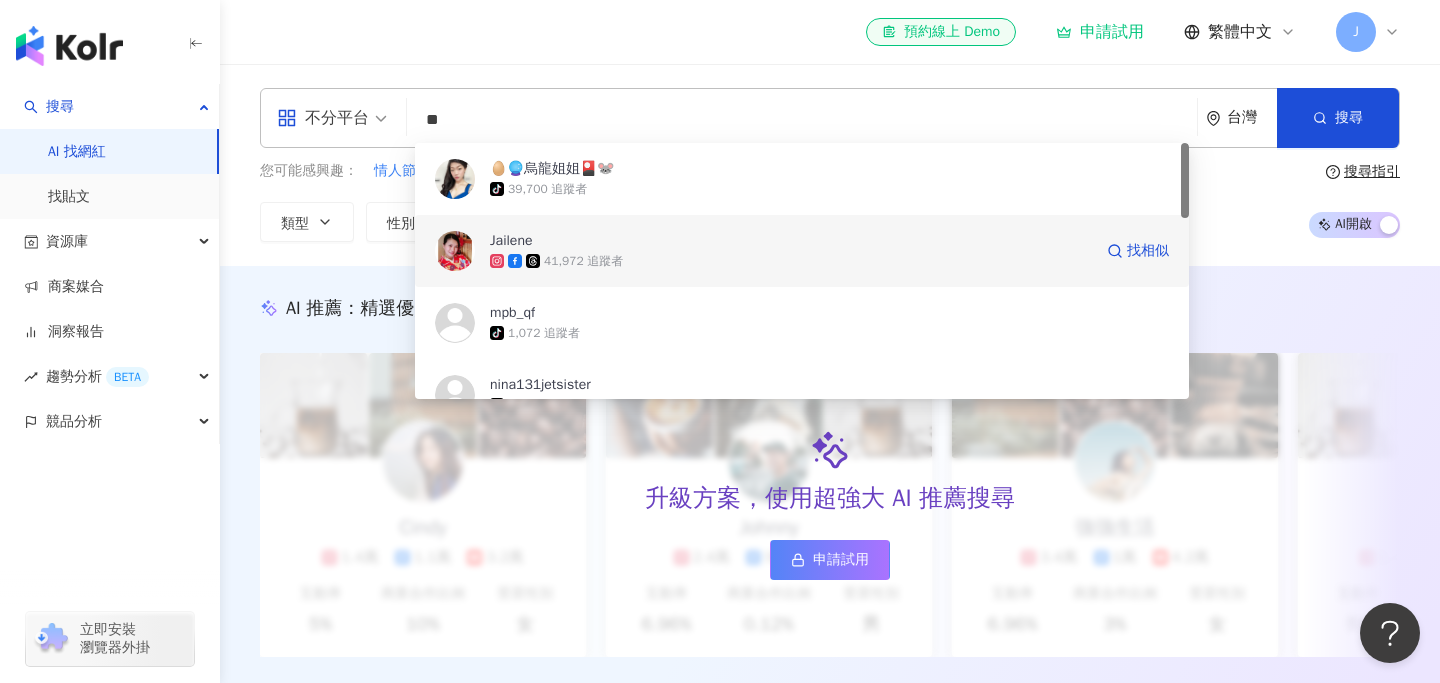click on "Jailene" at bounding box center [791, 241] 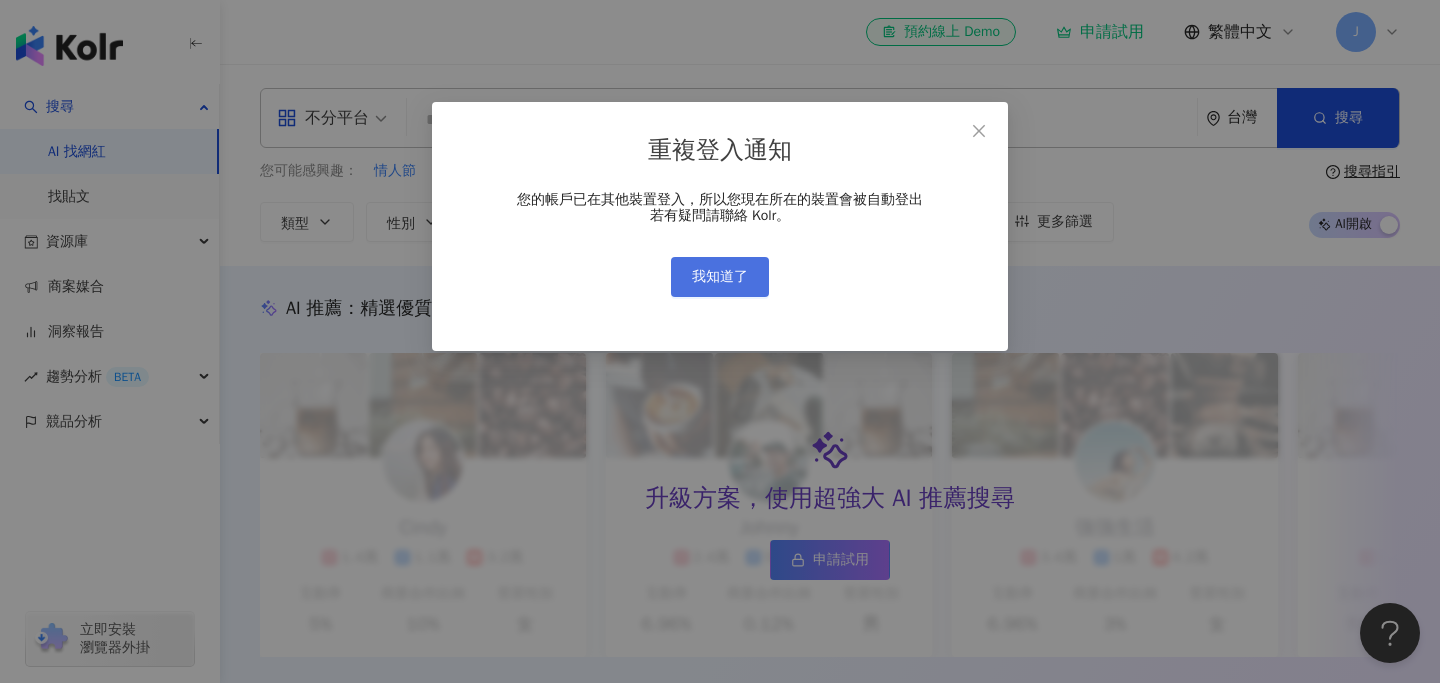 click on "我知道了" at bounding box center [720, 277] 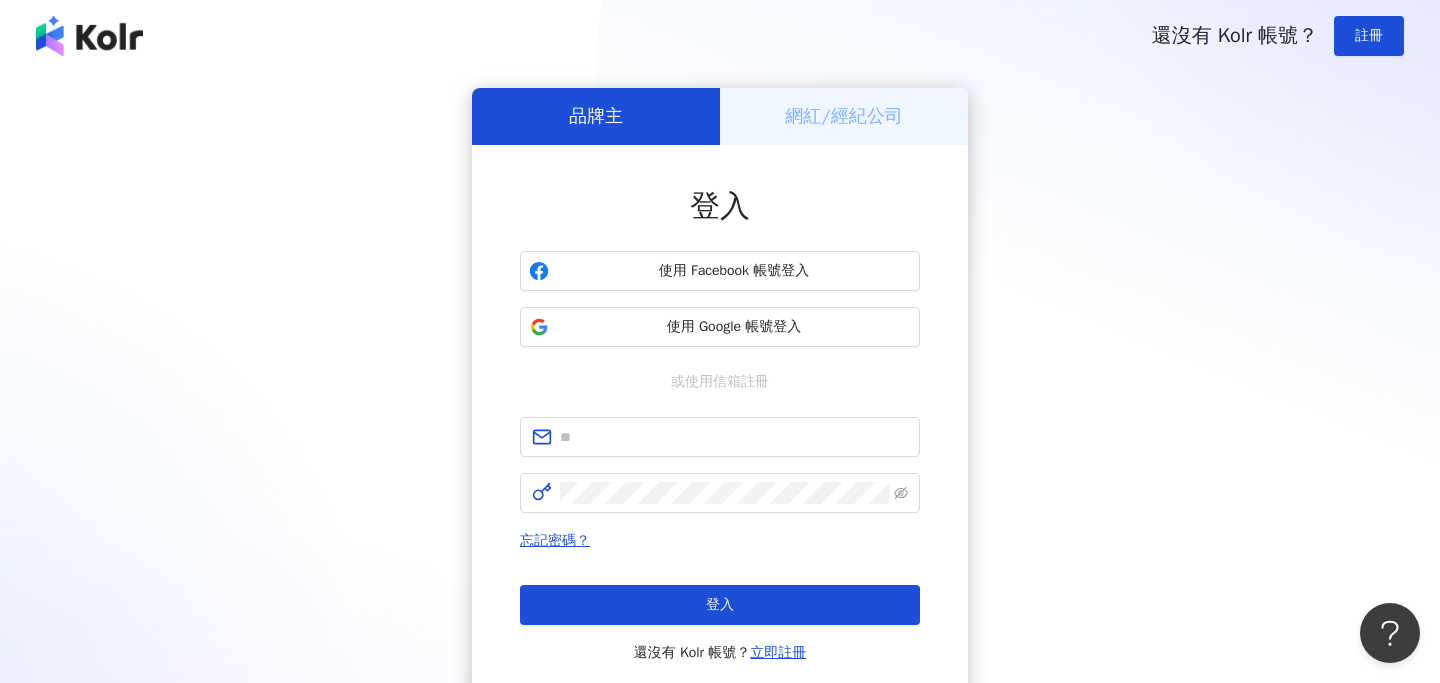 click on "品牌主 網紅/經紀公司 登入 使用 Facebook 帳號登入 使用 Google 帳號登入 或使用信箱註冊 忘記密碼？ 登入 還沒有 Kolr 帳號？ 立即註冊" at bounding box center (720, 396) 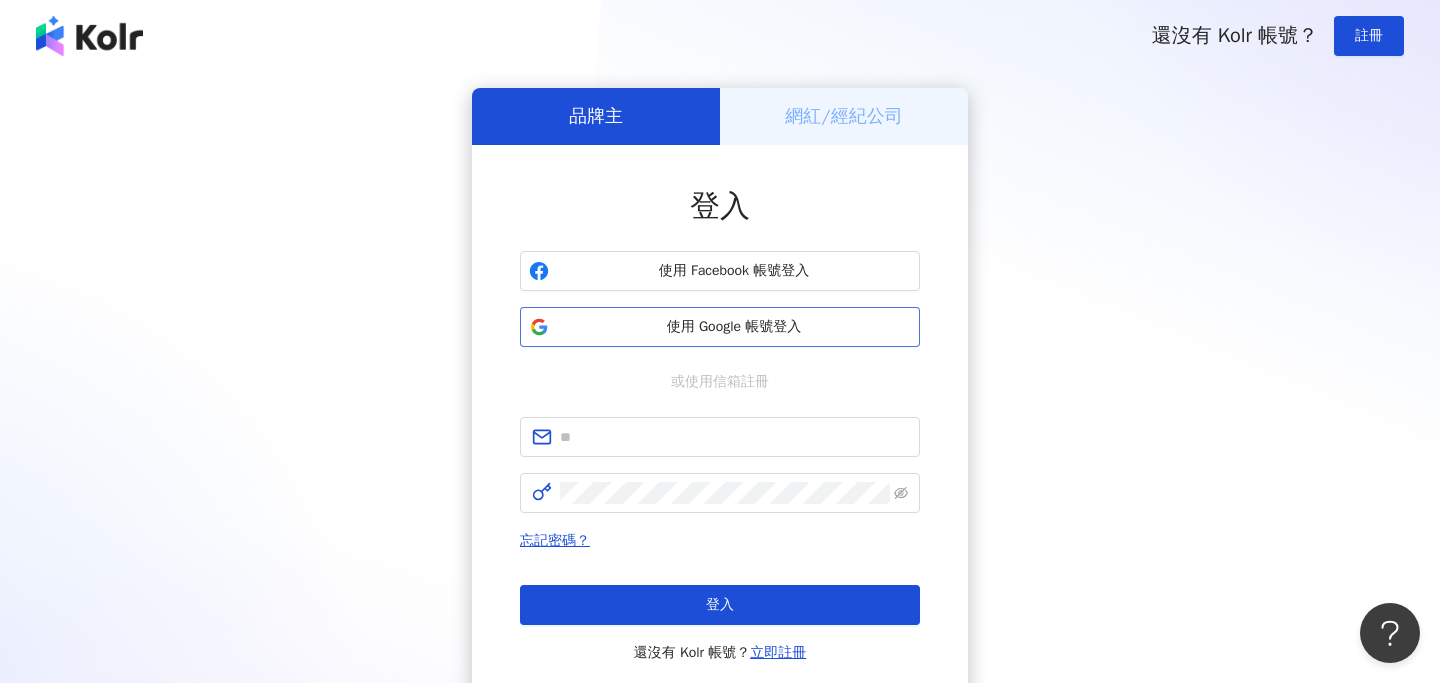 click on "使用 Google 帳號登入" at bounding box center [734, 327] 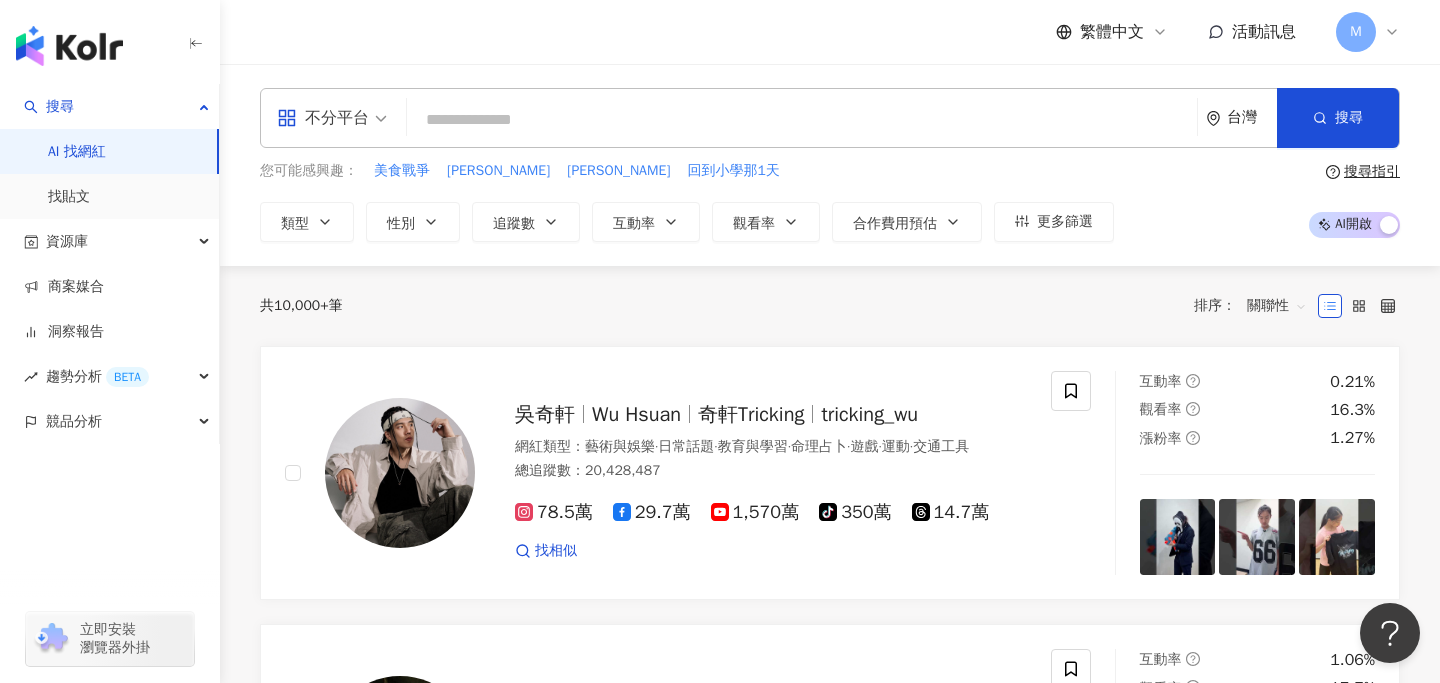 click on "共  10,000+  筆 排序： 關聯性" at bounding box center (830, 306) 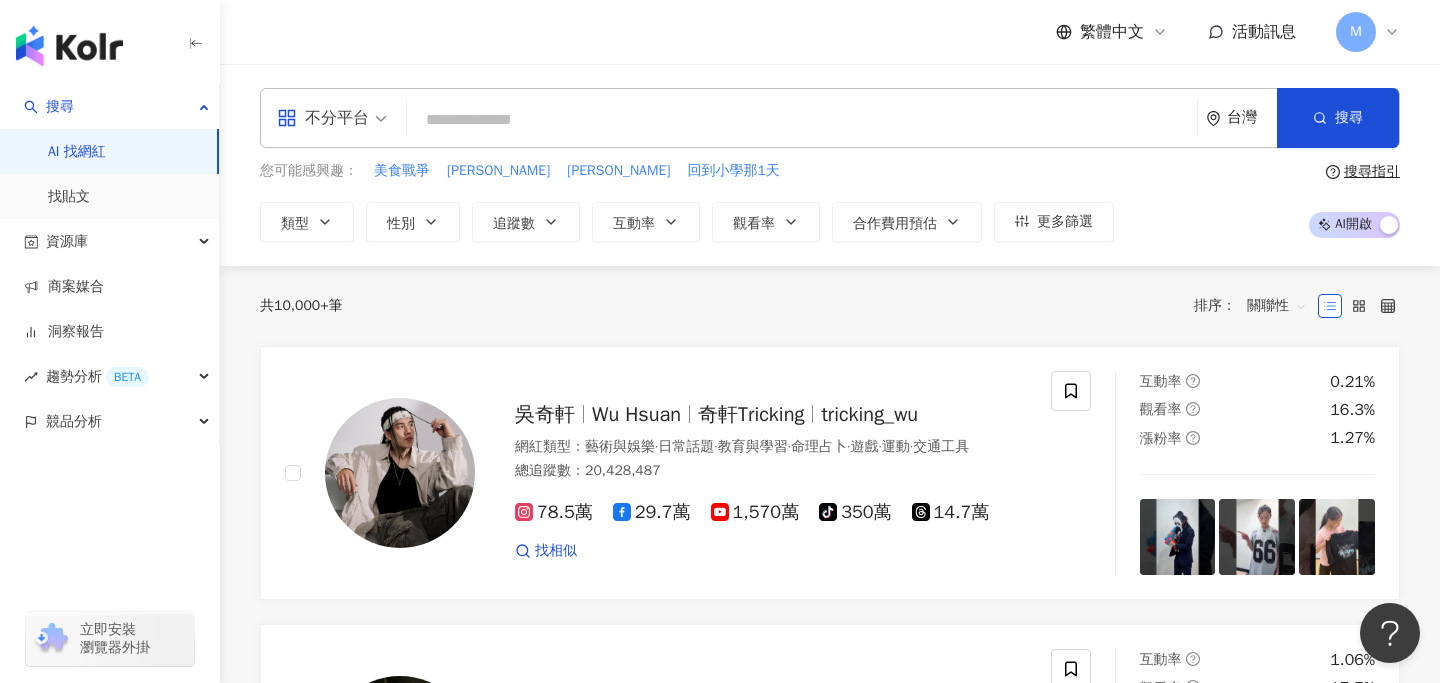 click at bounding box center [802, 120] 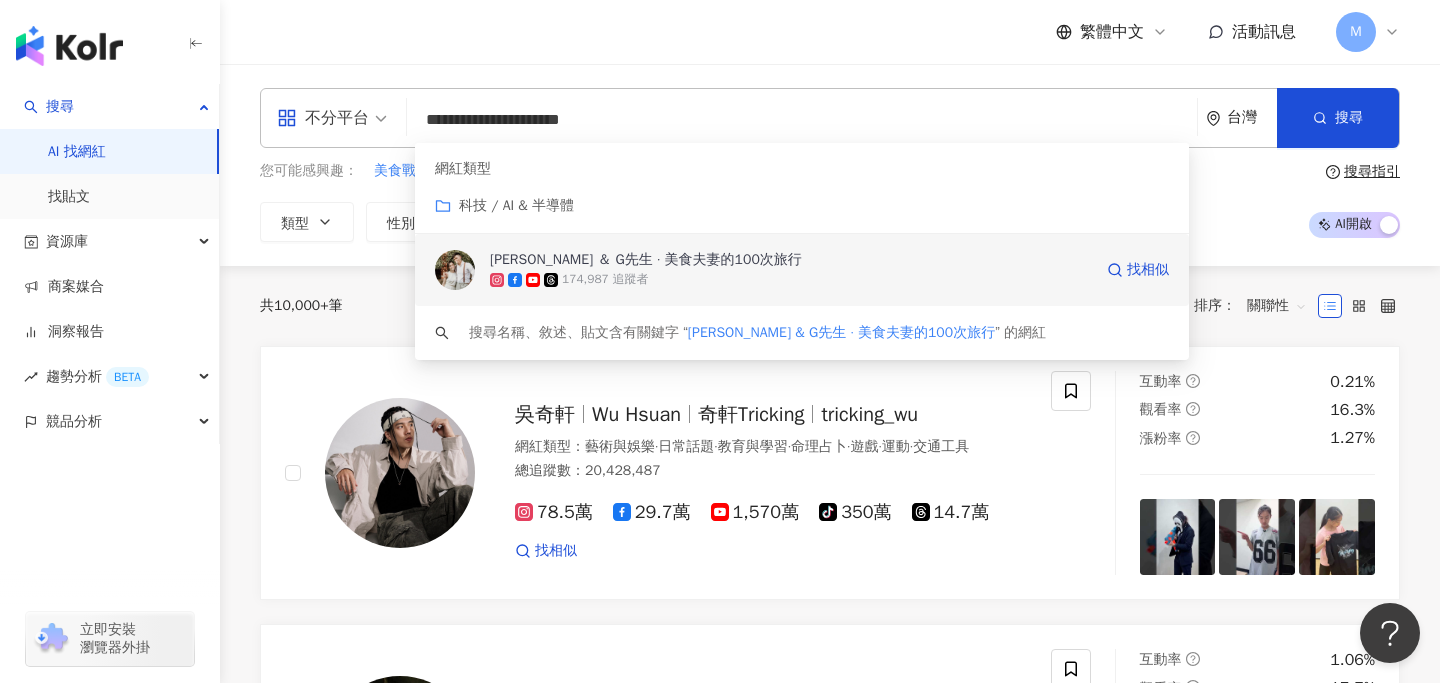 click on "174,987   追蹤者" at bounding box center [791, 280] 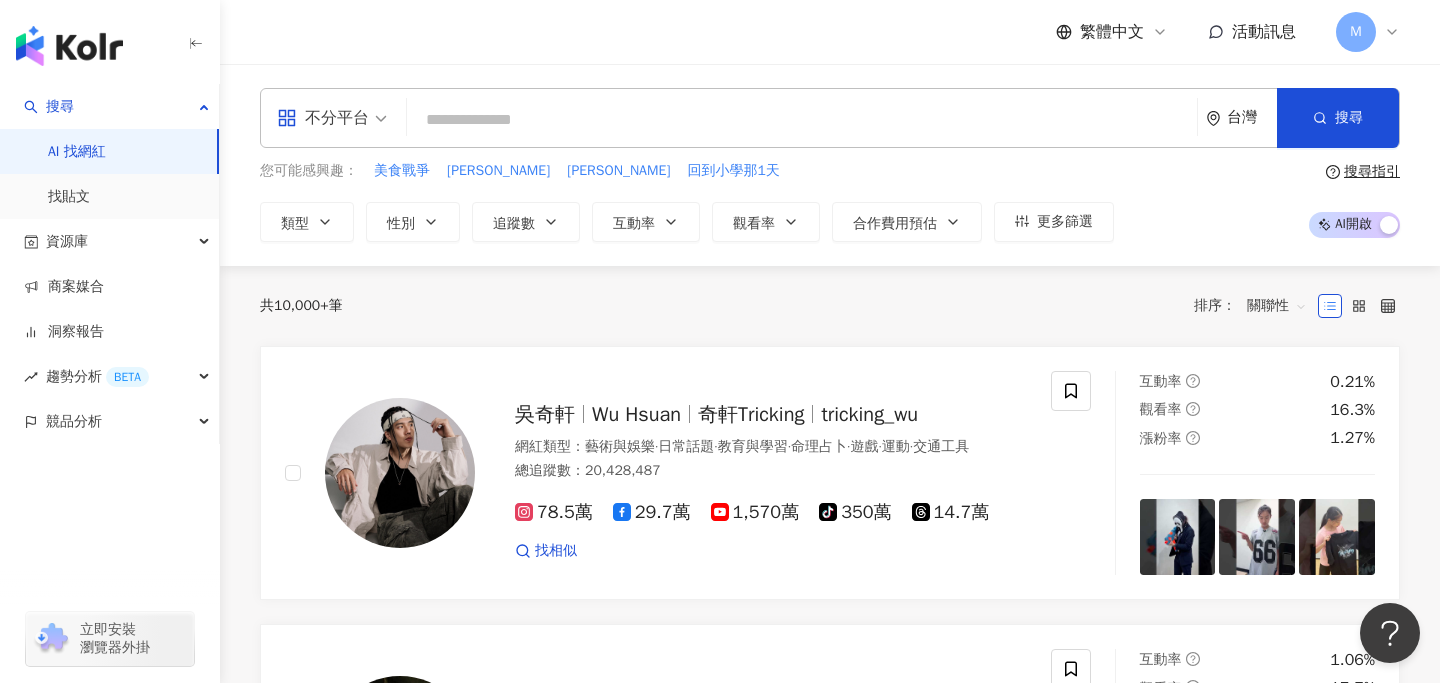 click at bounding box center (802, 120) 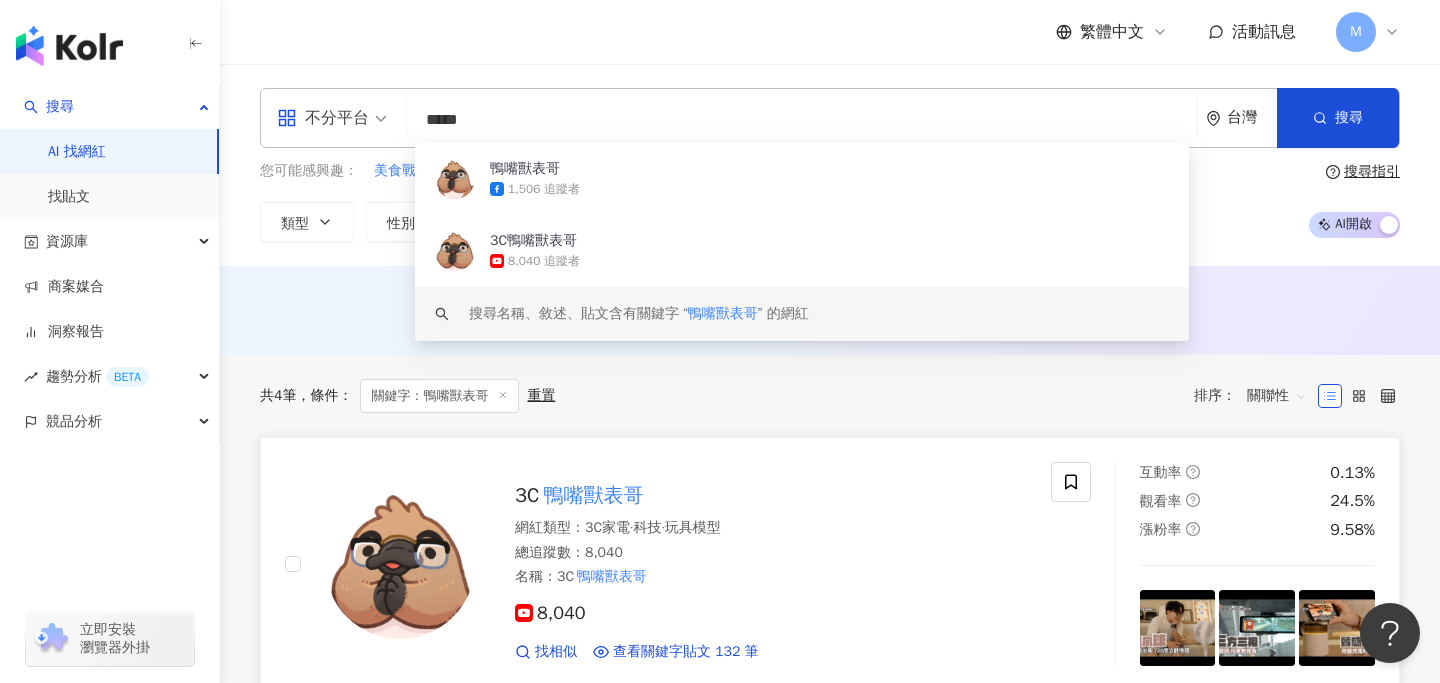 type on "*****" 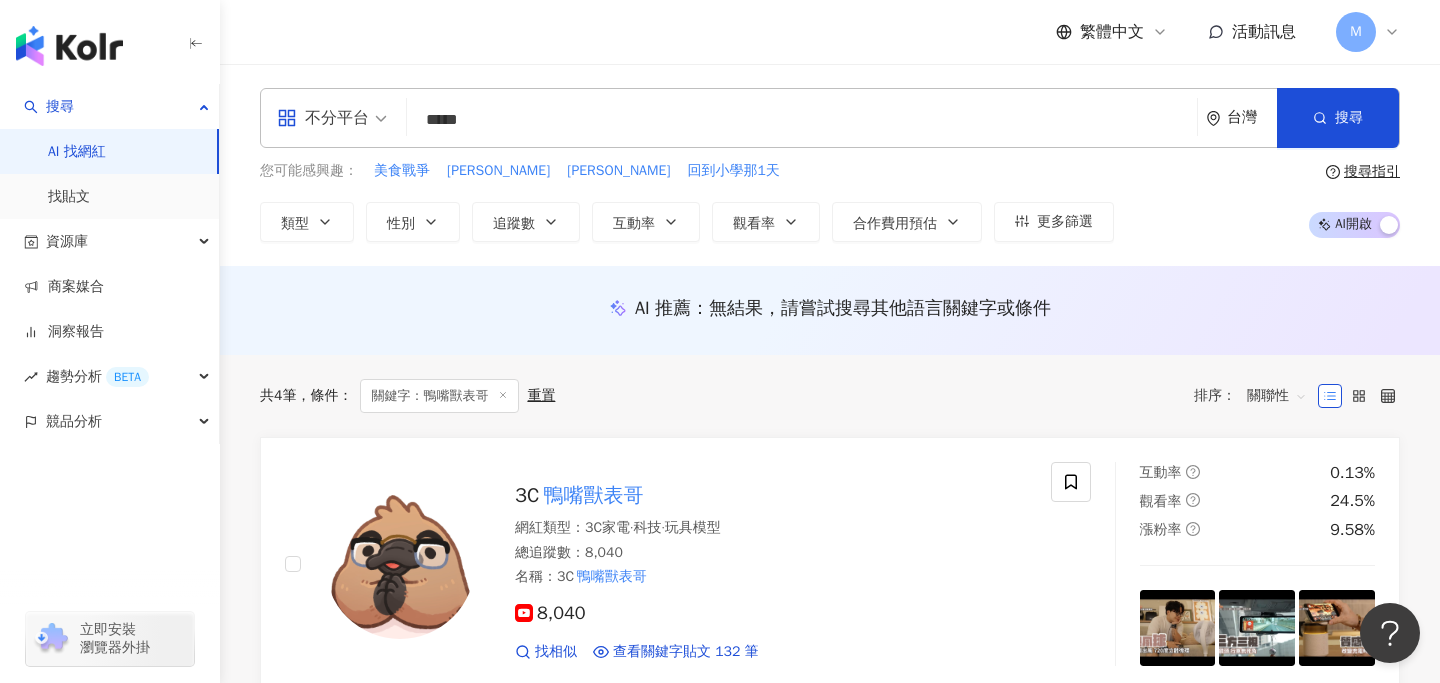 click on "*****" at bounding box center [802, 120] 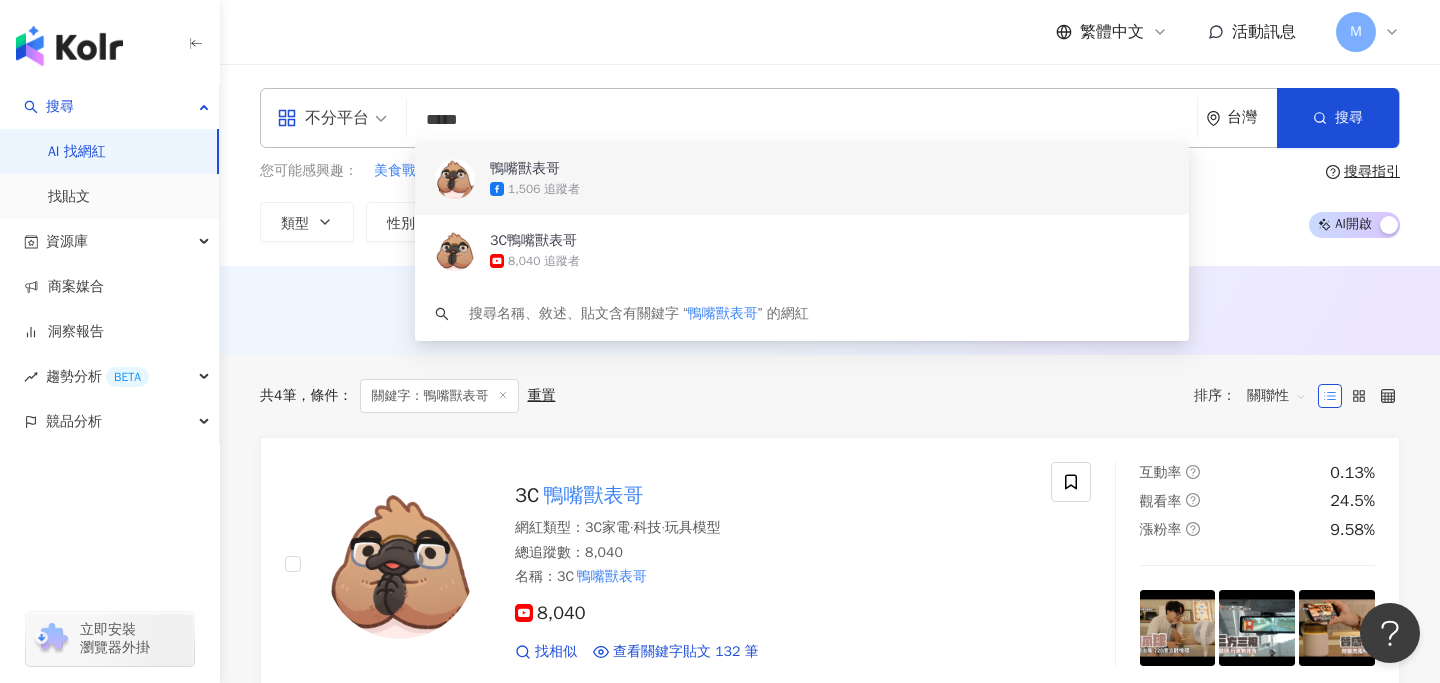 click on "1,506   追蹤者" at bounding box center [829, 189] 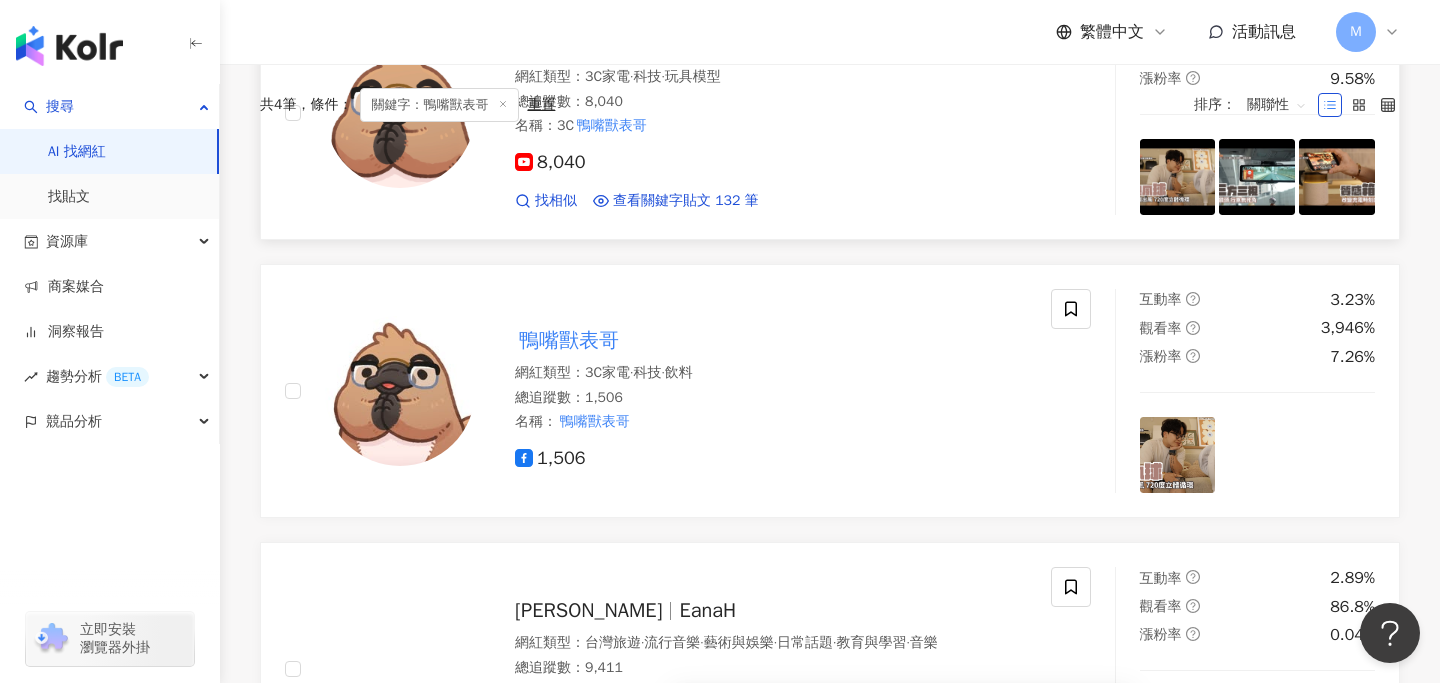 scroll, scrollTop: 0, scrollLeft: 0, axis: both 